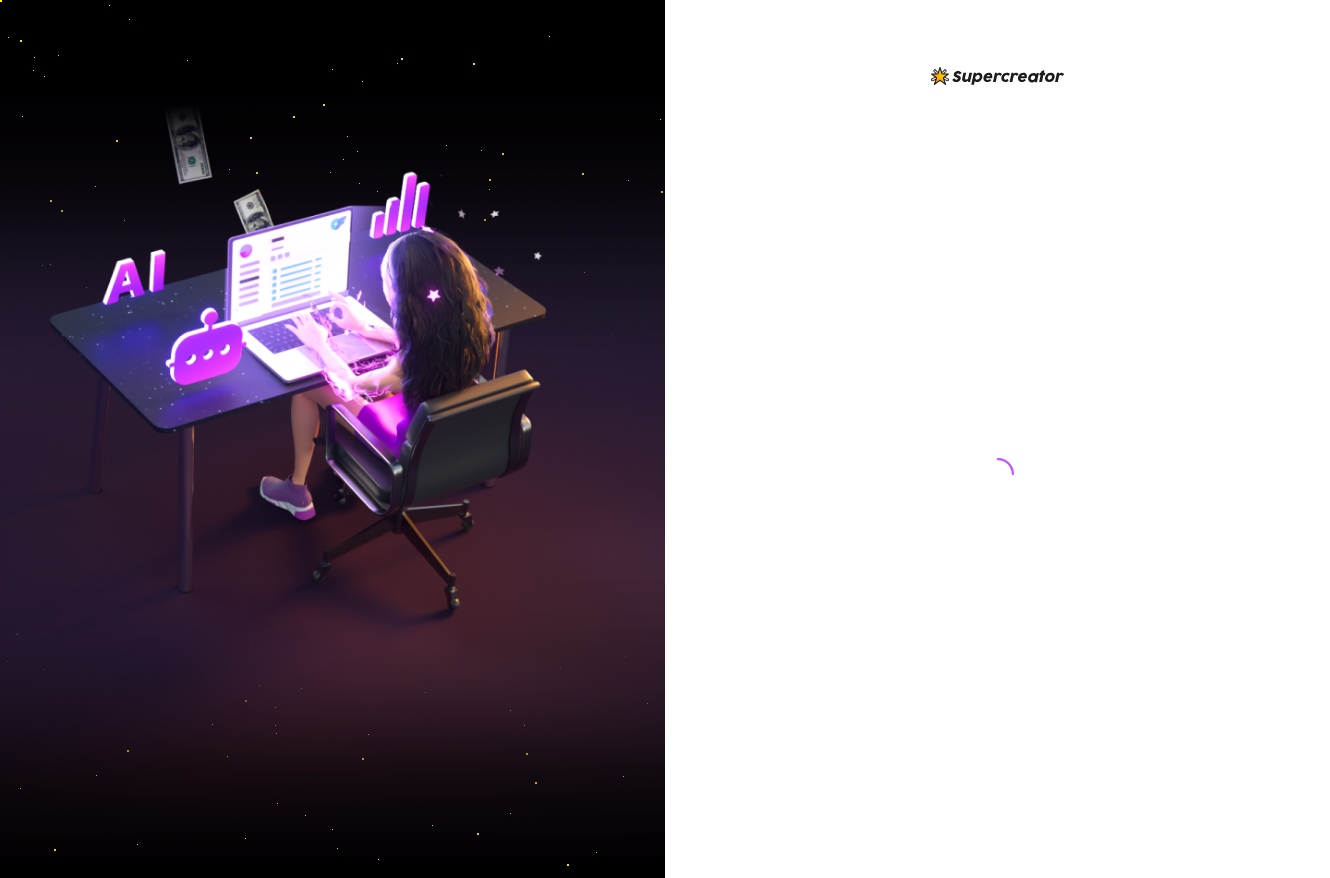 scroll, scrollTop: 0, scrollLeft: 0, axis: both 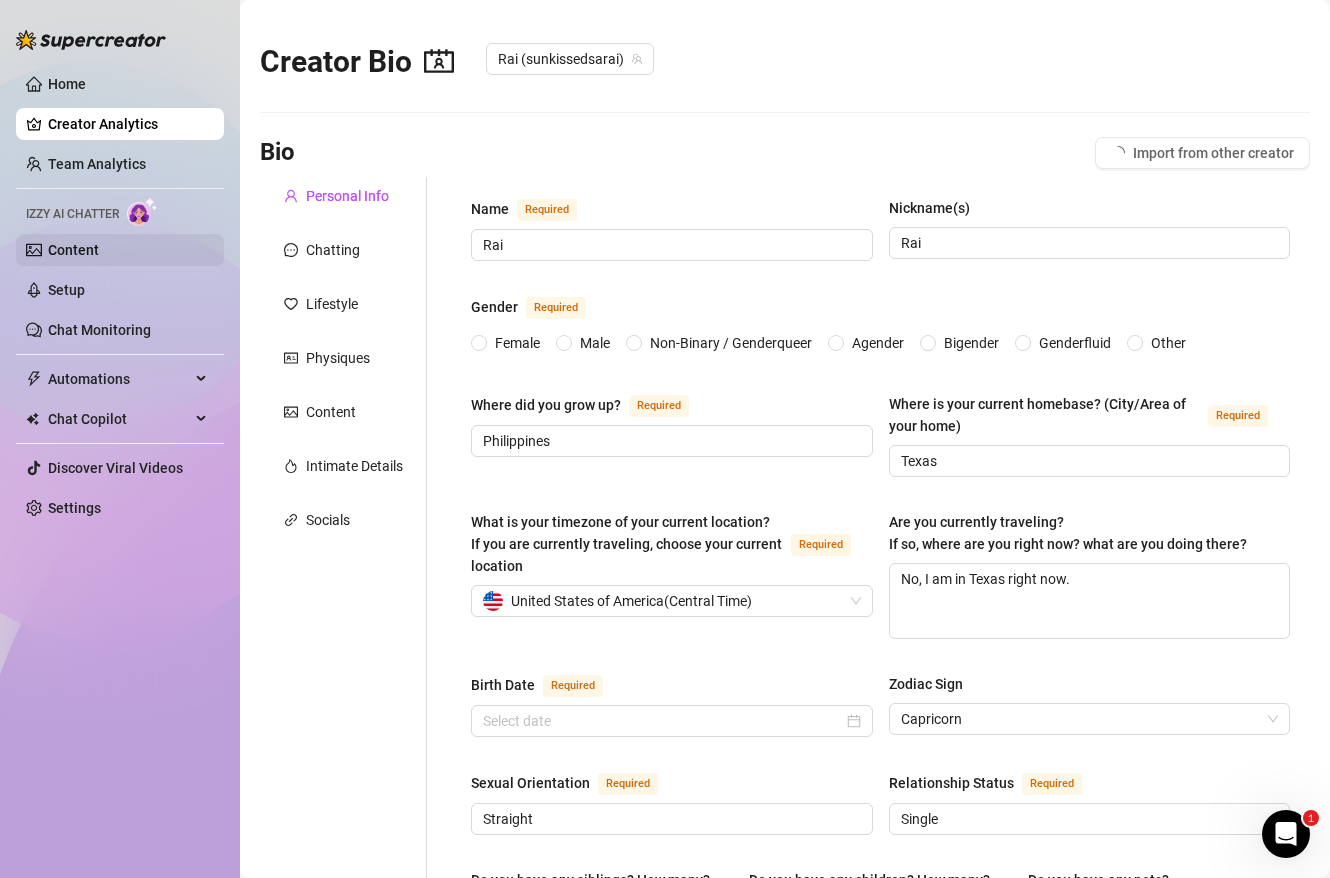 type 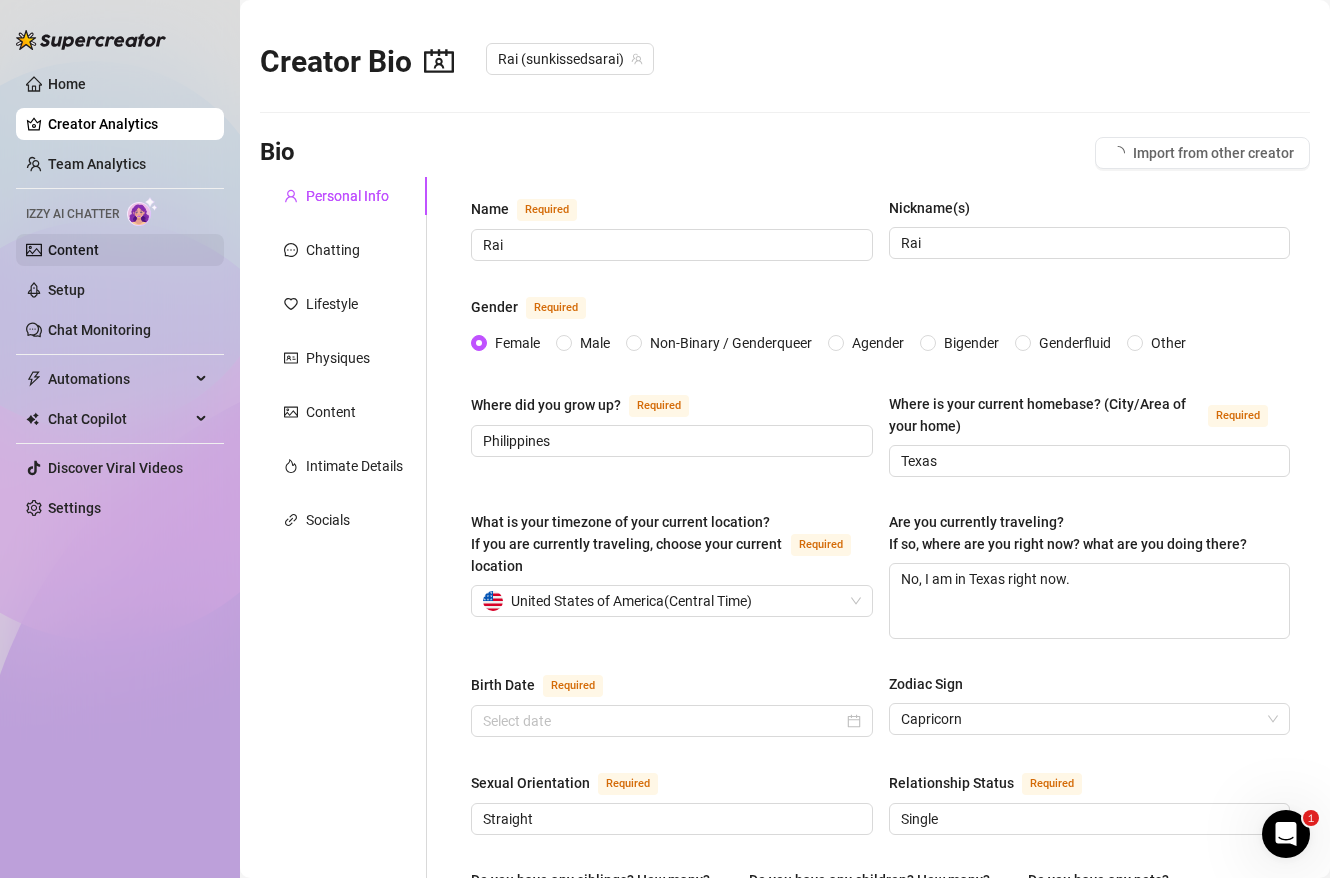 type on "January 5th, 1992" 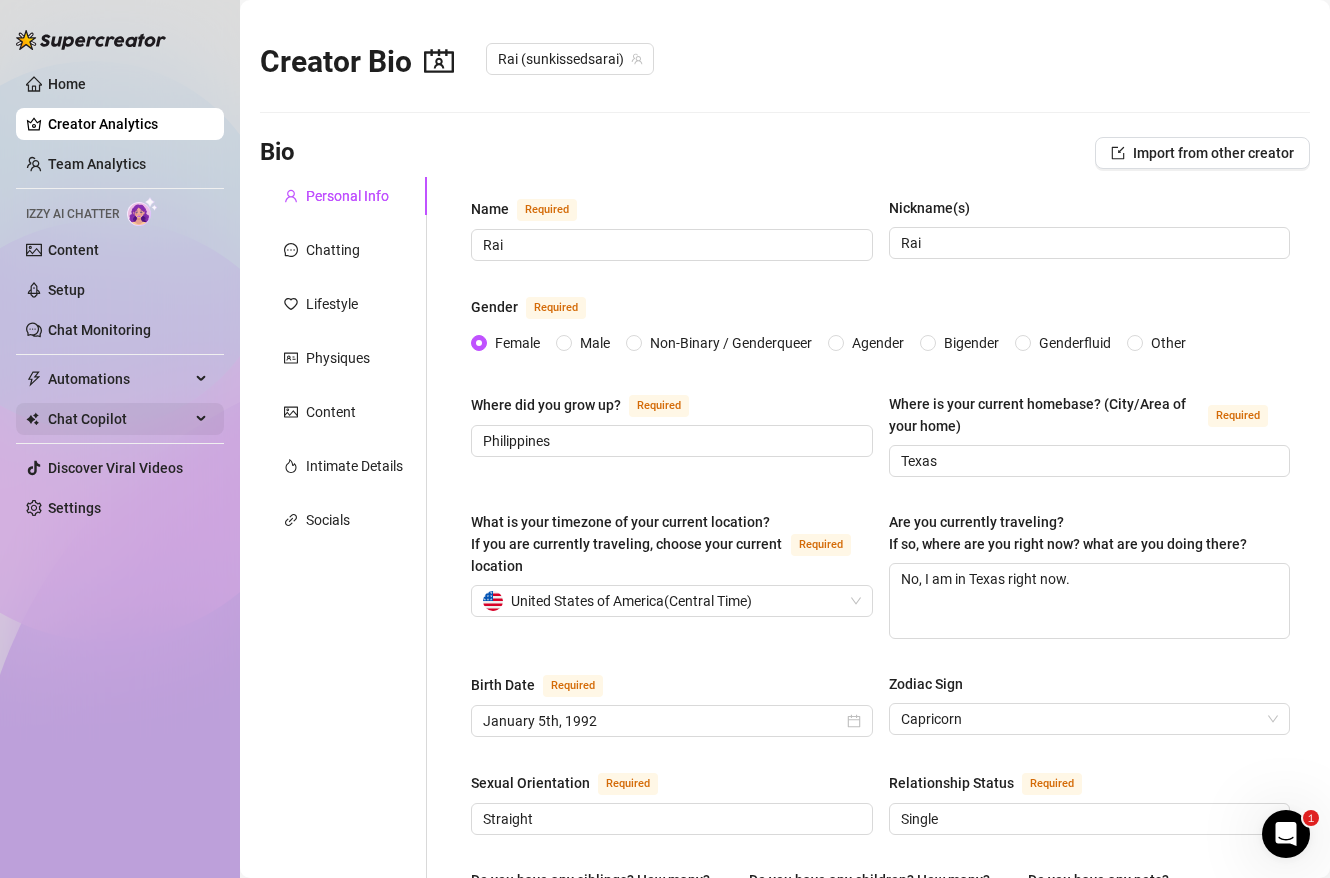 click on "Chat Copilot" at bounding box center (119, 419) 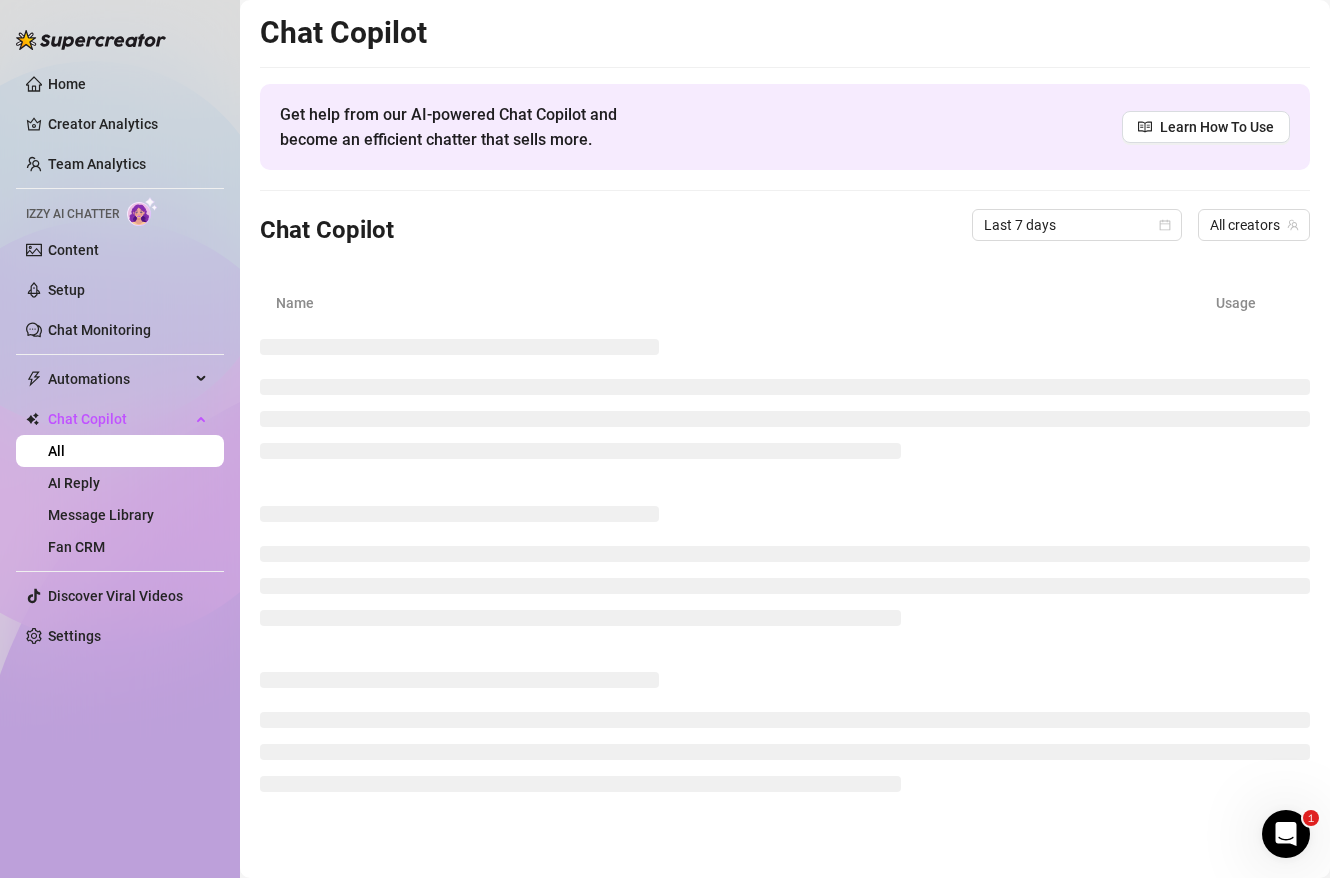 click on "Izzy AI Chatter" at bounding box center (72, 214) 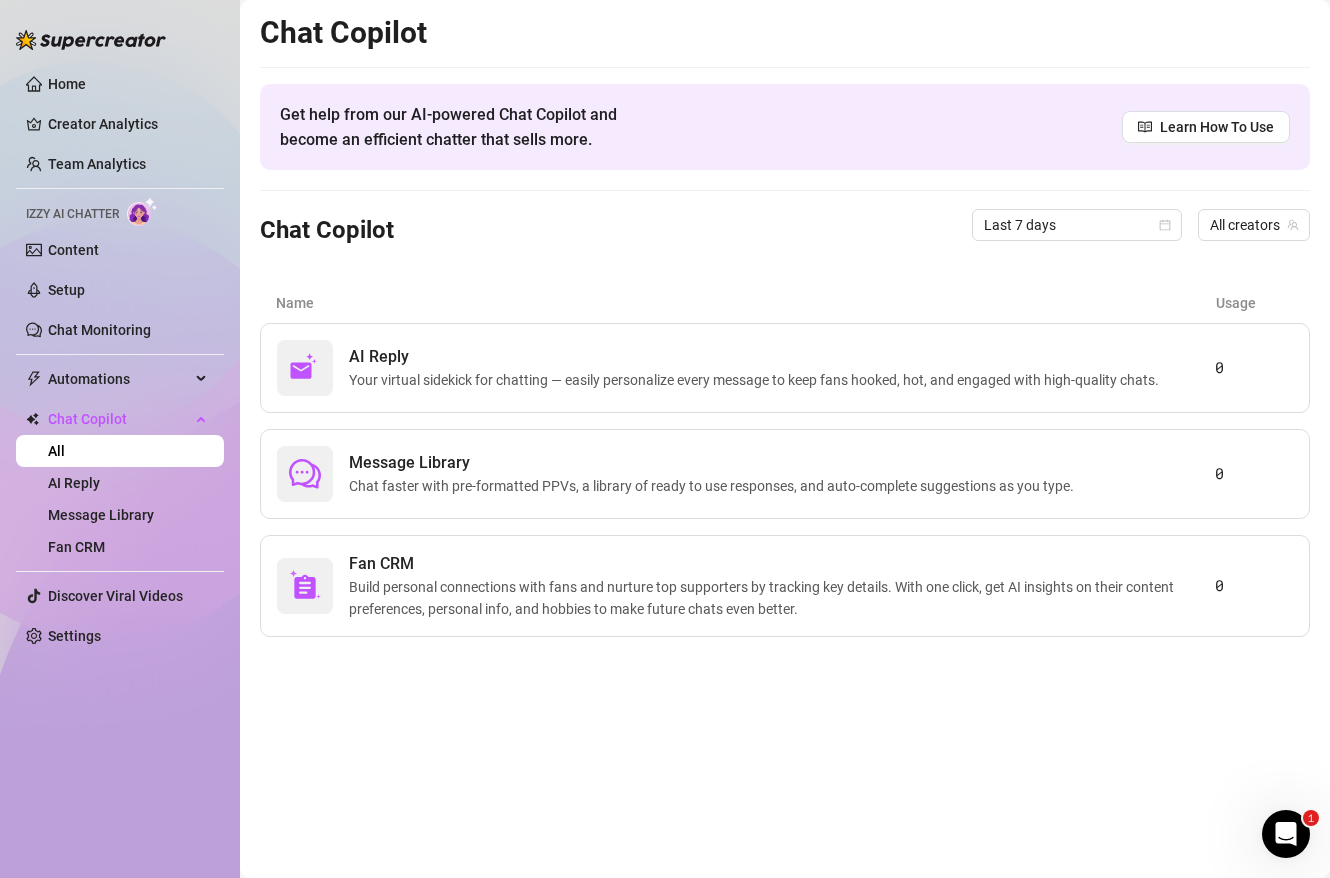 click on "Izzy AI Chatter" at bounding box center (72, 214) 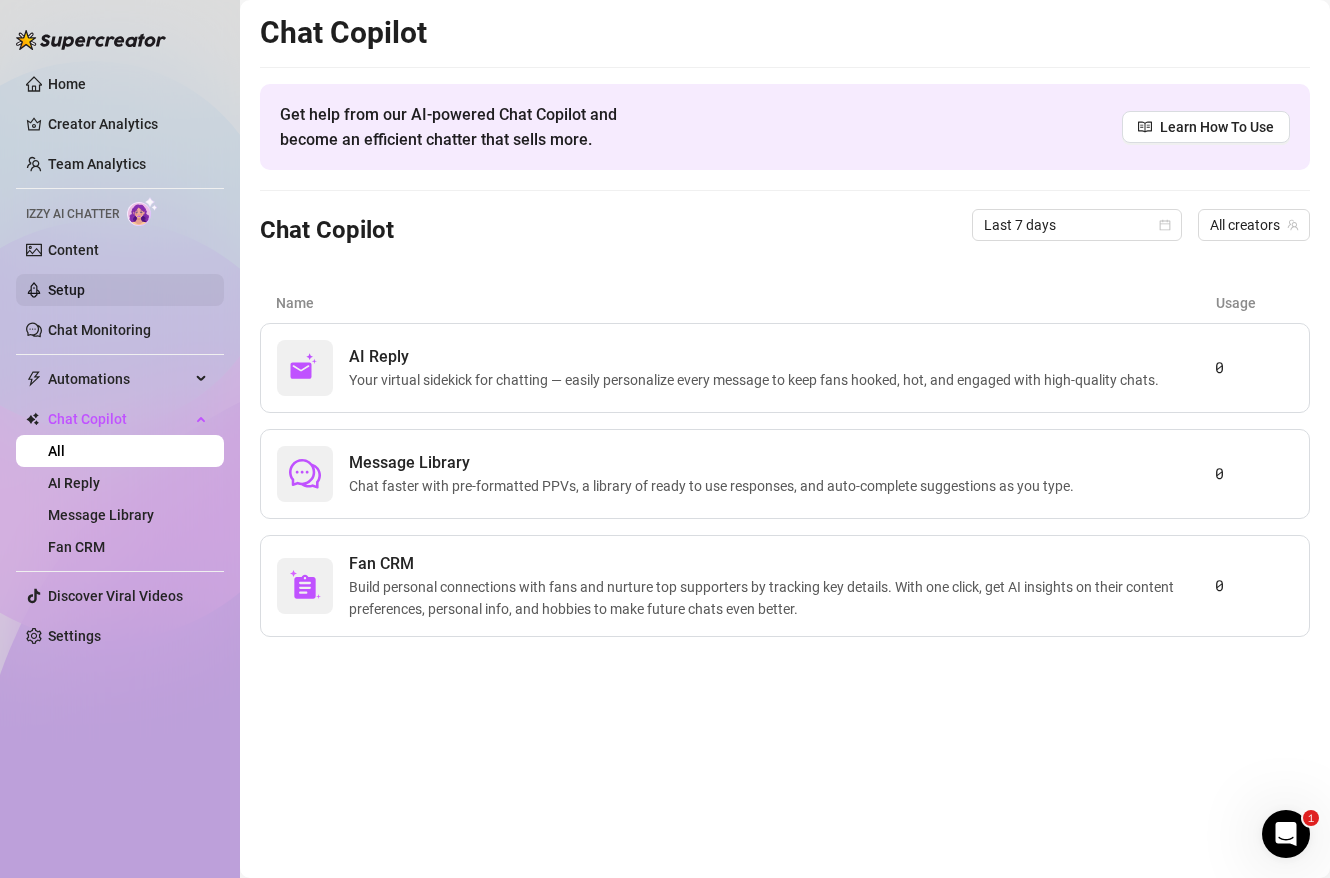 click on "Setup" at bounding box center [66, 290] 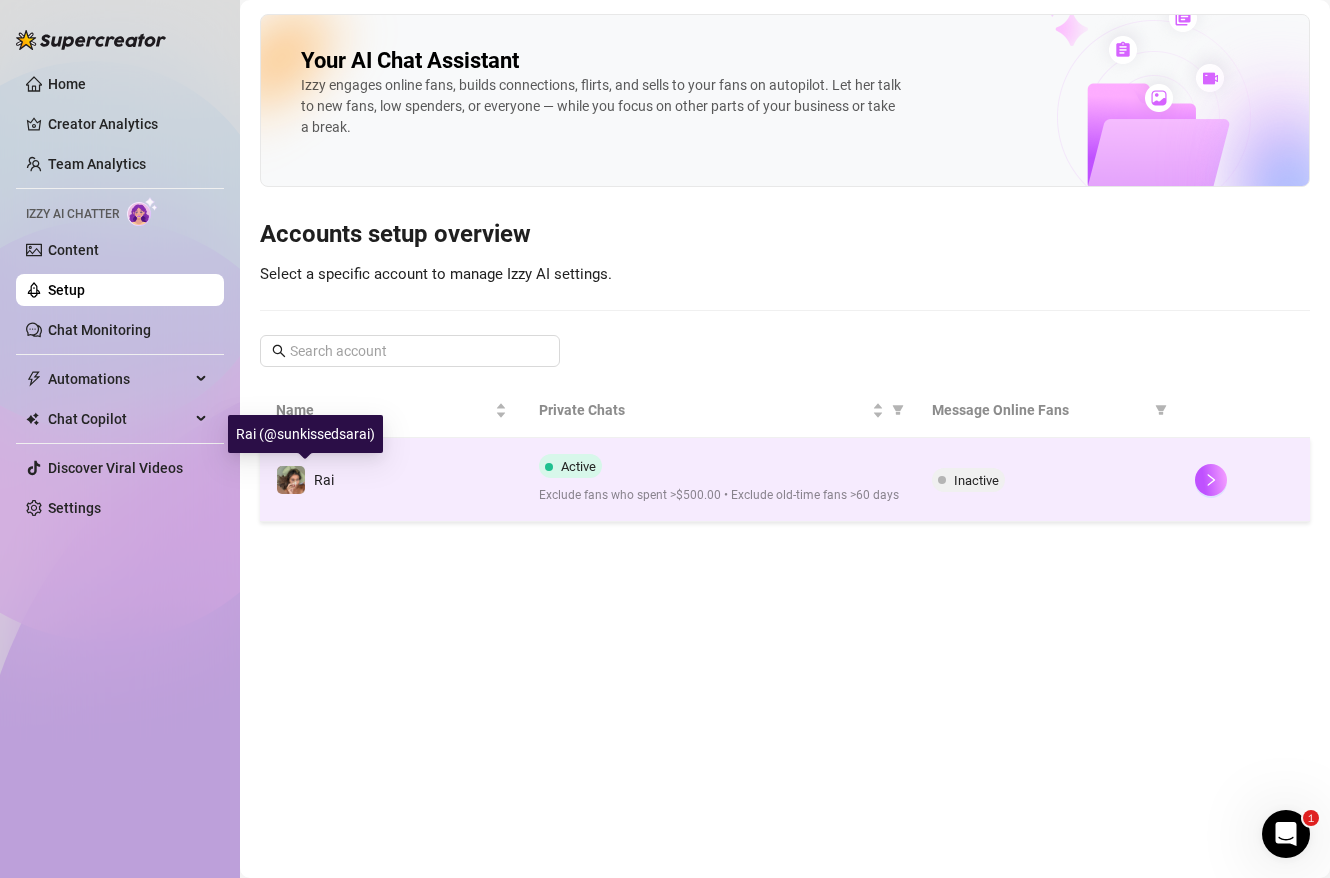 click on "Rai" at bounding box center [324, 480] 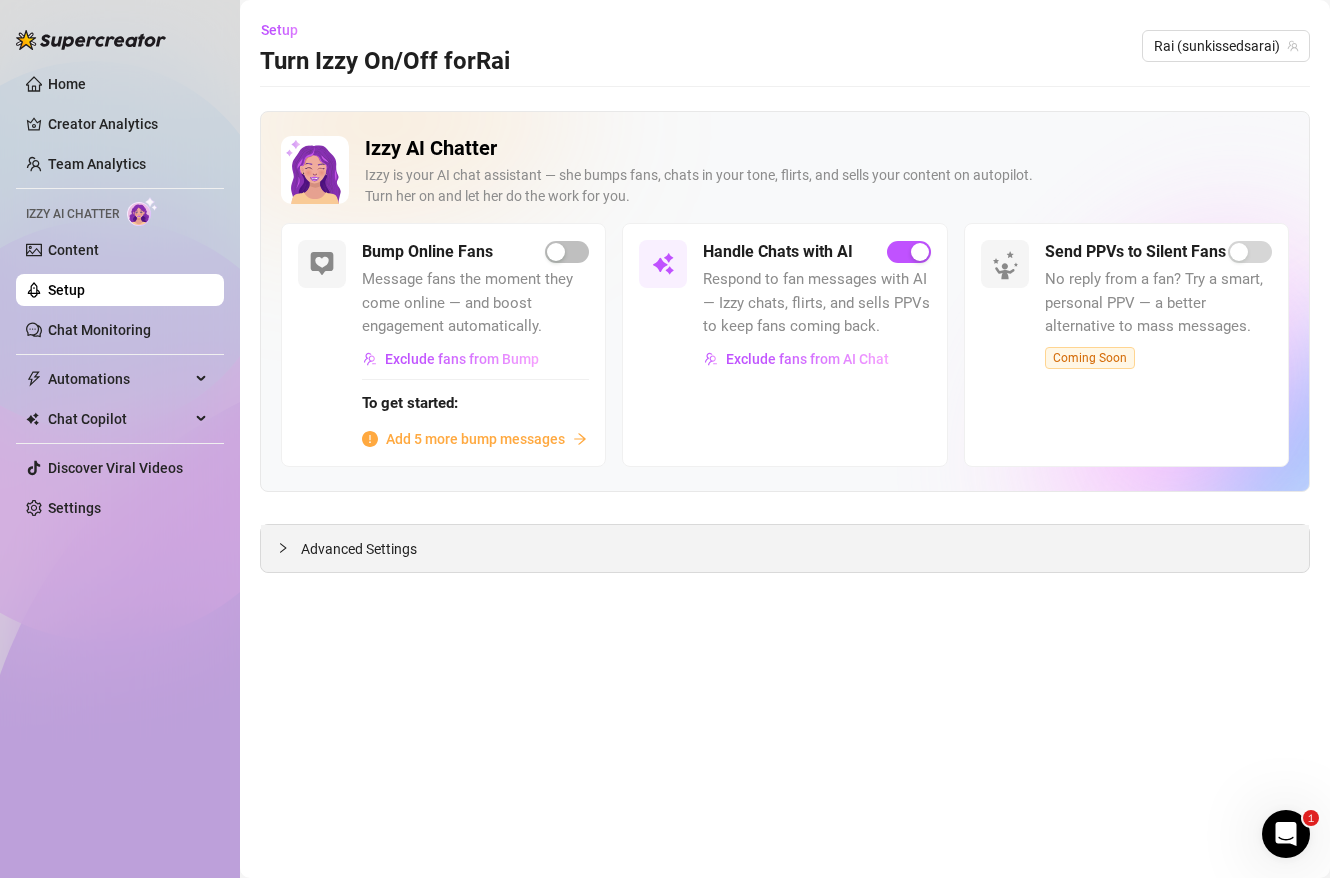 click at bounding box center (289, 548) 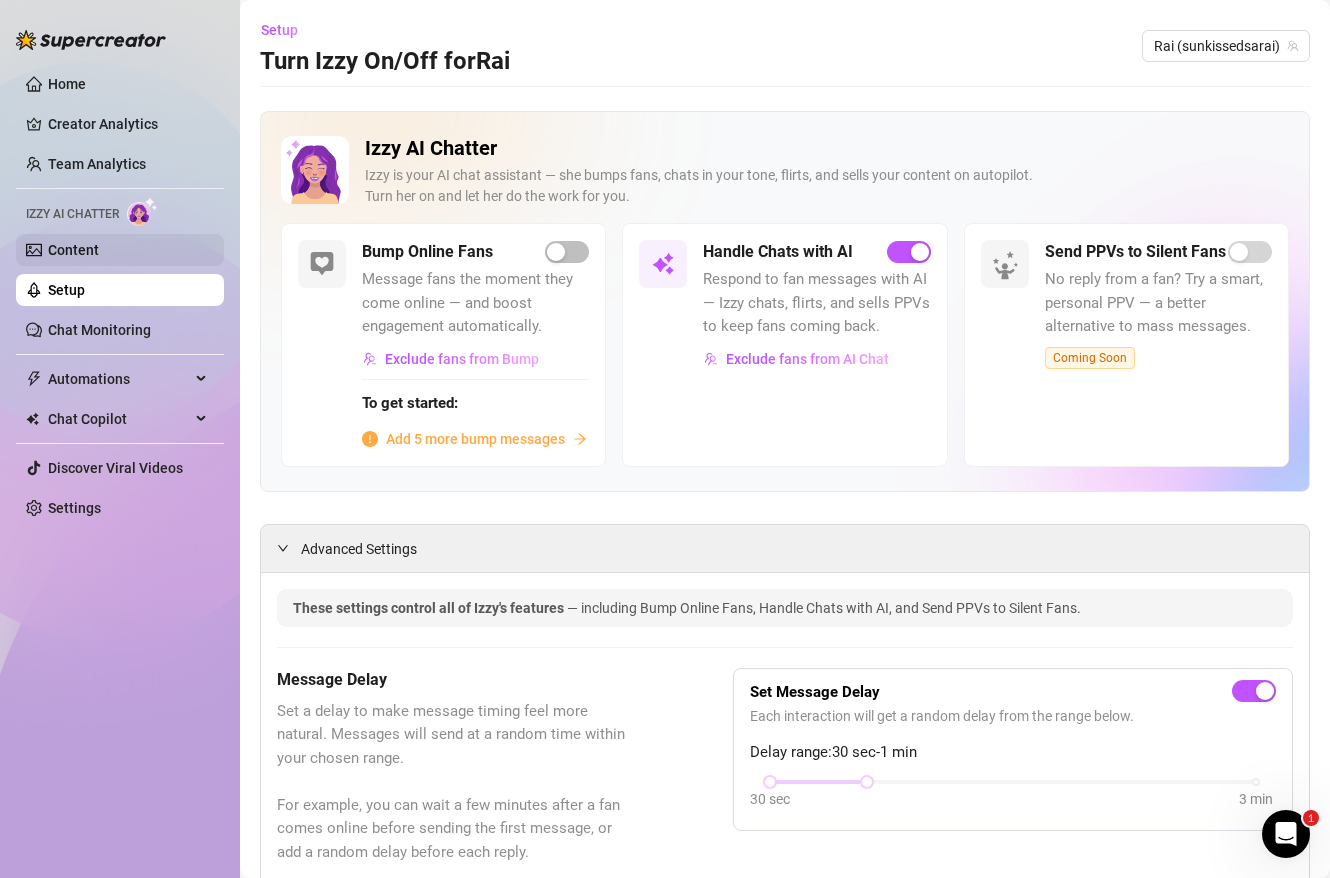 click on "Content" at bounding box center (73, 250) 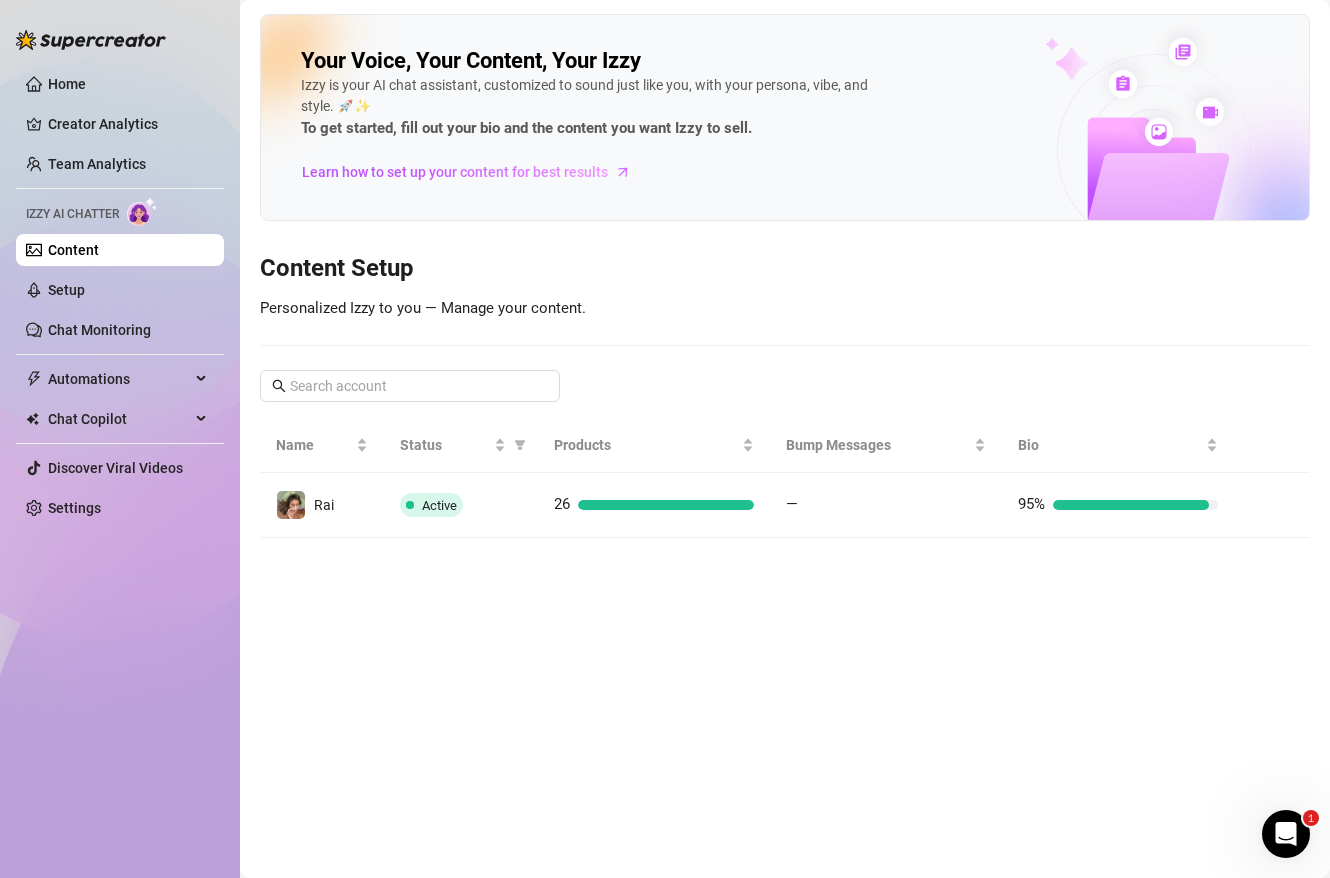 click on "Home Creator Analytics   Team Analytics Izzy AI Chatter Content Setup Chat Monitoring Automations All Message Flow Beta Bump Online Fans Expired Fans Chat Copilot All AI Reply Message Library Fan CRM Discover Viral Videos Settings" at bounding box center (120, 296) 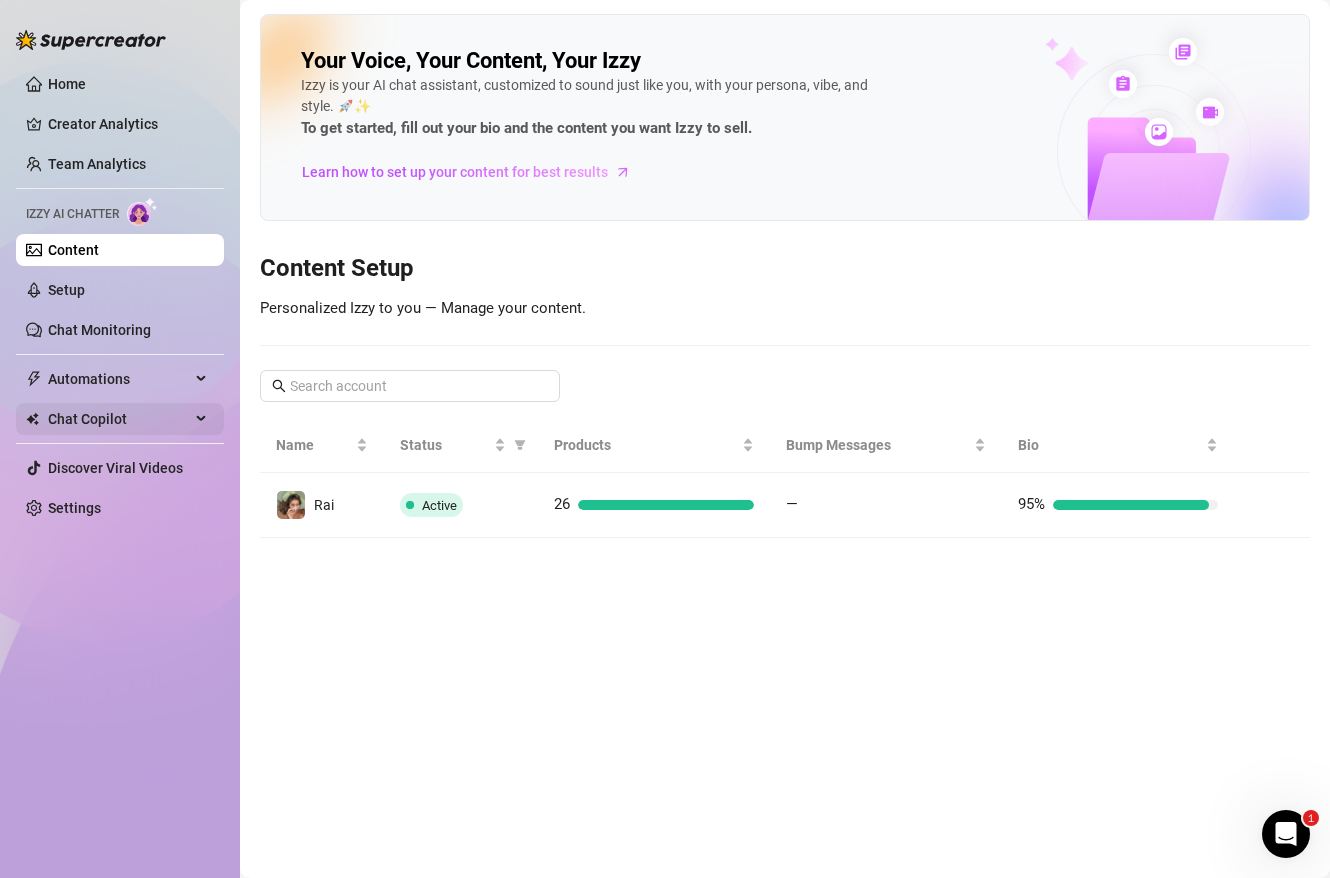 click on "Chat Copilot" at bounding box center [119, 419] 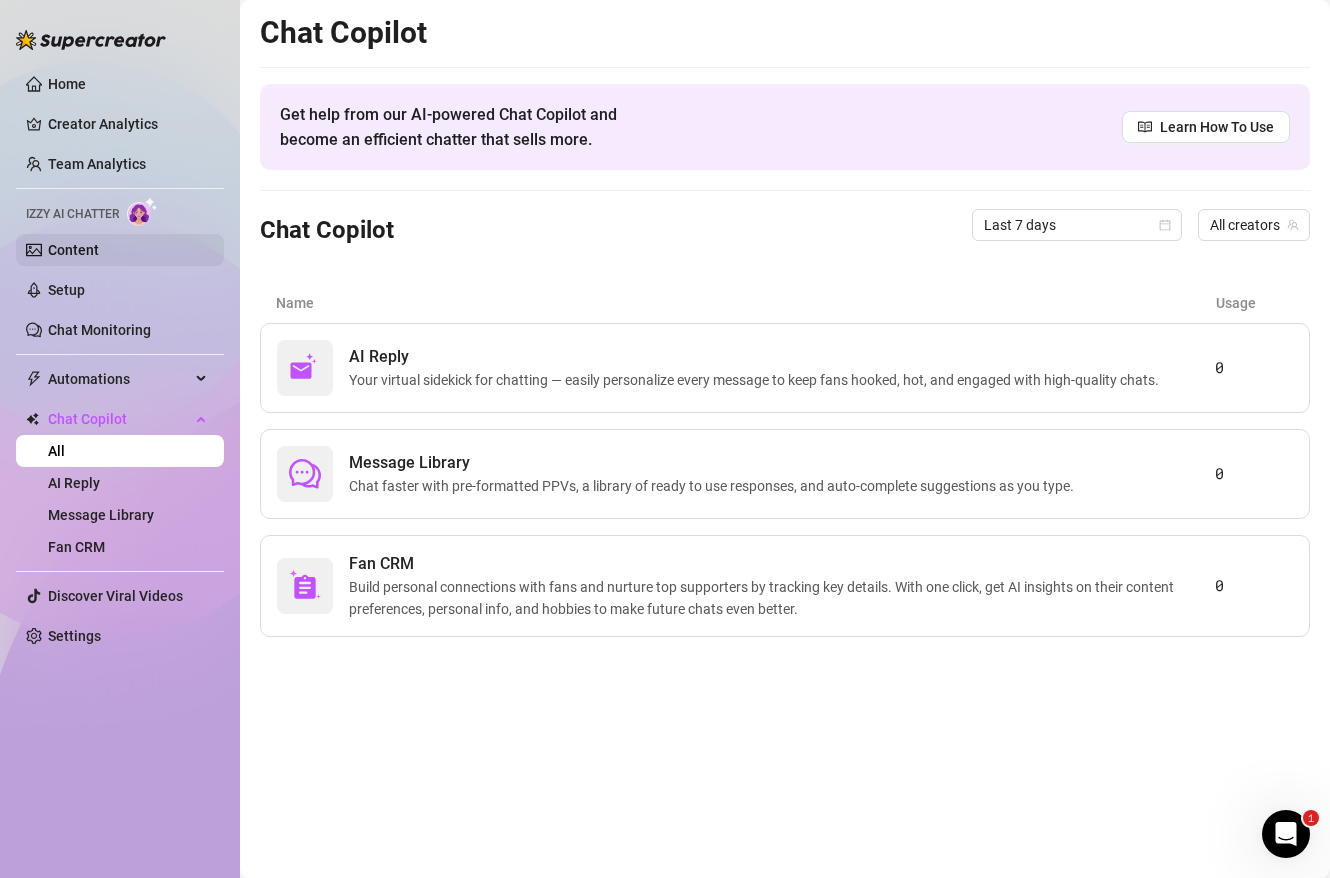 click on "Content" at bounding box center [73, 250] 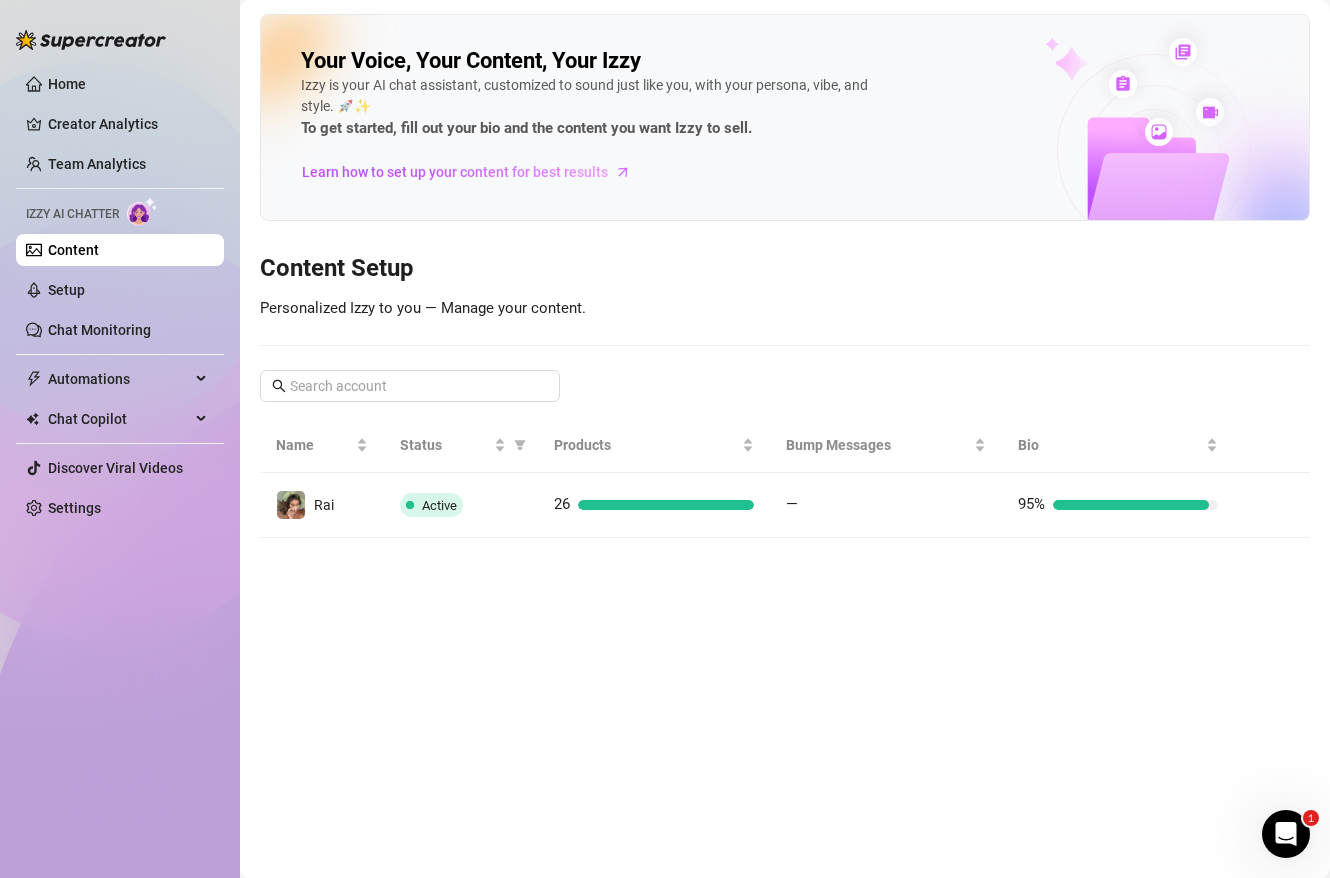 click on "Izzy AI Chatter" at bounding box center [72, 214] 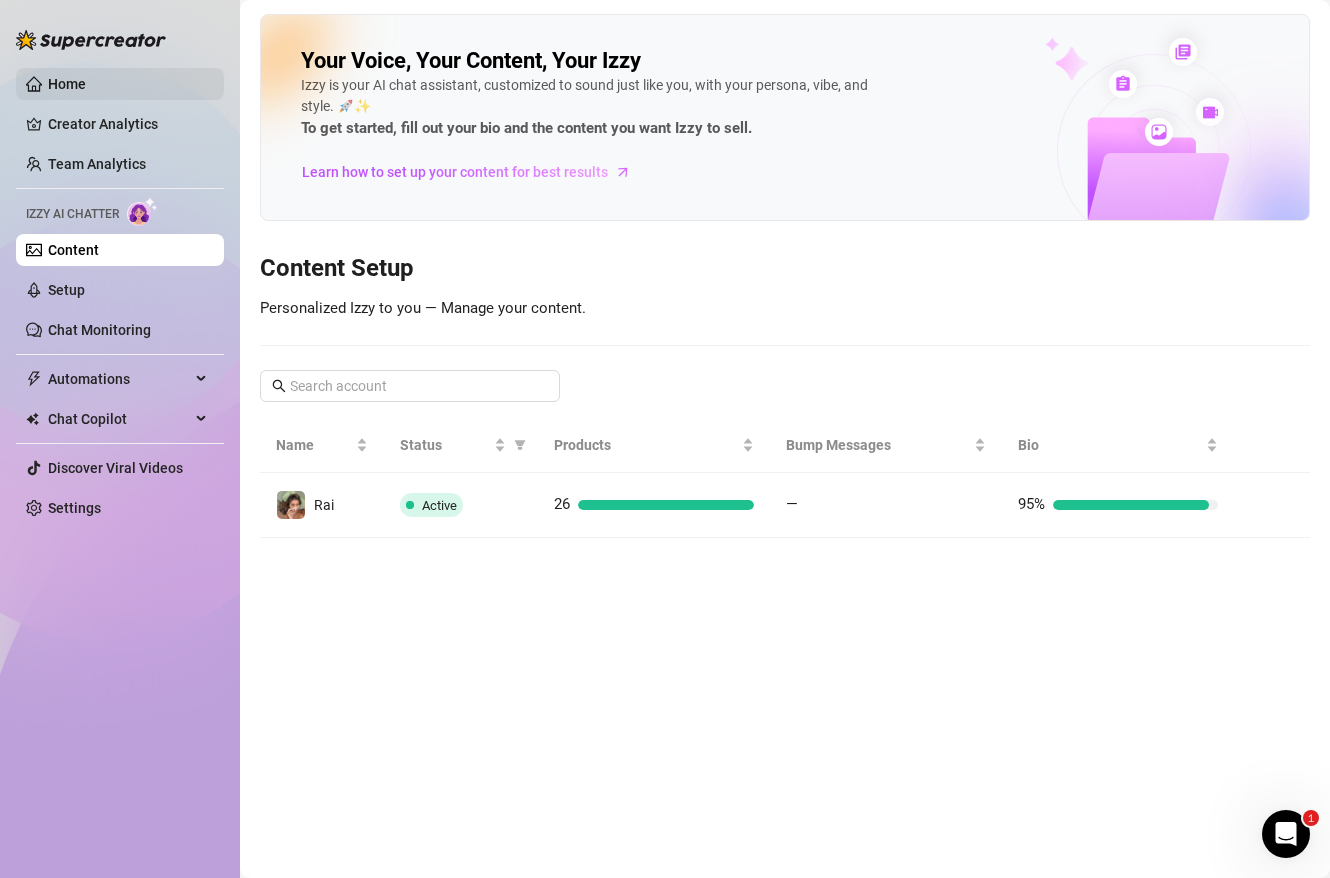 click on "Home" at bounding box center [67, 84] 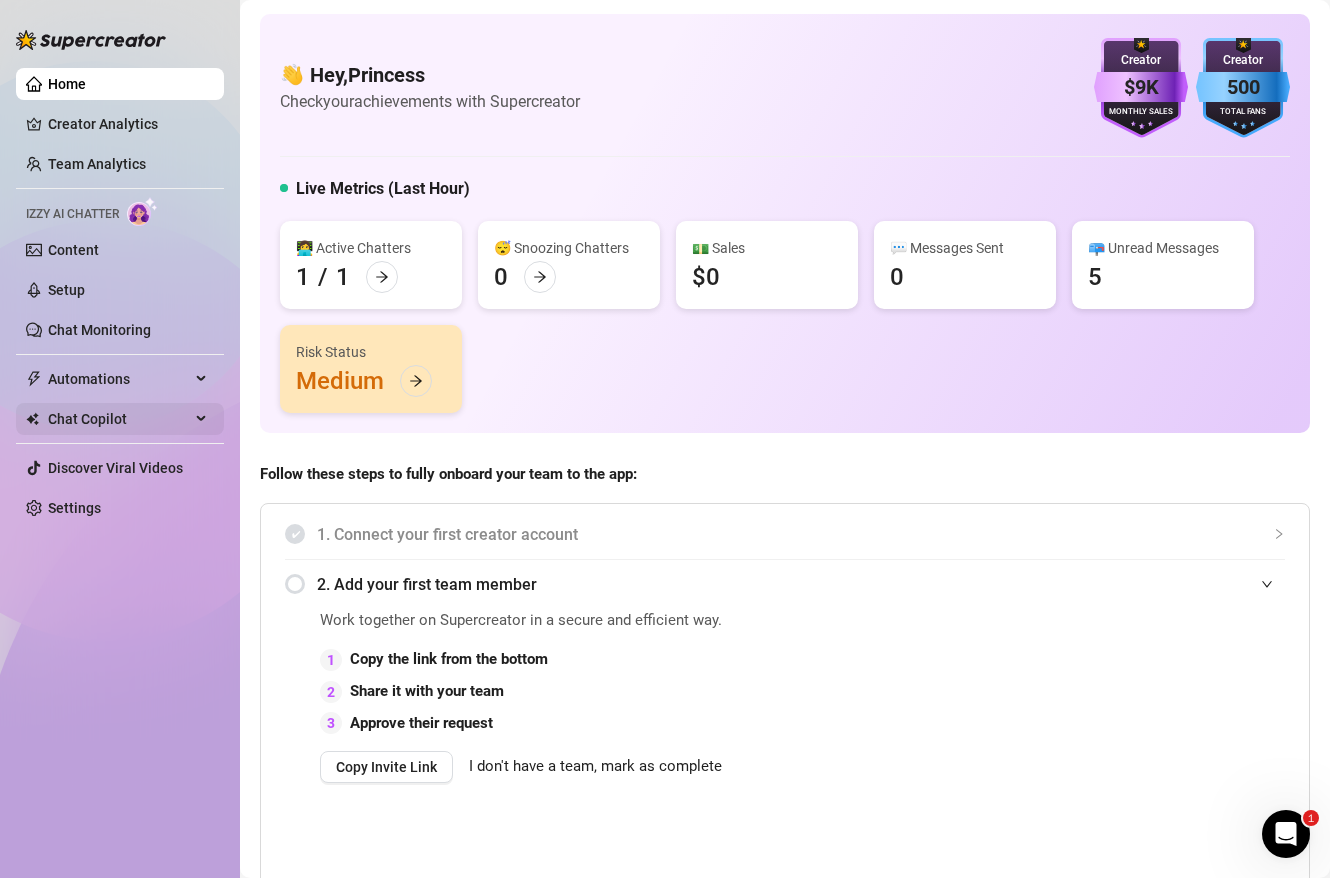 click on "Chat Copilot" at bounding box center [119, 419] 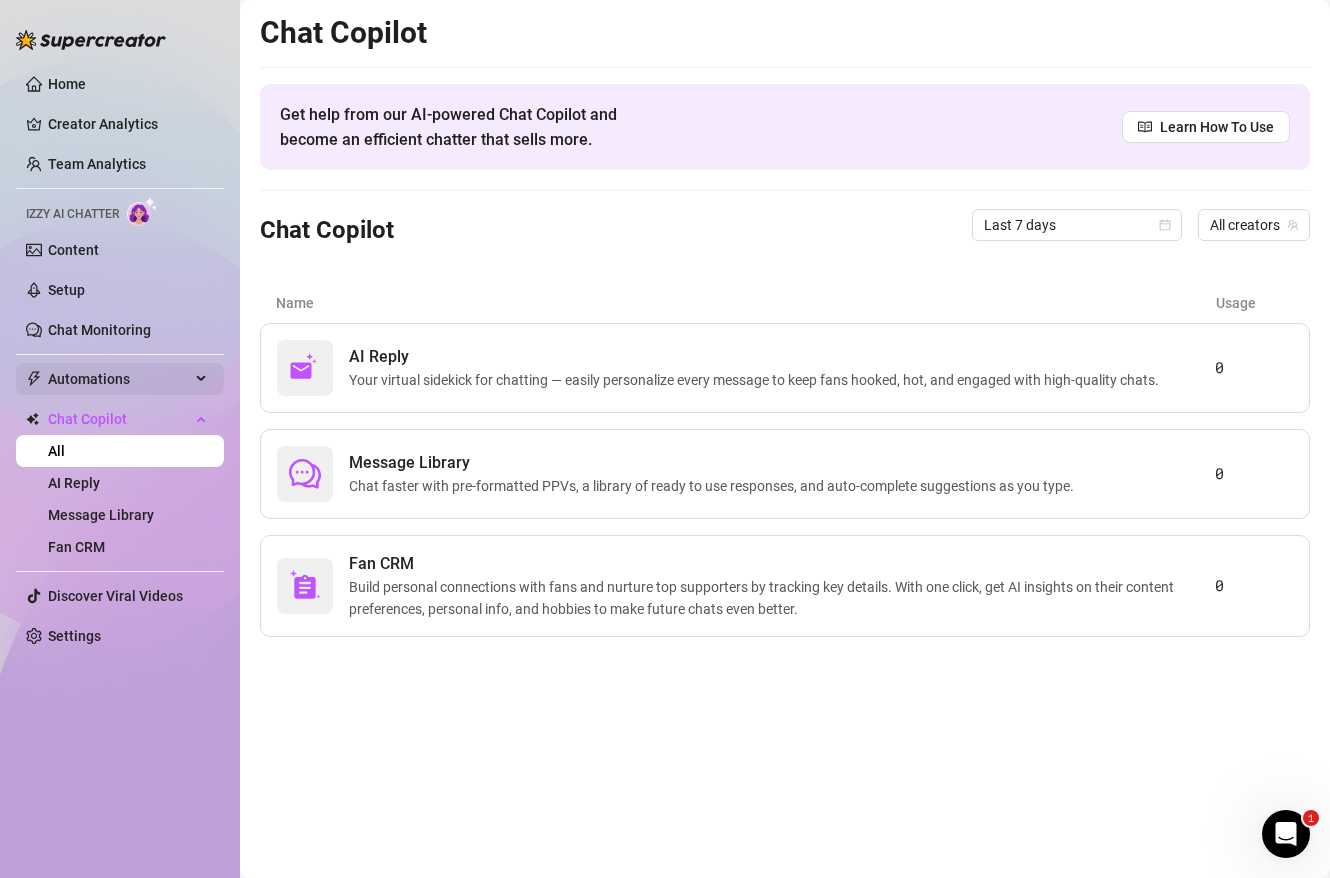 click on "Automations" at bounding box center [119, 379] 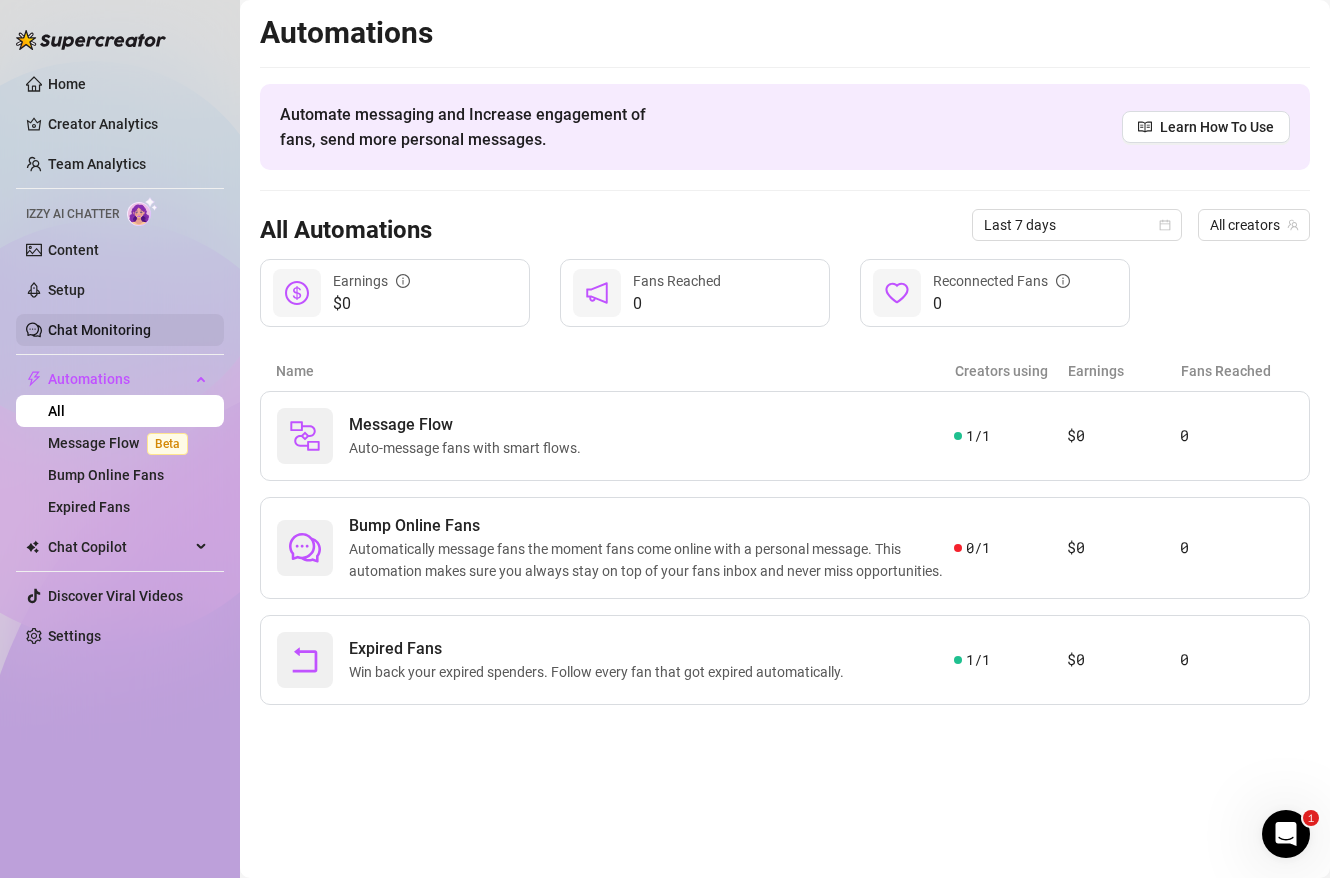 click on "Chat Monitoring" at bounding box center [99, 330] 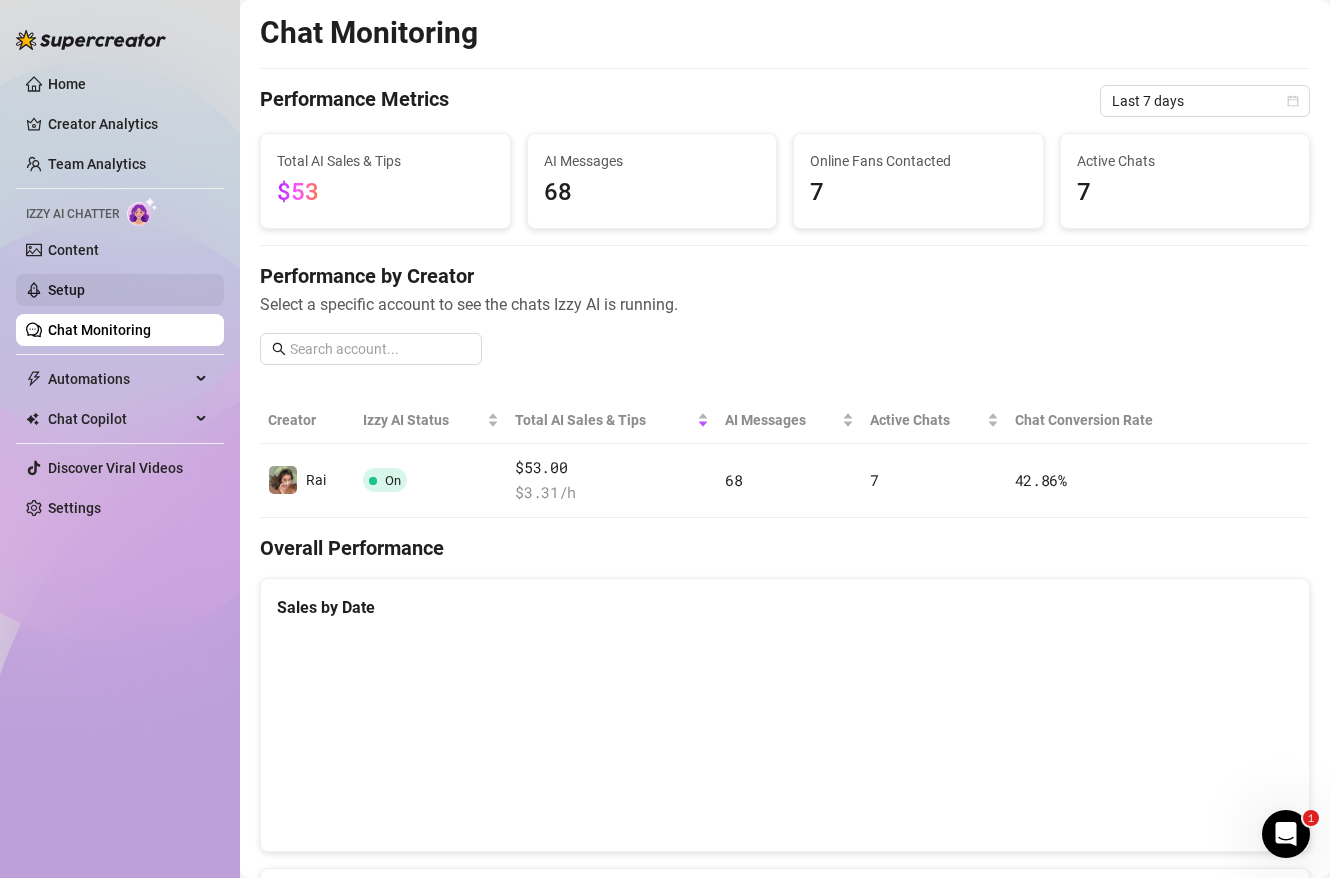 click on "Setup" at bounding box center [66, 290] 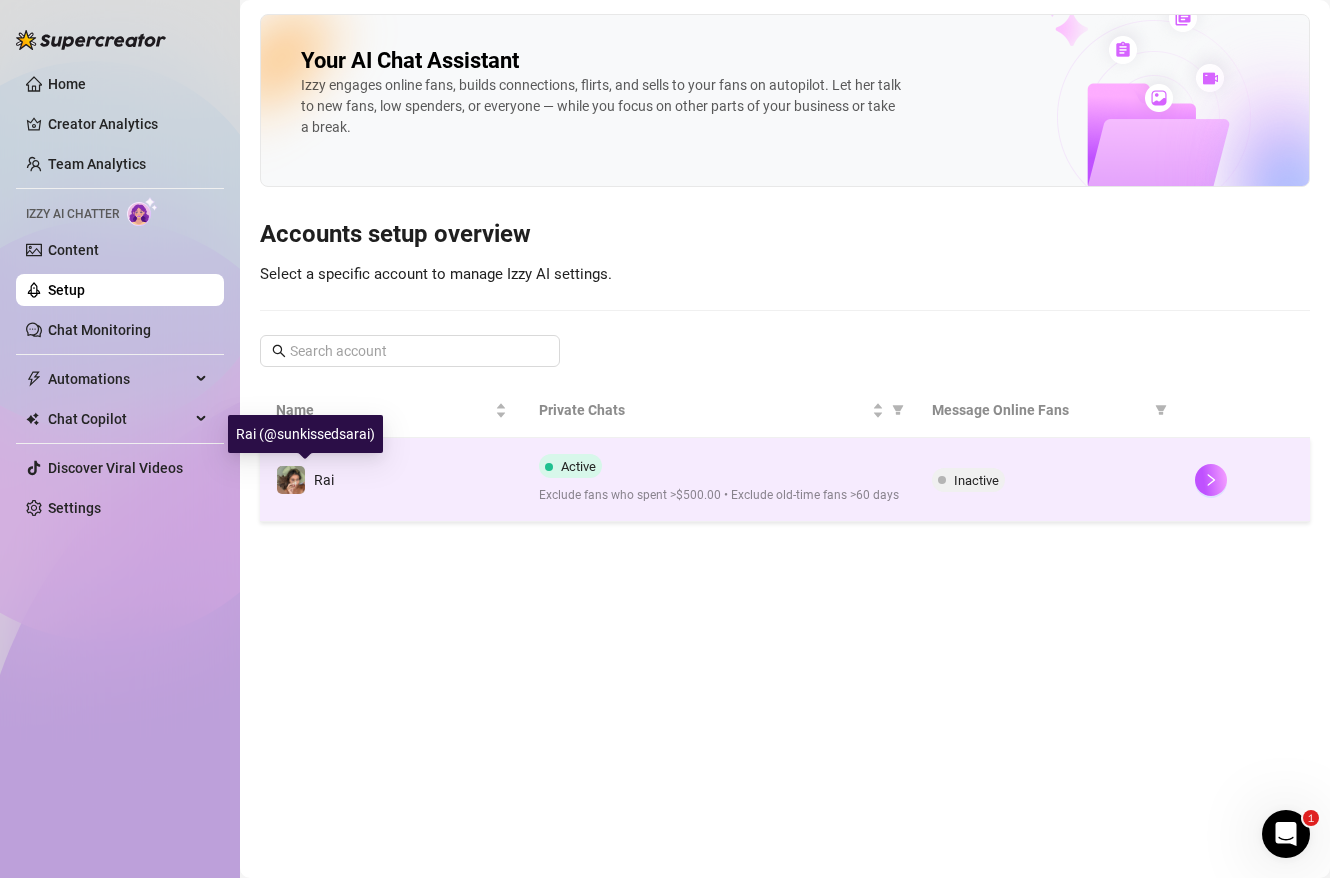 click at bounding box center (291, 480) 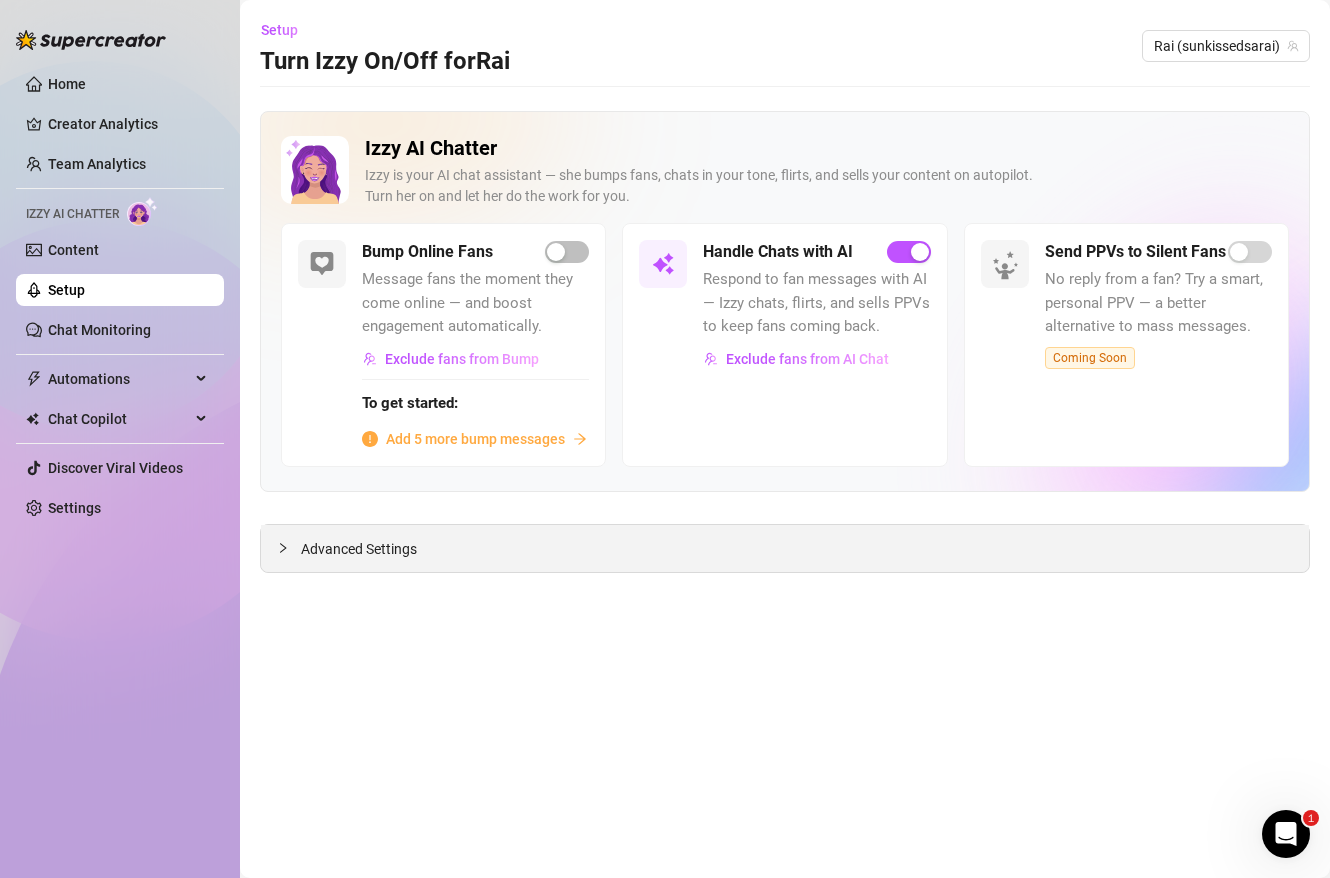click on "Advanced Settings" at bounding box center [785, 548] 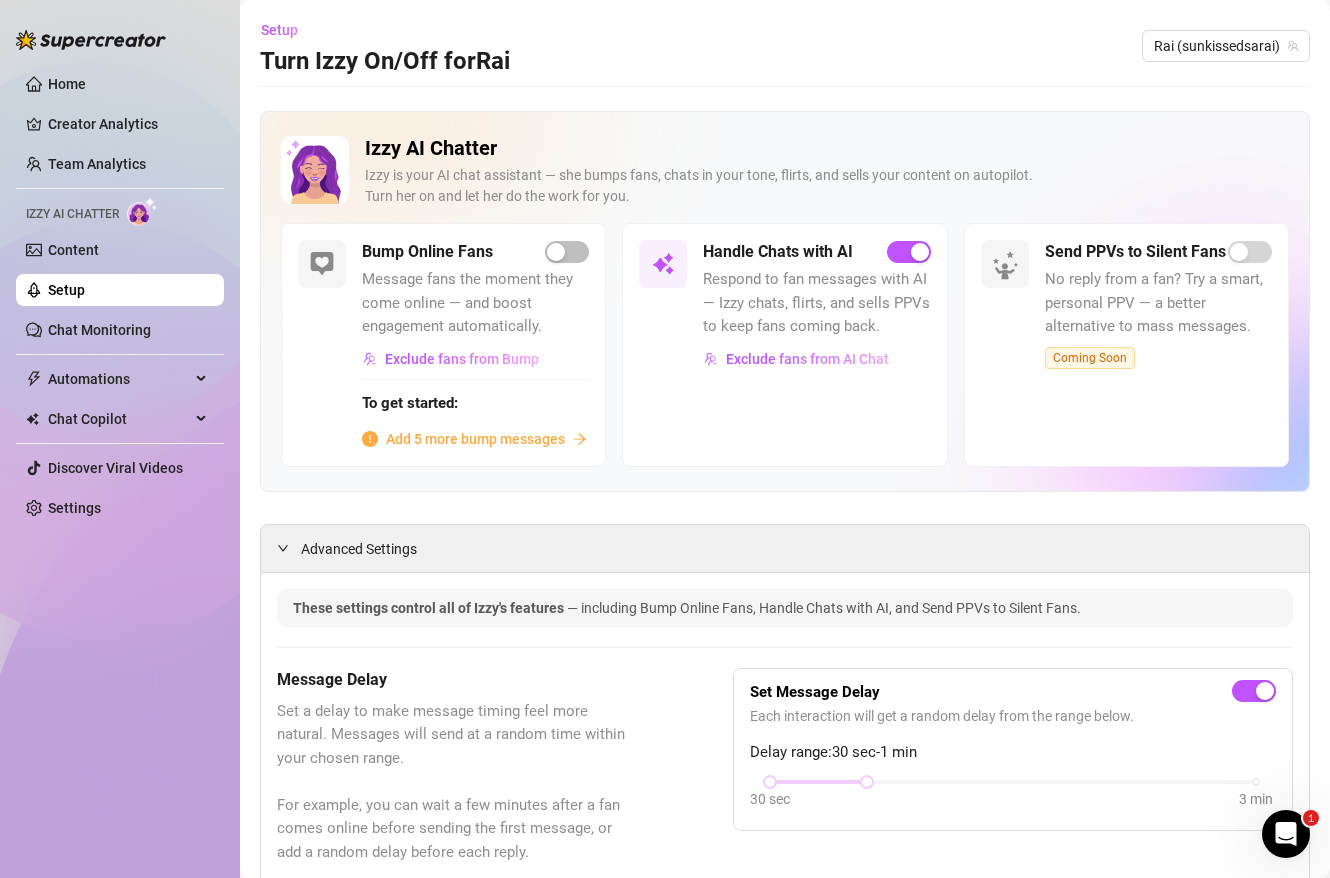 scroll, scrollTop: 15, scrollLeft: 0, axis: vertical 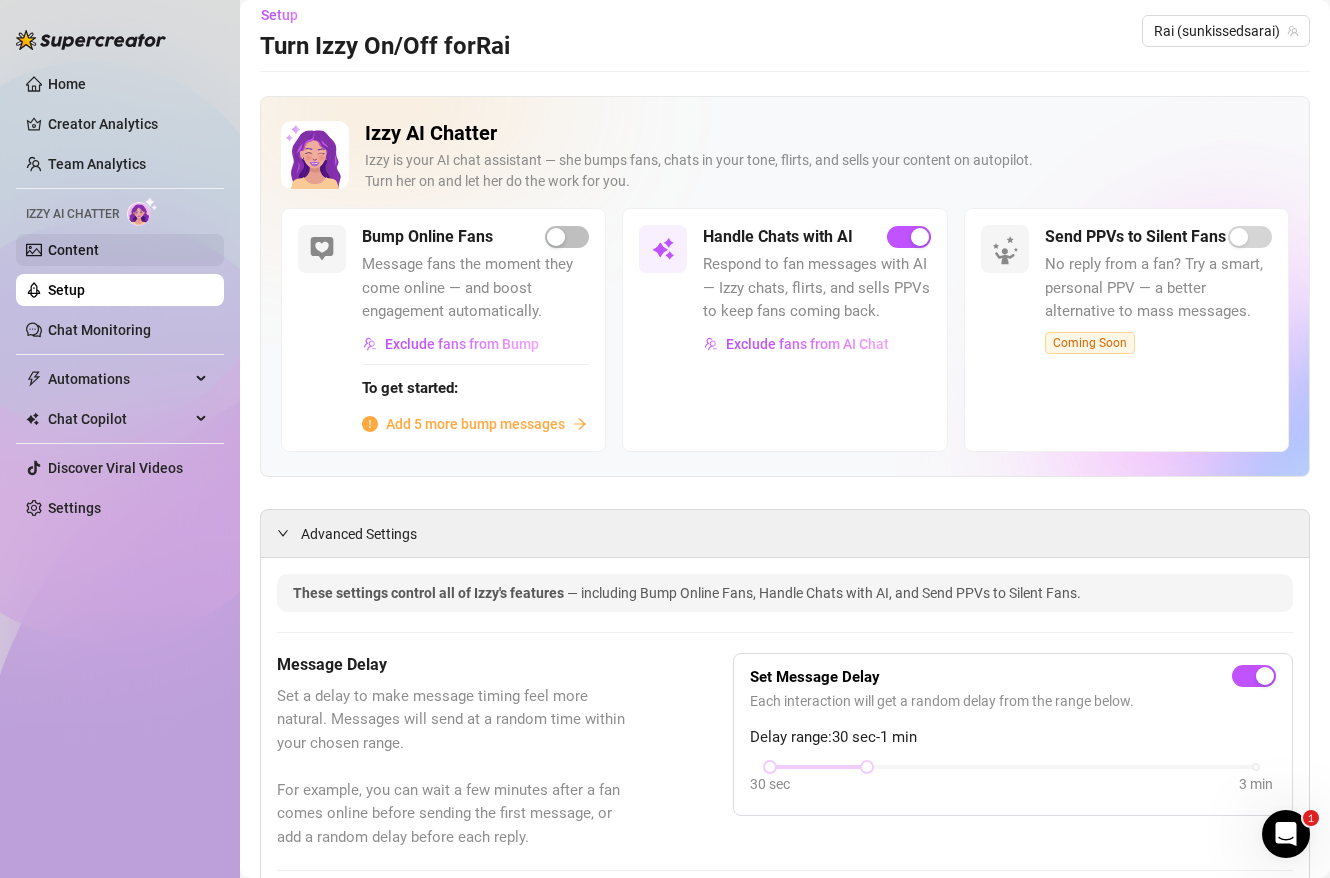 click on "Content" at bounding box center [73, 250] 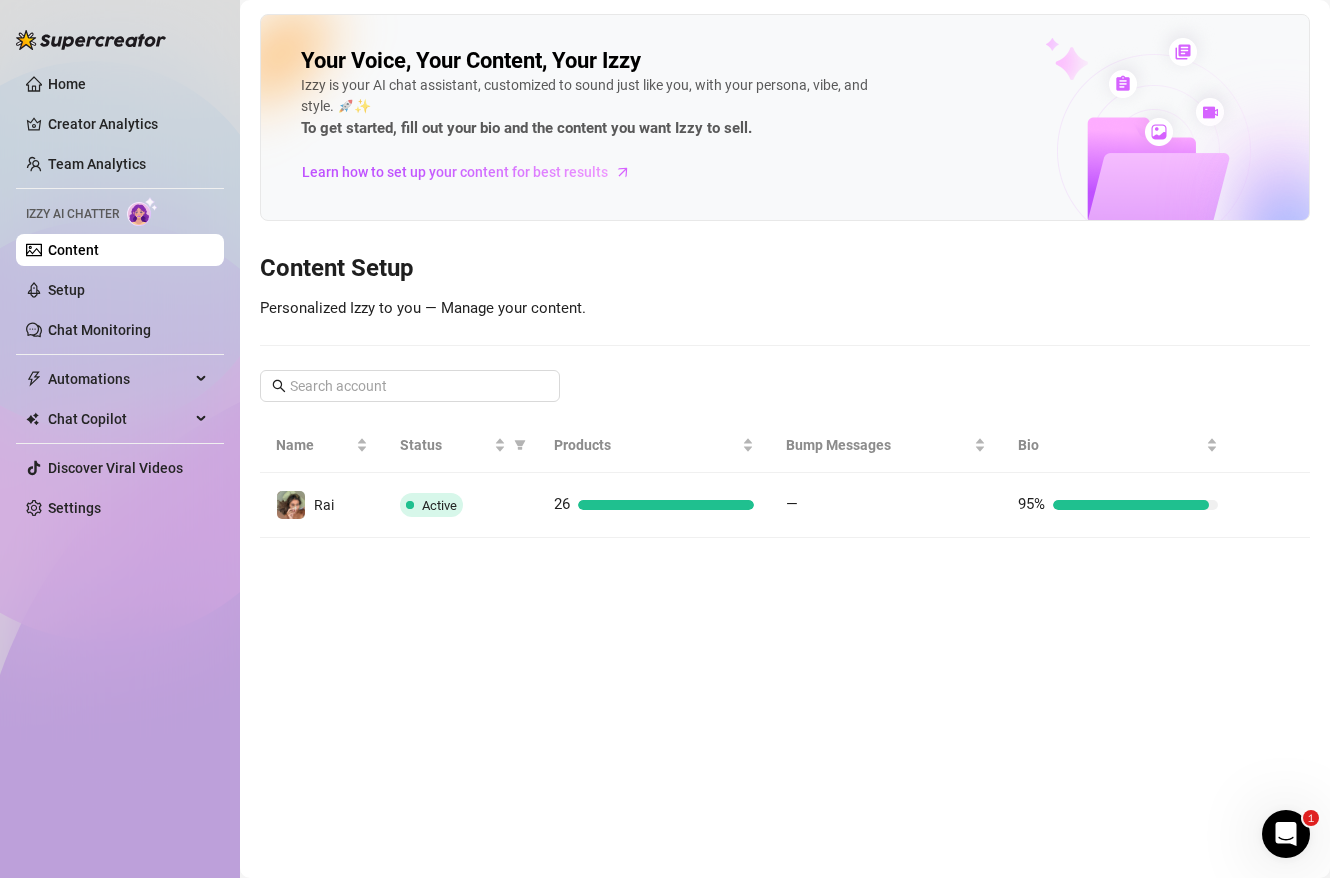 scroll, scrollTop: 0, scrollLeft: 0, axis: both 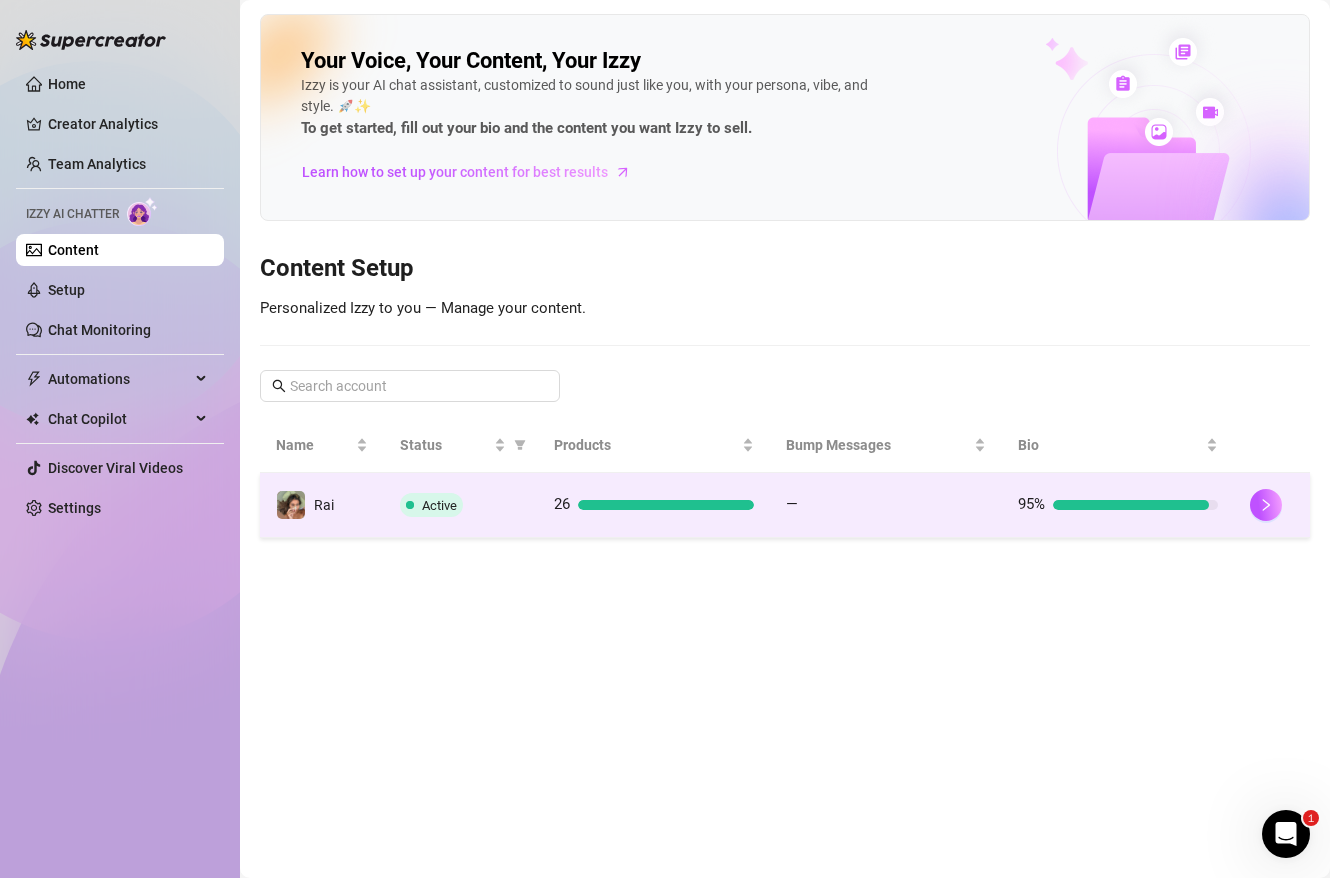 click on "Rai" at bounding box center (322, 505) 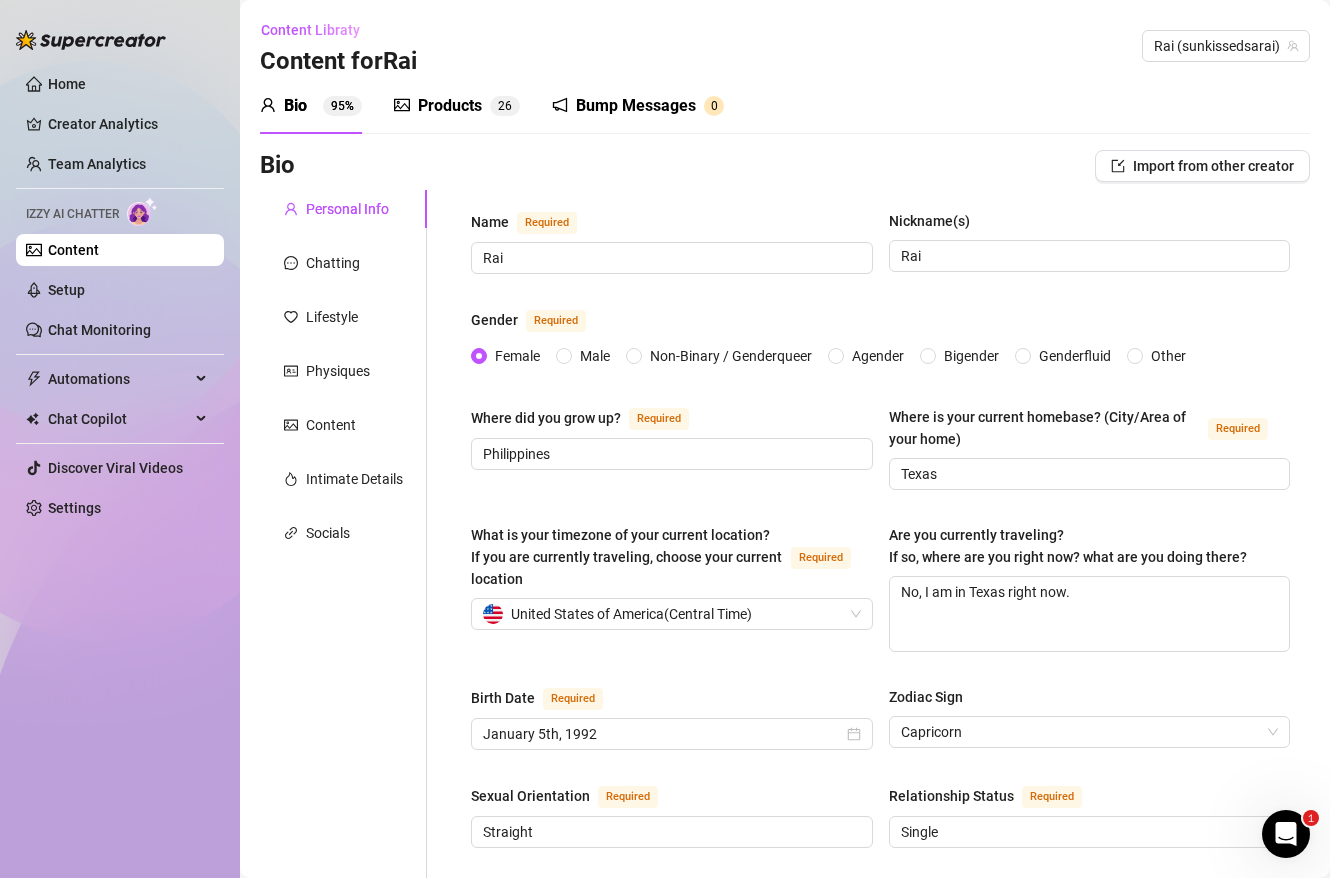 click on "Content" at bounding box center [73, 250] 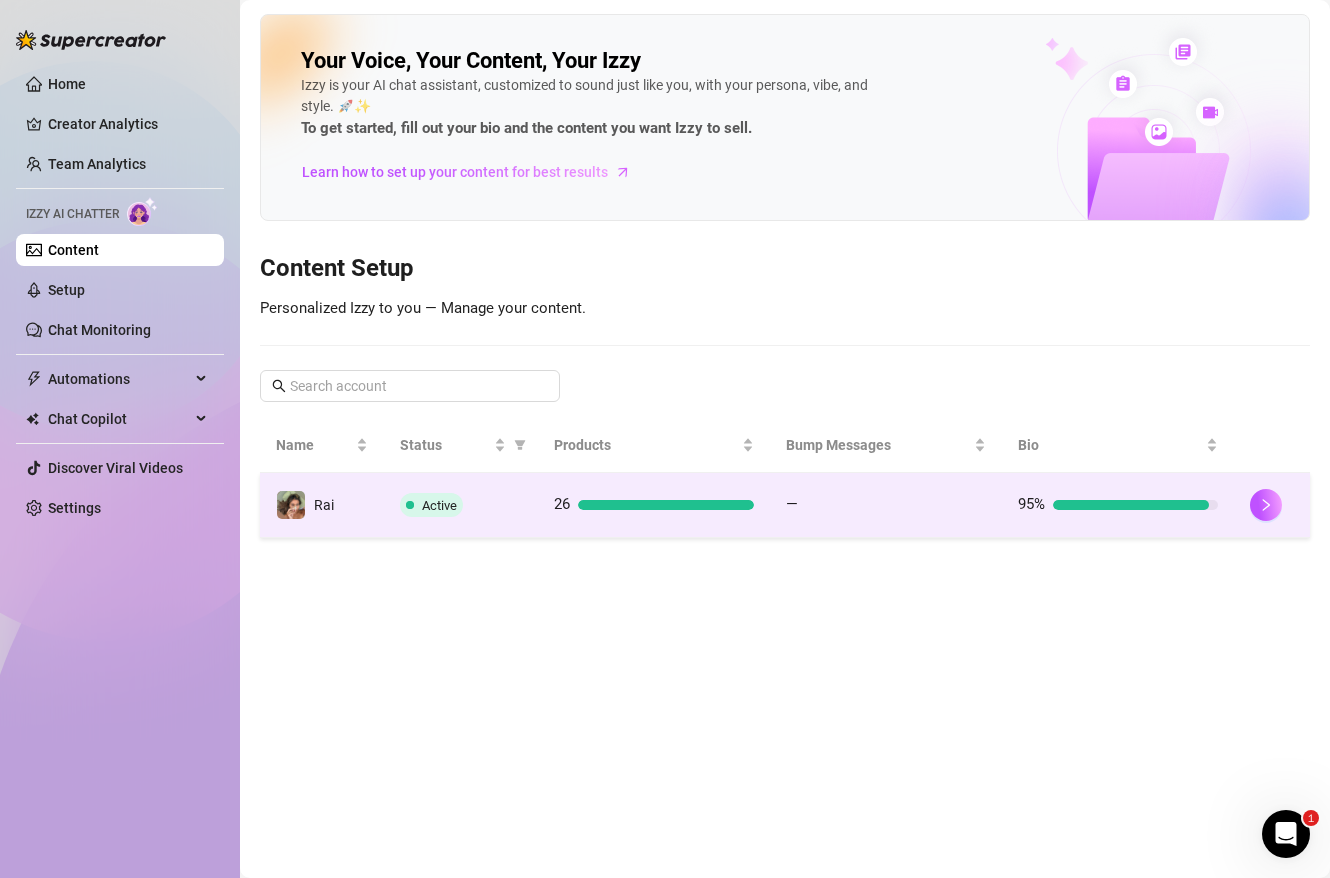 click on "Rai" at bounding box center [322, 505] 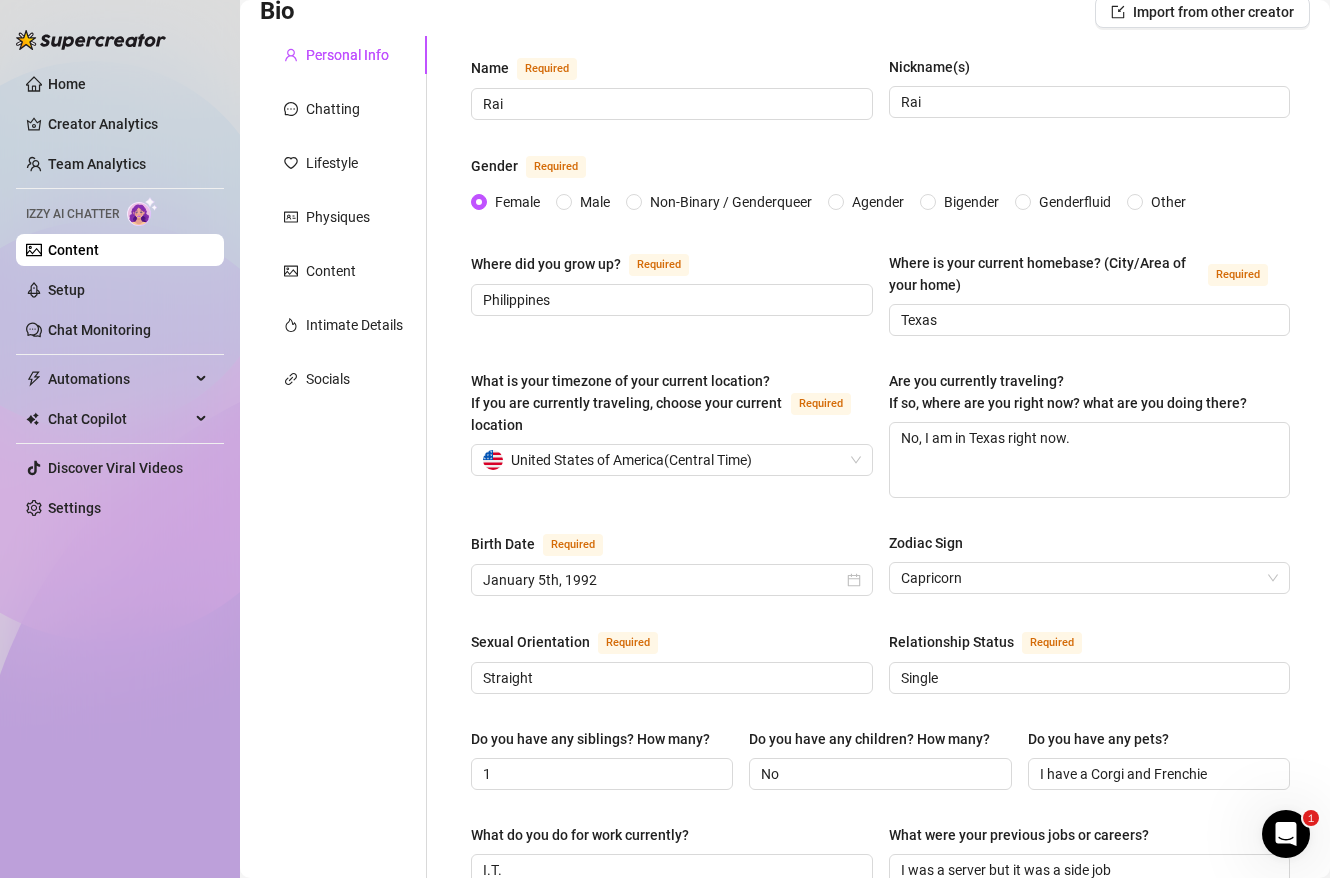 scroll, scrollTop: 0, scrollLeft: 0, axis: both 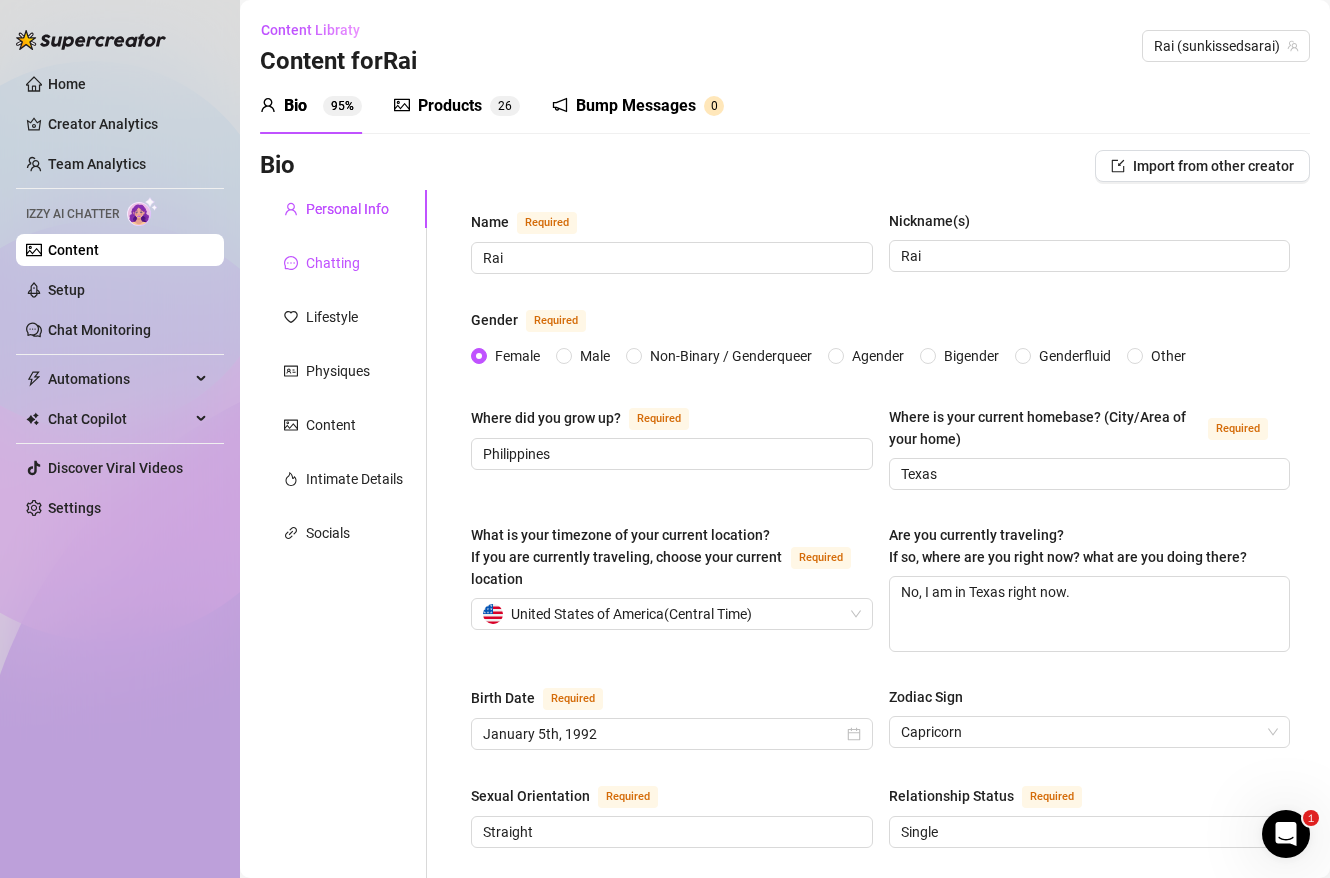 click on "Chatting" at bounding box center [333, 263] 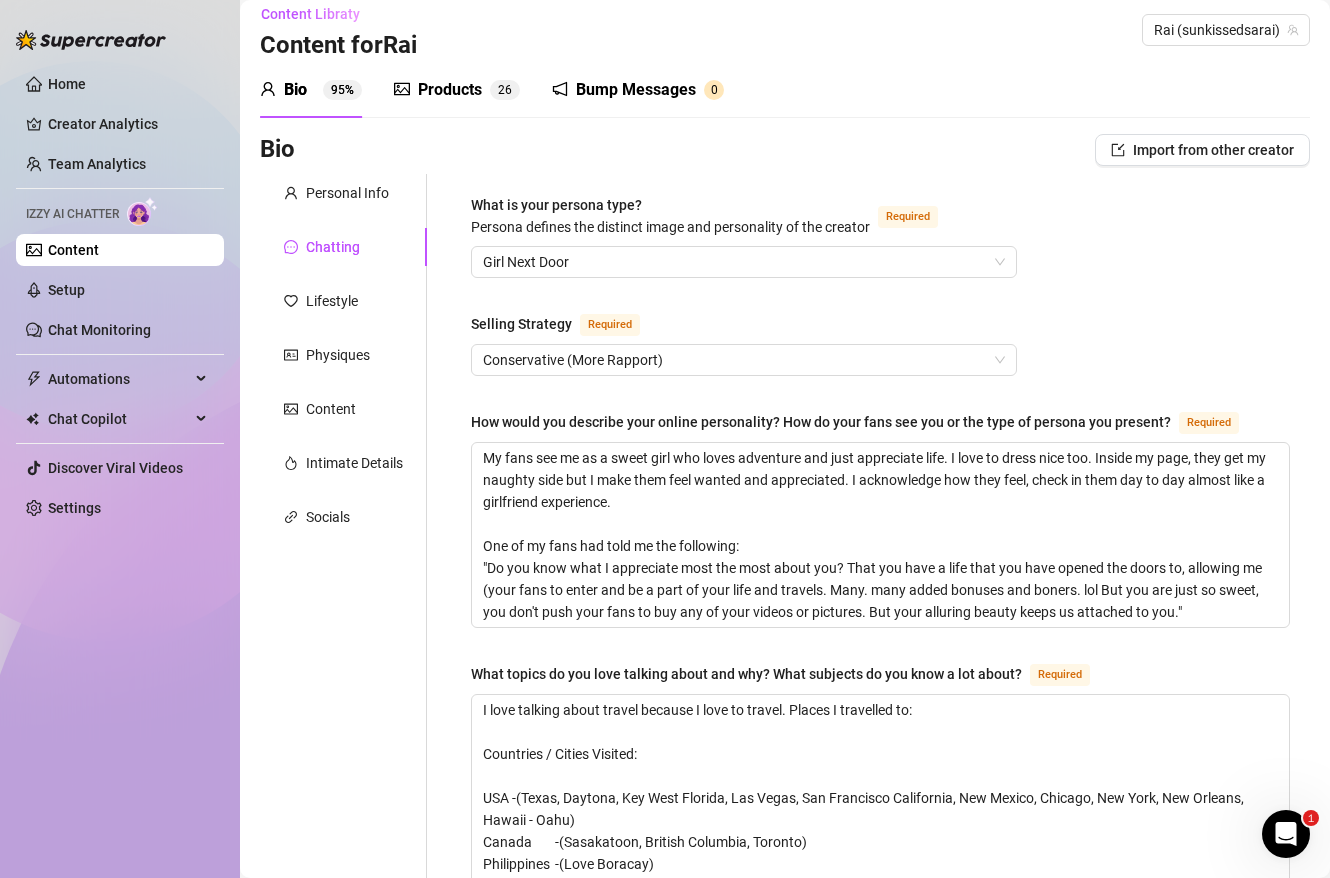 scroll, scrollTop: 0, scrollLeft: 0, axis: both 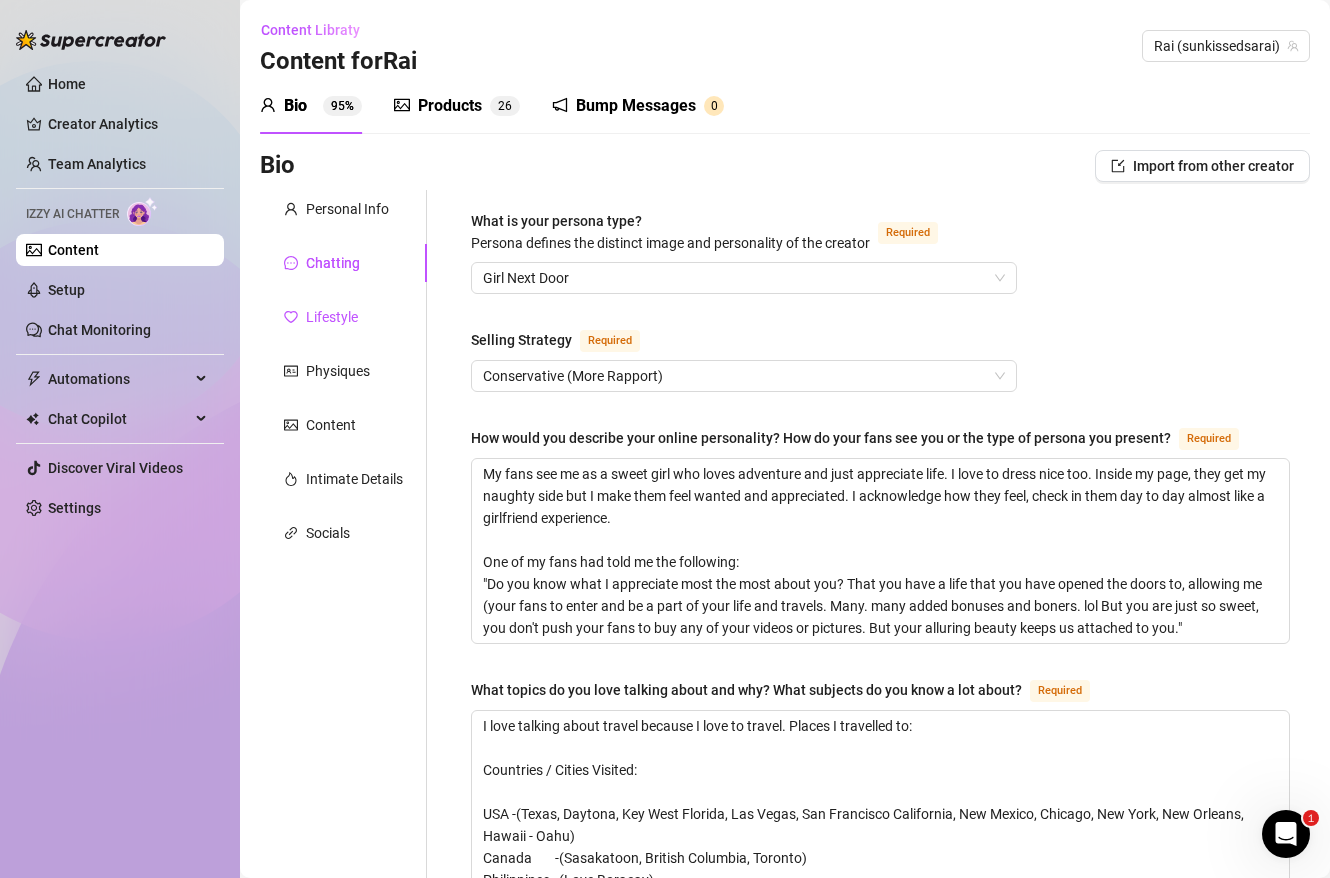 click on "Lifestyle" at bounding box center [332, 317] 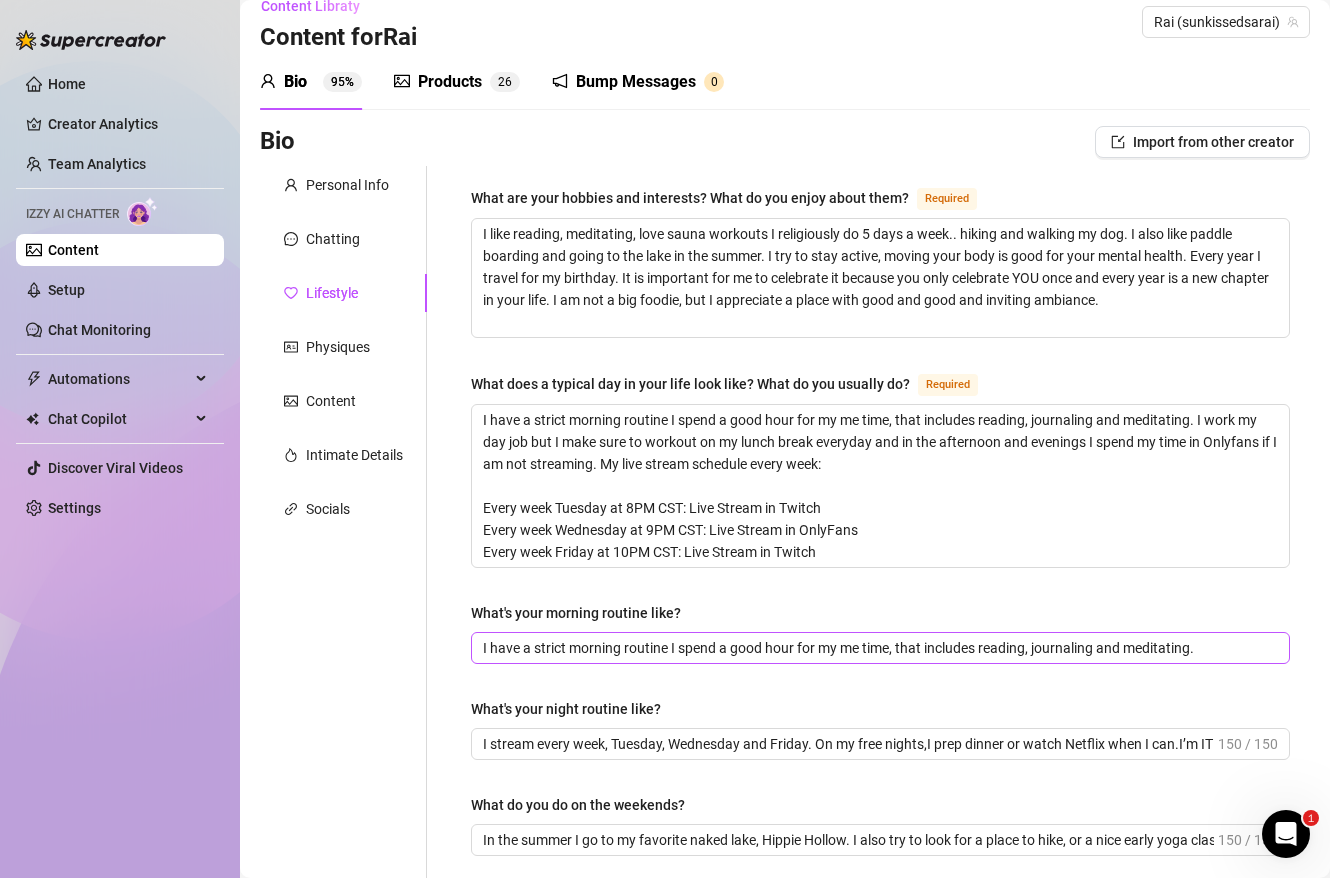 scroll, scrollTop: 0, scrollLeft: 0, axis: both 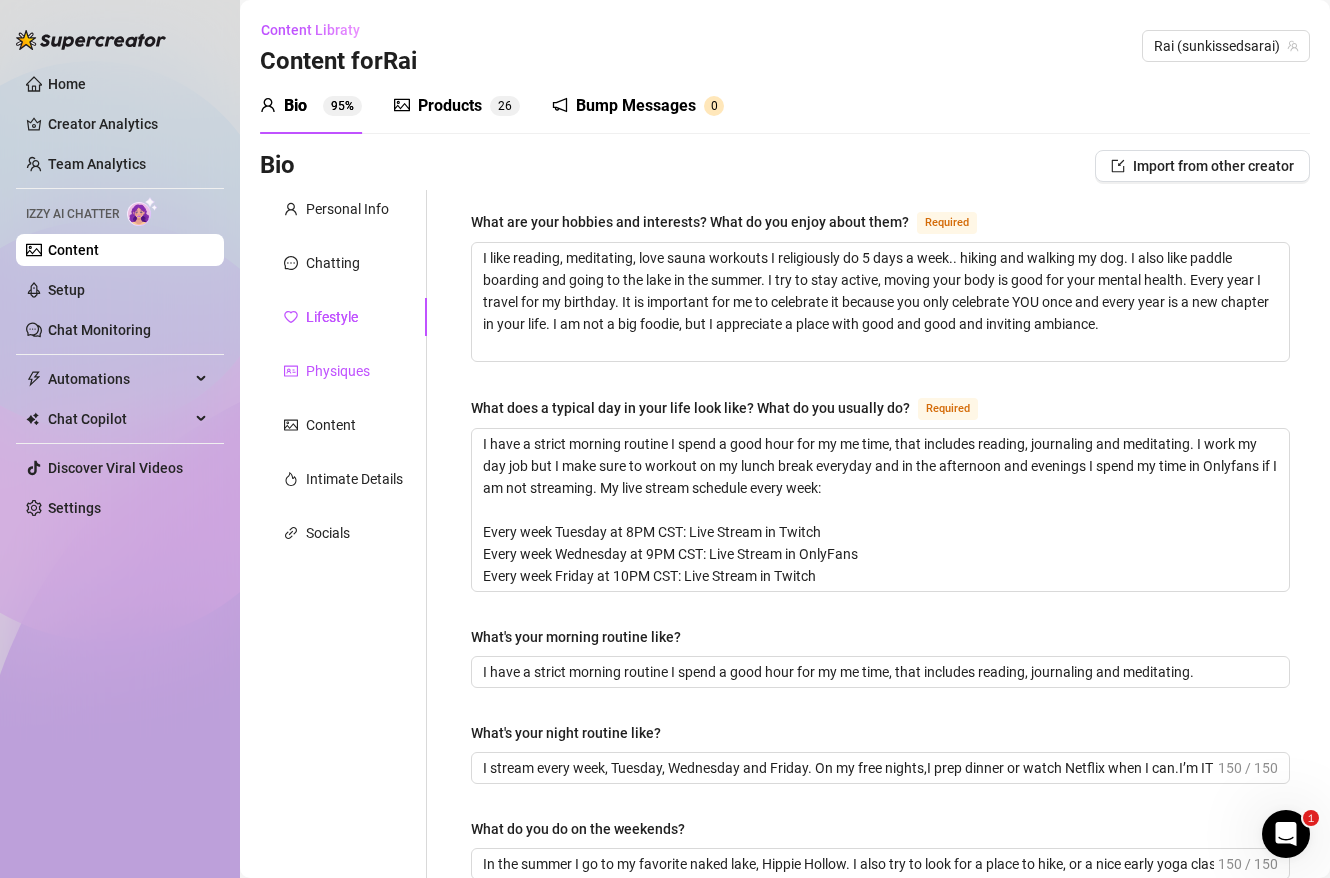 click on "Physiques" at bounding box center (338, 371) 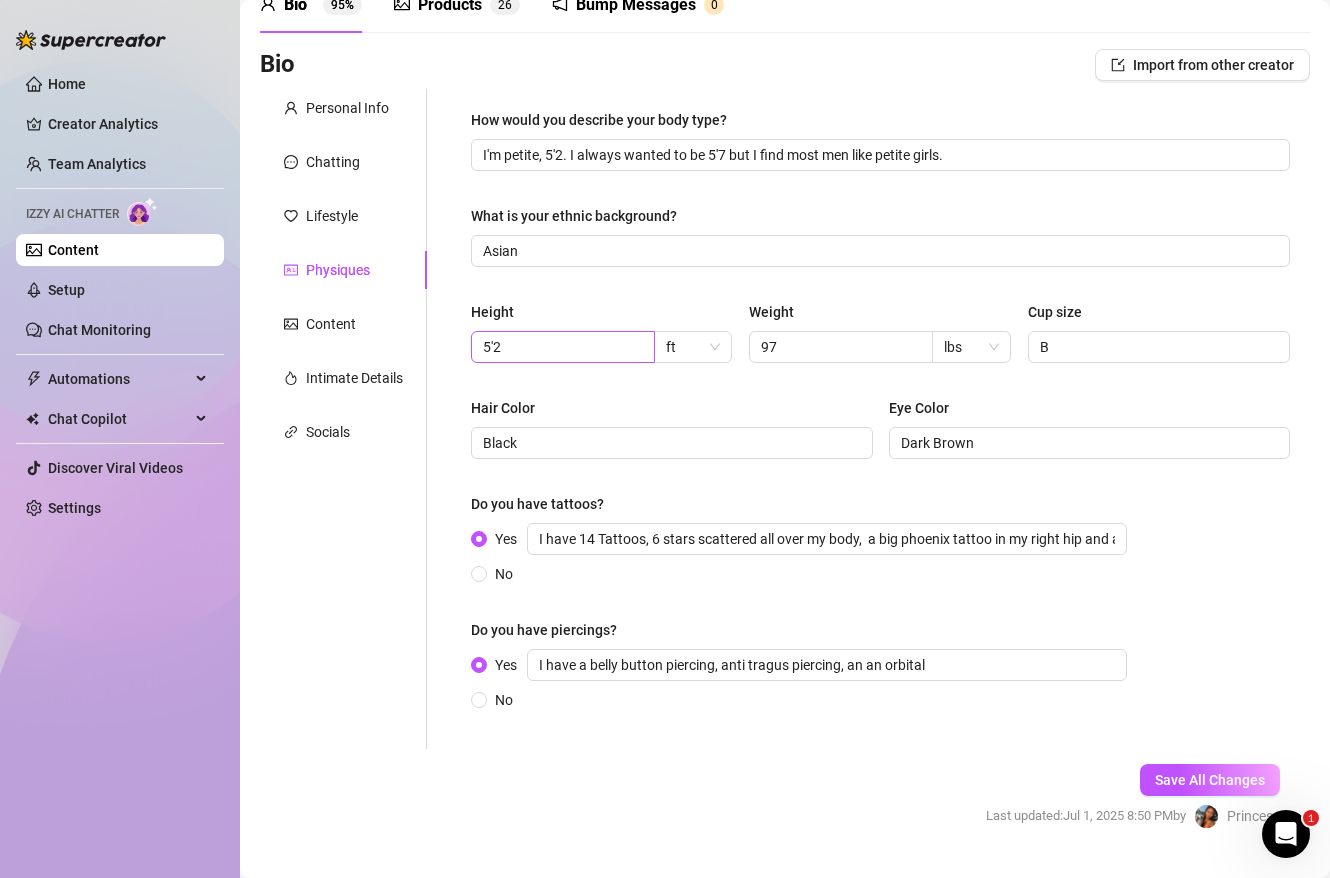 scroll, scrollTop: 102, scrollLeft: 0, axis: vertical 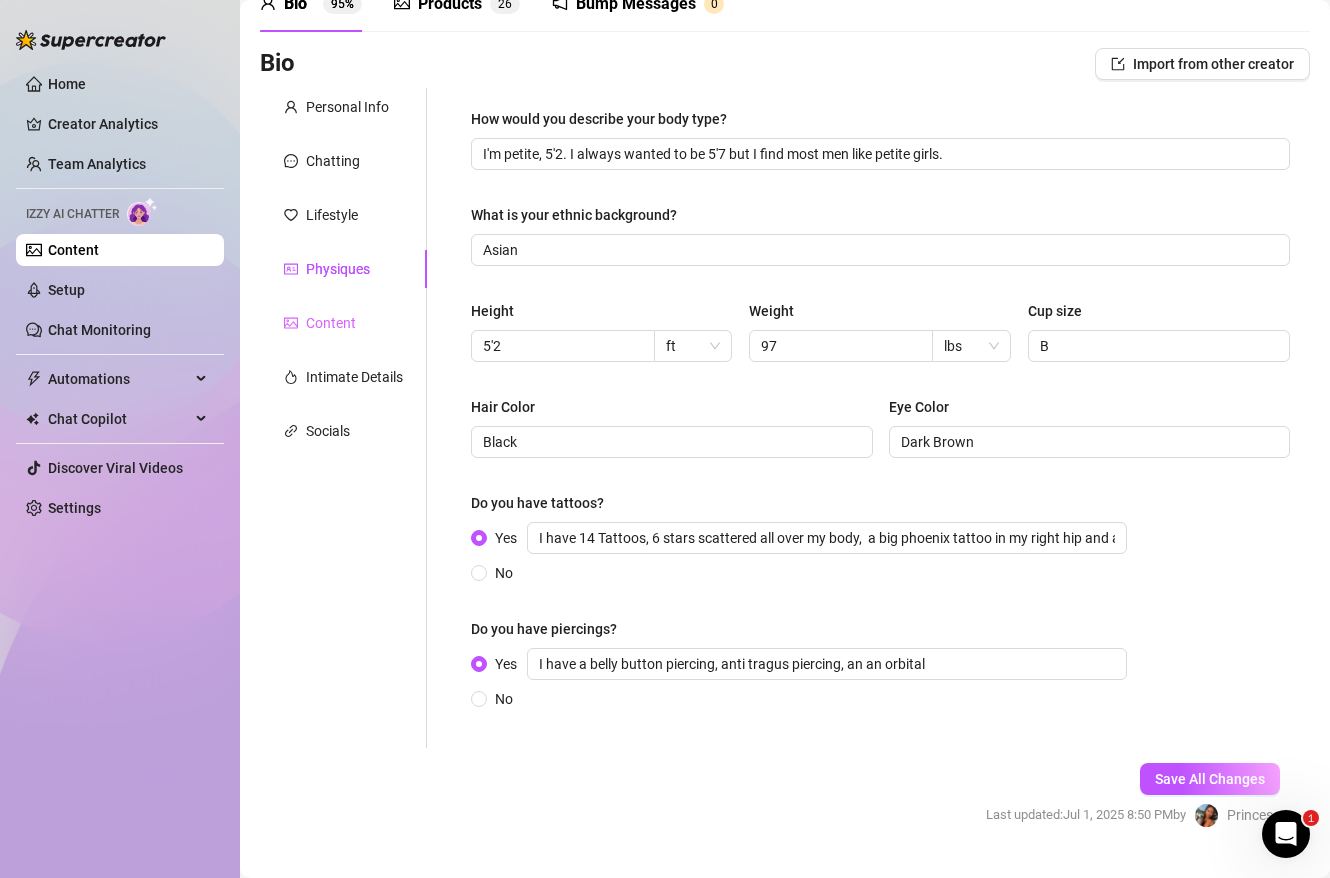 click on "Content" at bounding box center (343, 323) 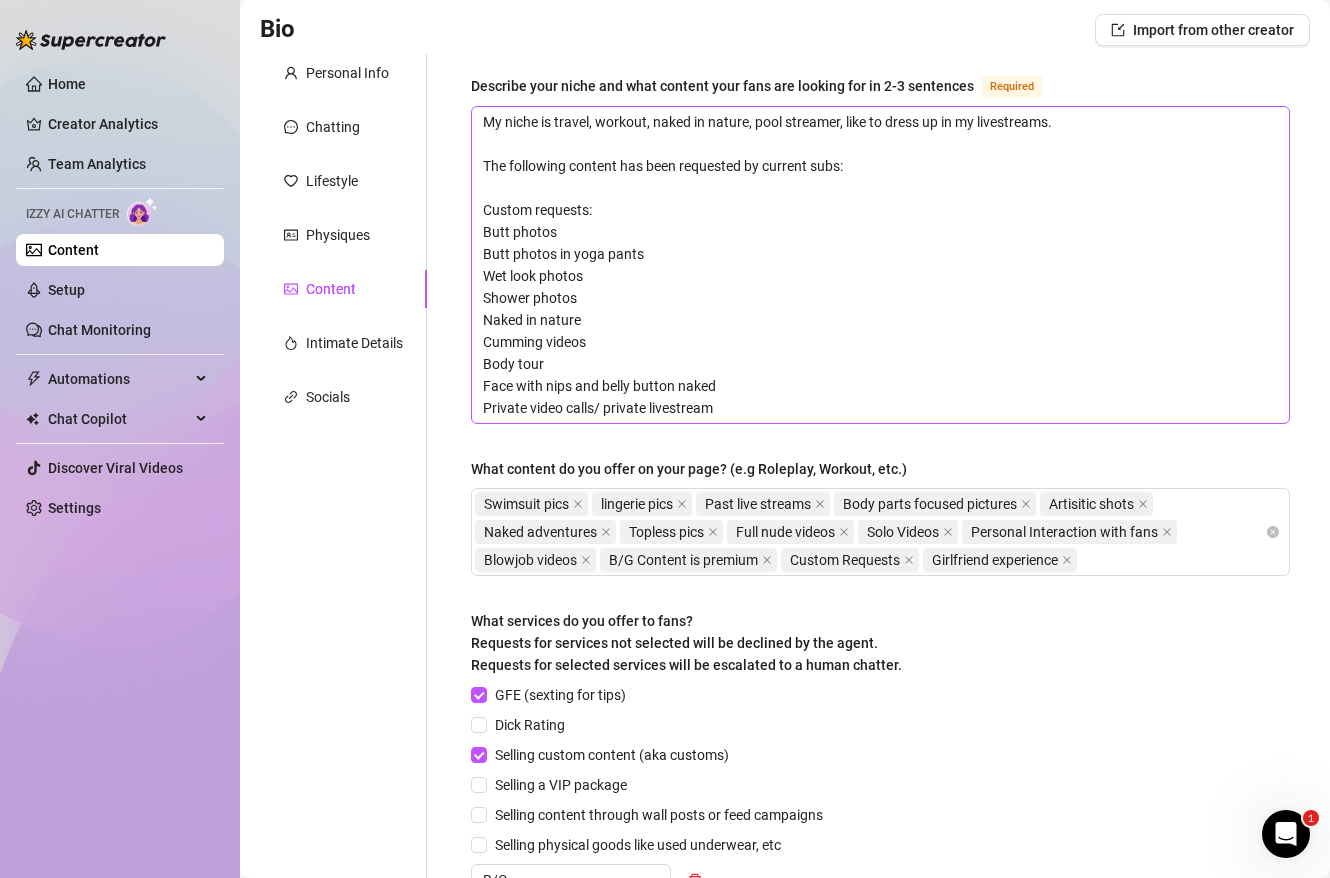 scroll, scrollTop: 169, scrollLeft: 0, axis: vertical 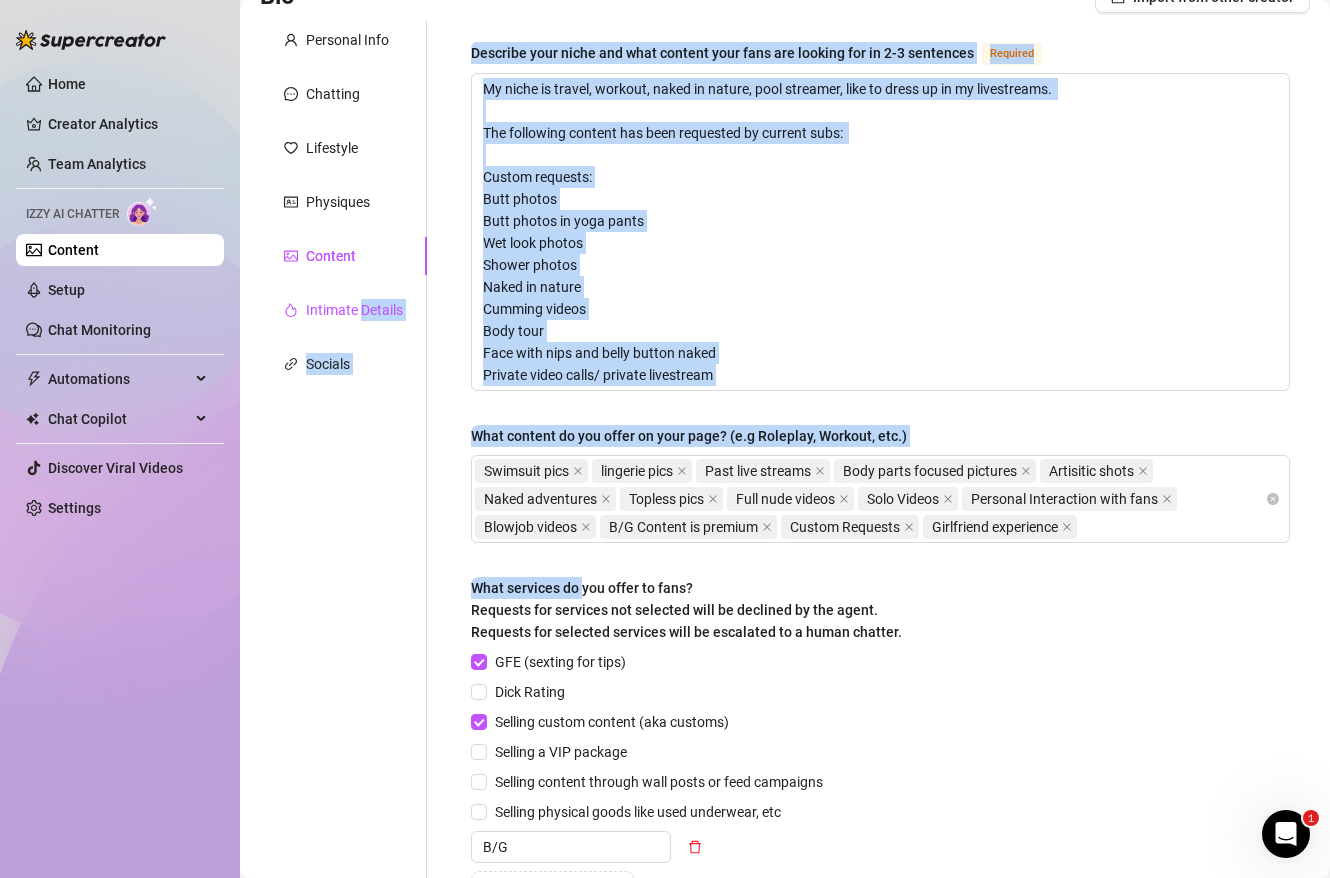 drag, startPoint x: 363, startPoint y: 309, endPoint x: 582, endPoint y: 590, distance: 356.26114 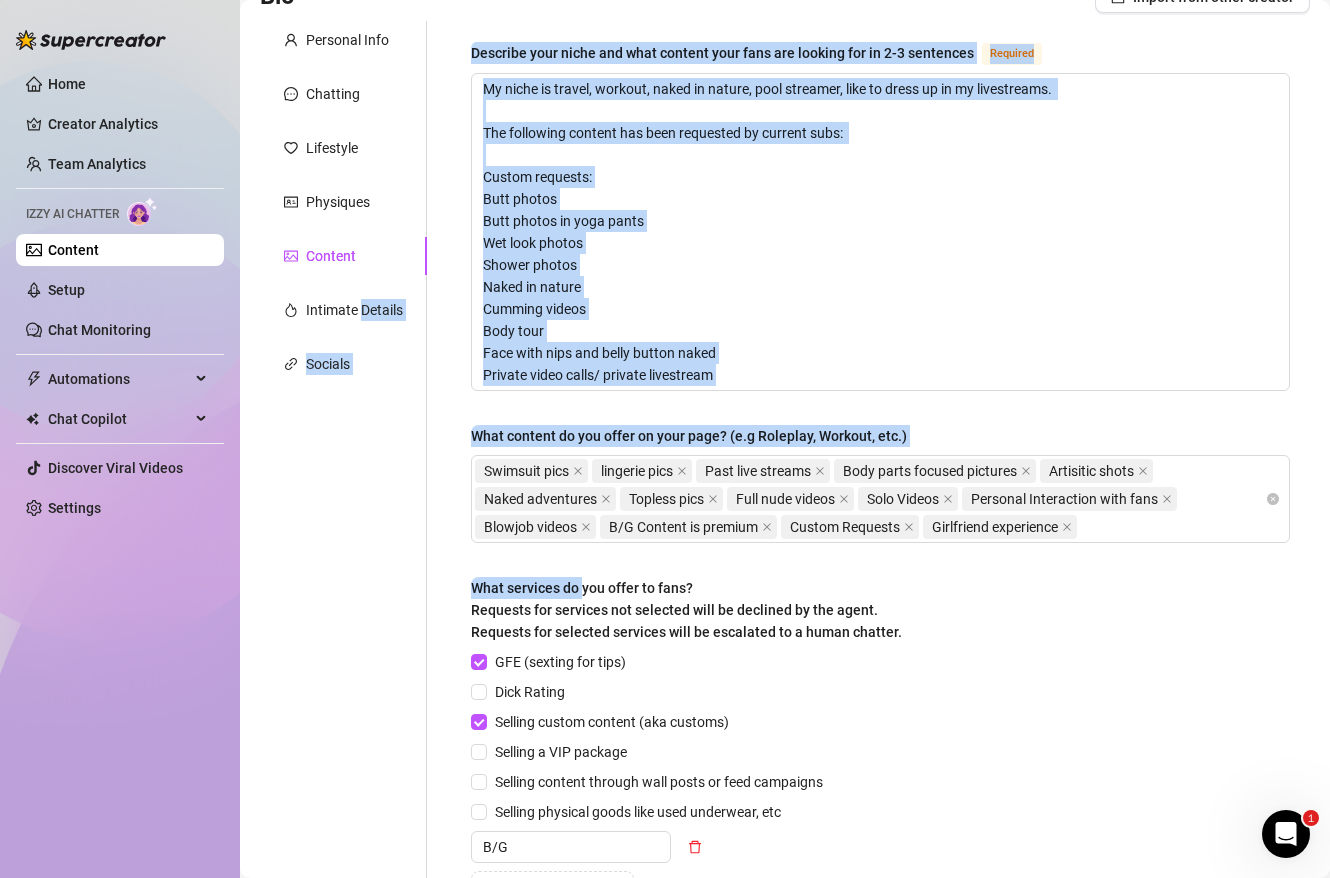 click on "What services do you offer to fans? Requests for services not selected will be declined by the agent. Requests for selected services will be escalated to a human chatter." at bounding box center (686, 610) 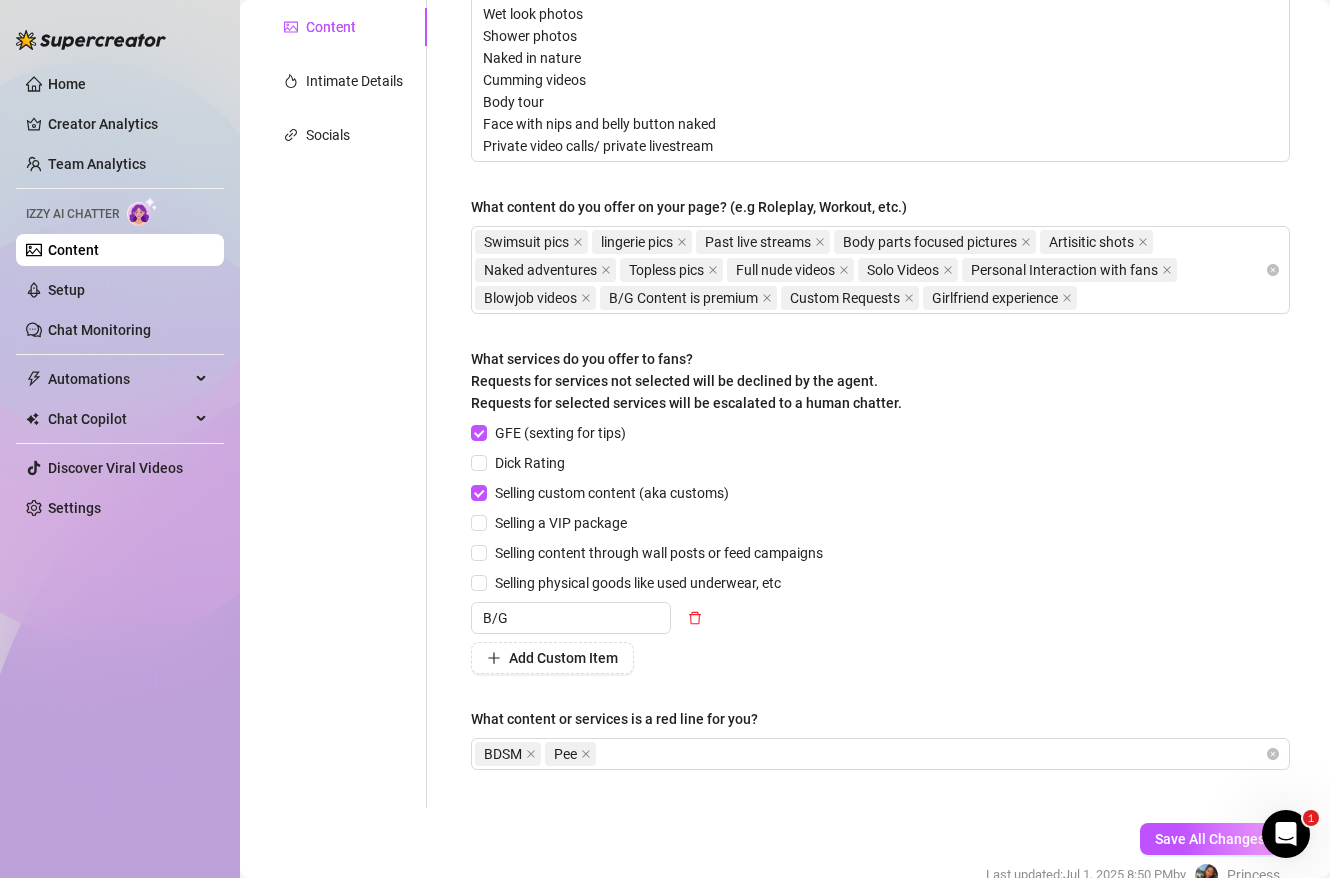 scroll, scrollTop: 412, scrollLeft: 0, axis: vertical 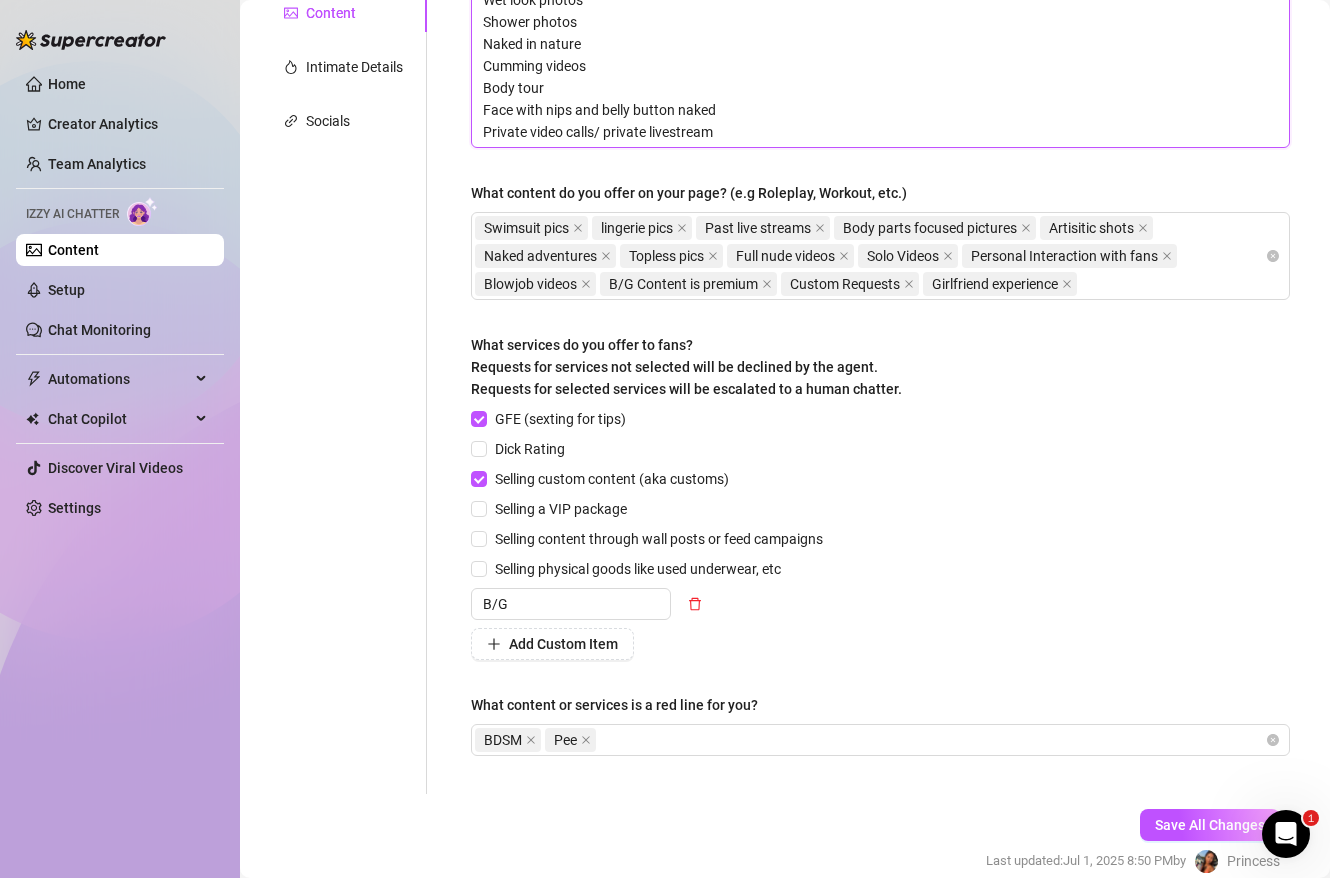click on "My niche is travel, workout, naked in nature, pool streamer, like to dress up in my livestreams.
The following content has been requested by current subs:
Custom requests:
Butt photos
Butt photos in yoga pants
Wet look photos
Shower photos
Naked in nature
Cumming videos
Body tour
Face with nips and belly button naked
Private video calls/ private livestream" at bounding box center (880, -11) 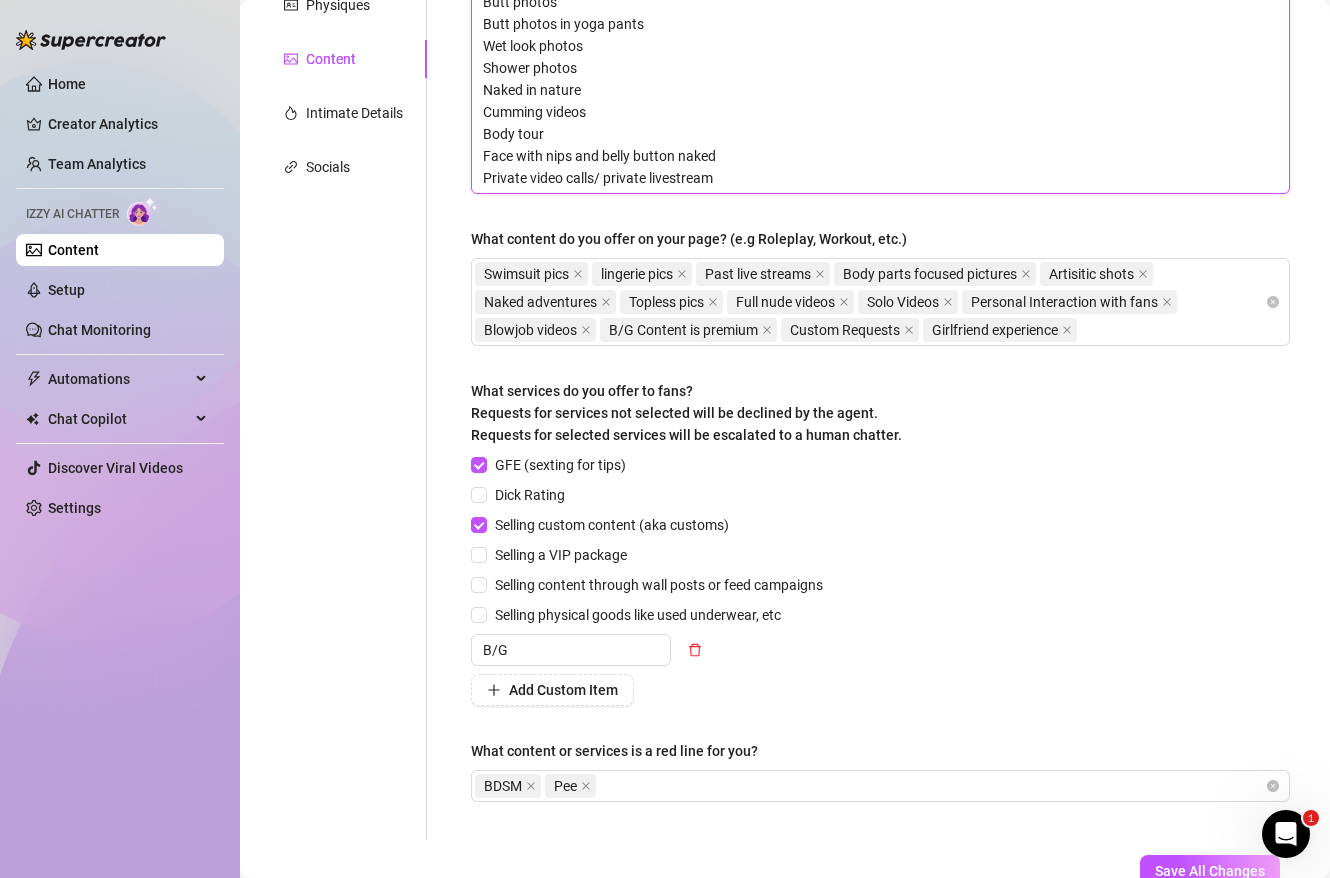 scroll, scrollTop: 361, scrollLeft: 0, axis: vertical 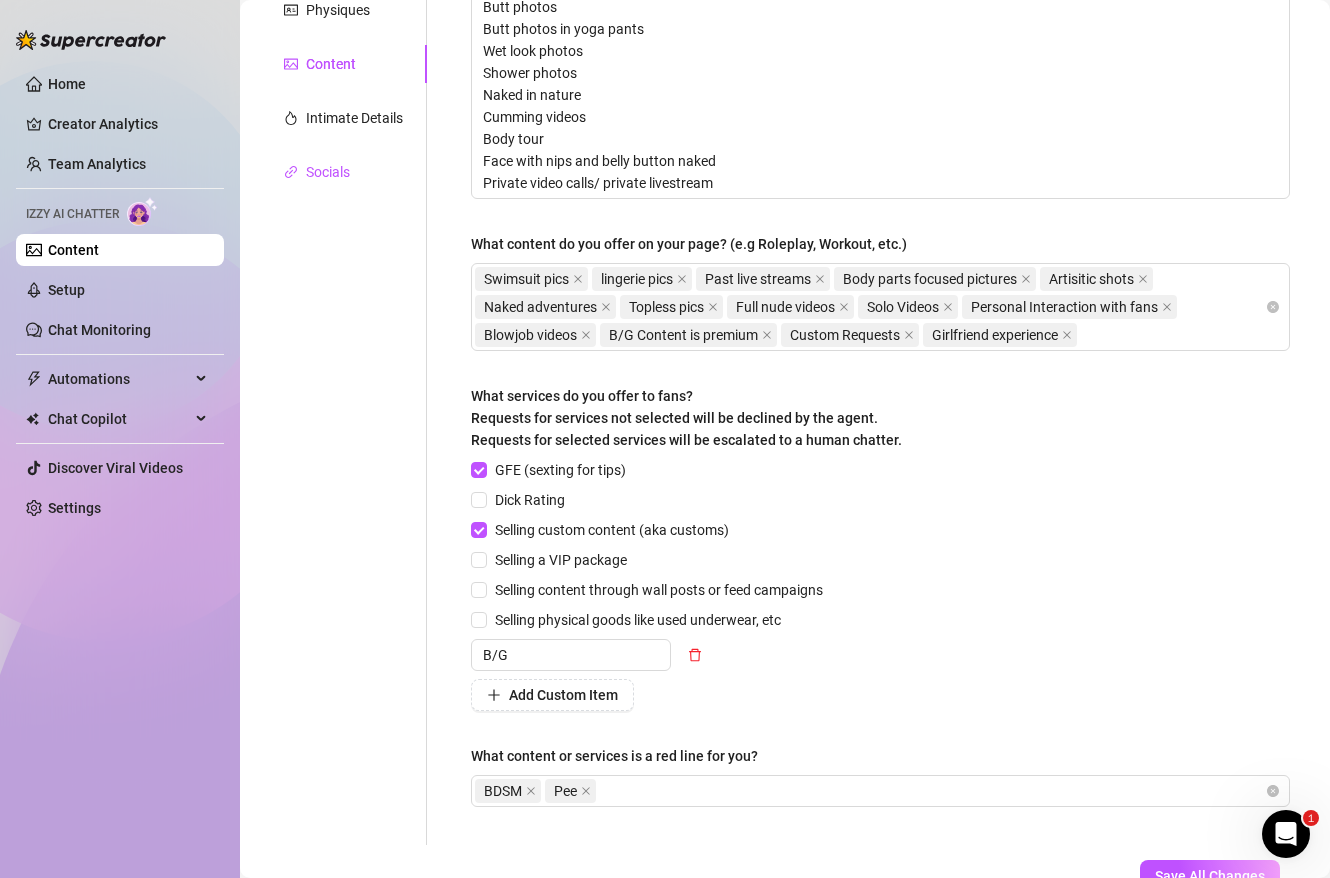 click on "Socials" at bounding box center [328, 172] 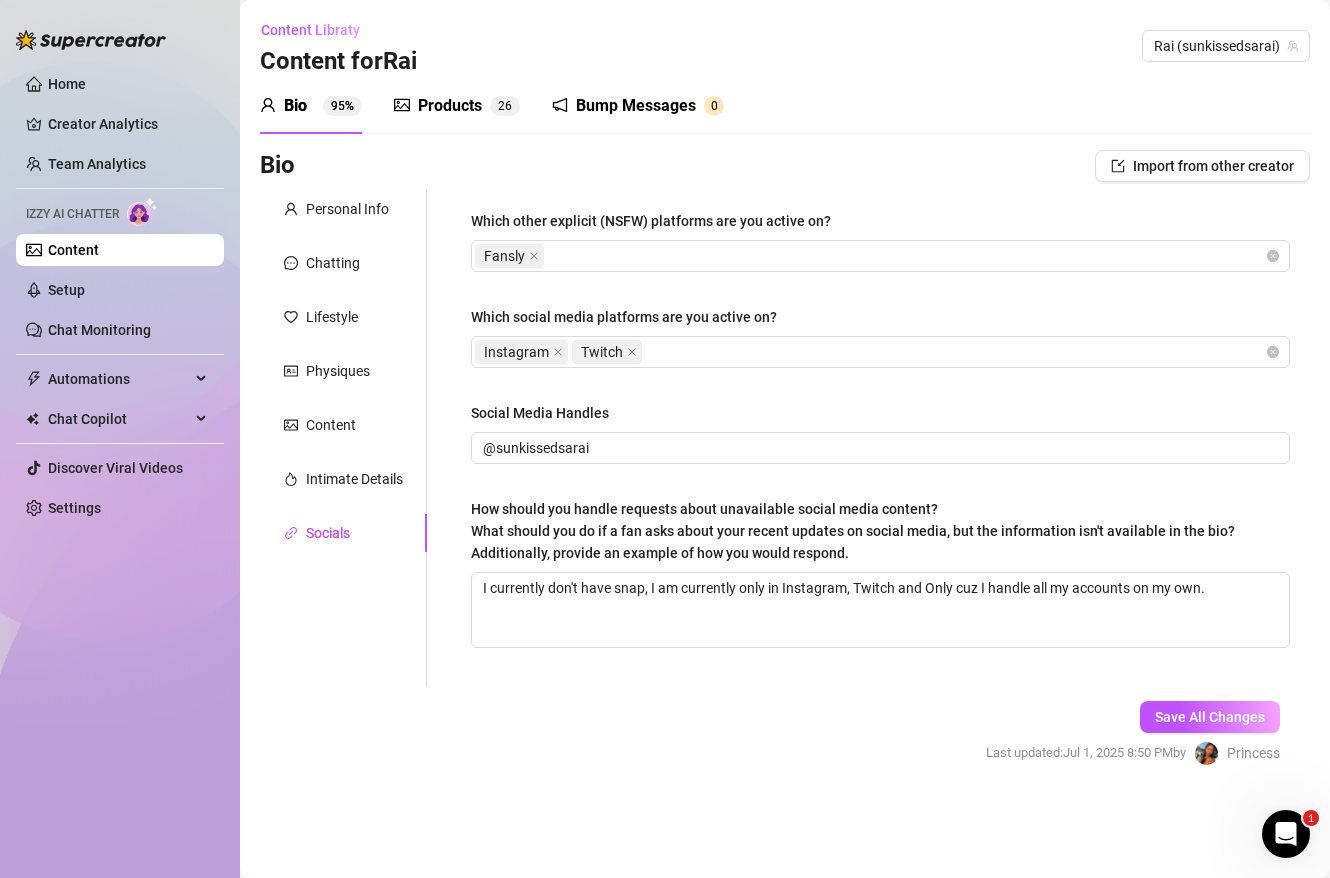 click on "Products" at bounding box center [450, 106] 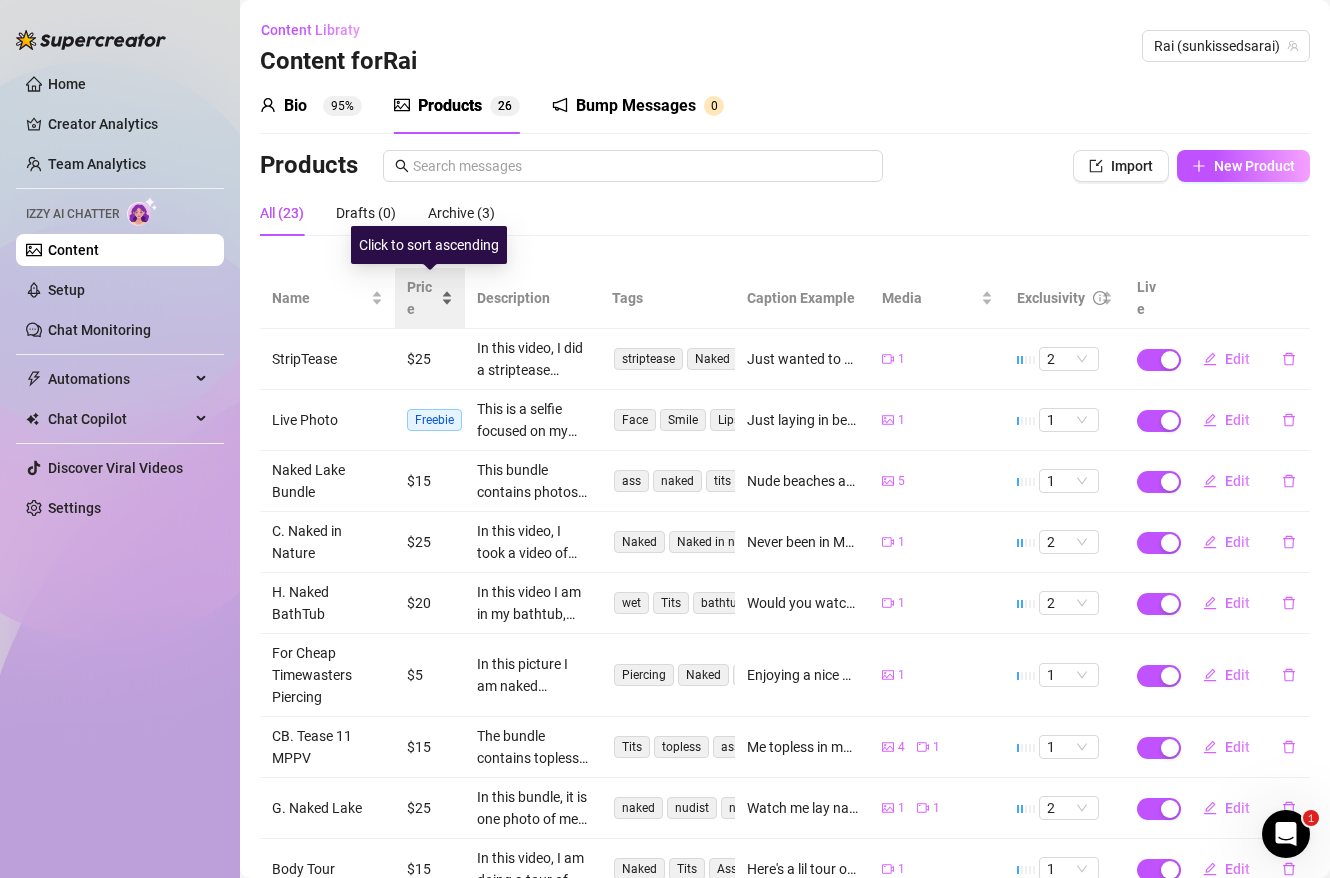 click on "Price" at bounding box center [430, 298] 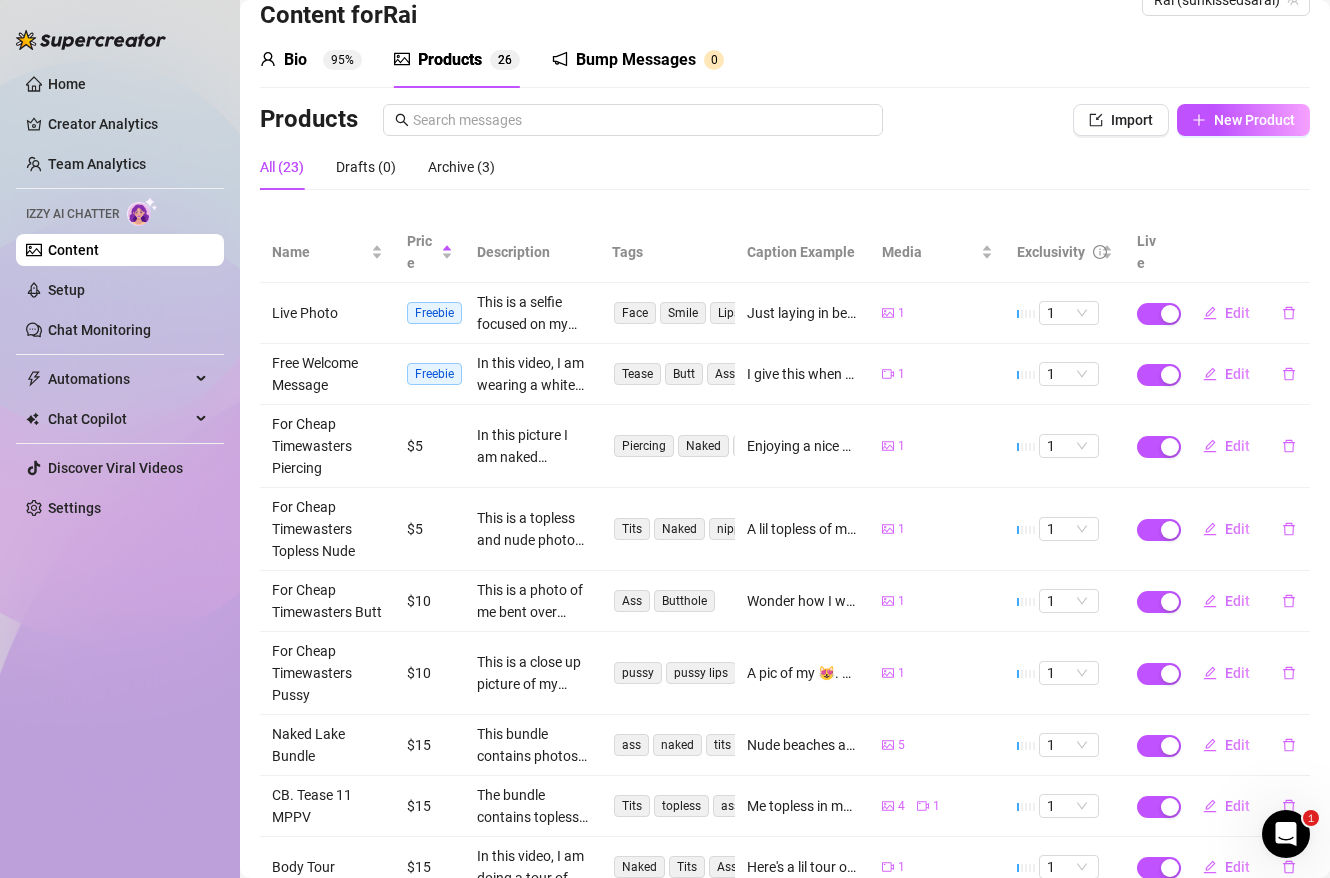 scroll, scrollTop: 0, scrollLeft: 0, axis: both 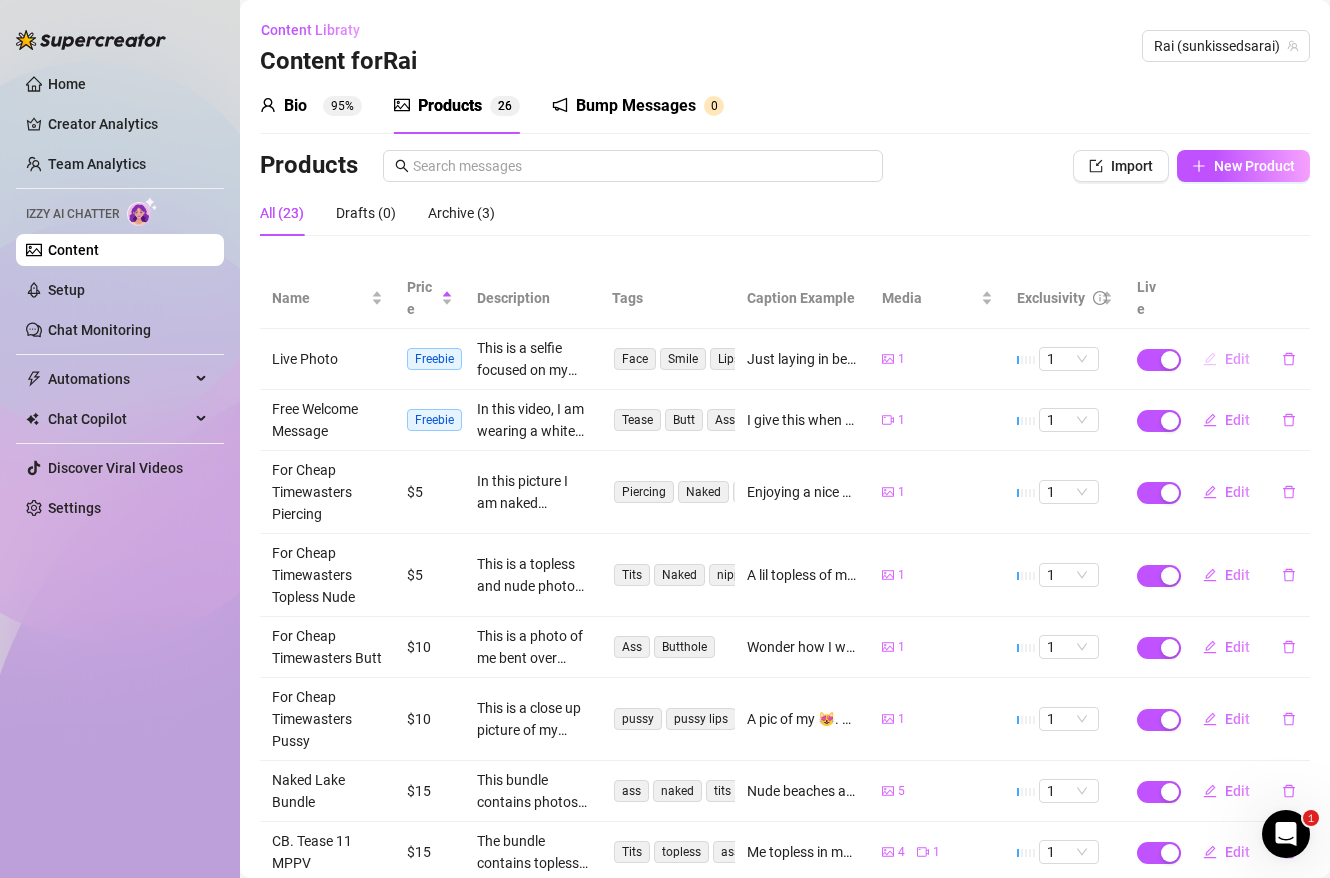 click on "Edit" at bounding box center (1237, 359) 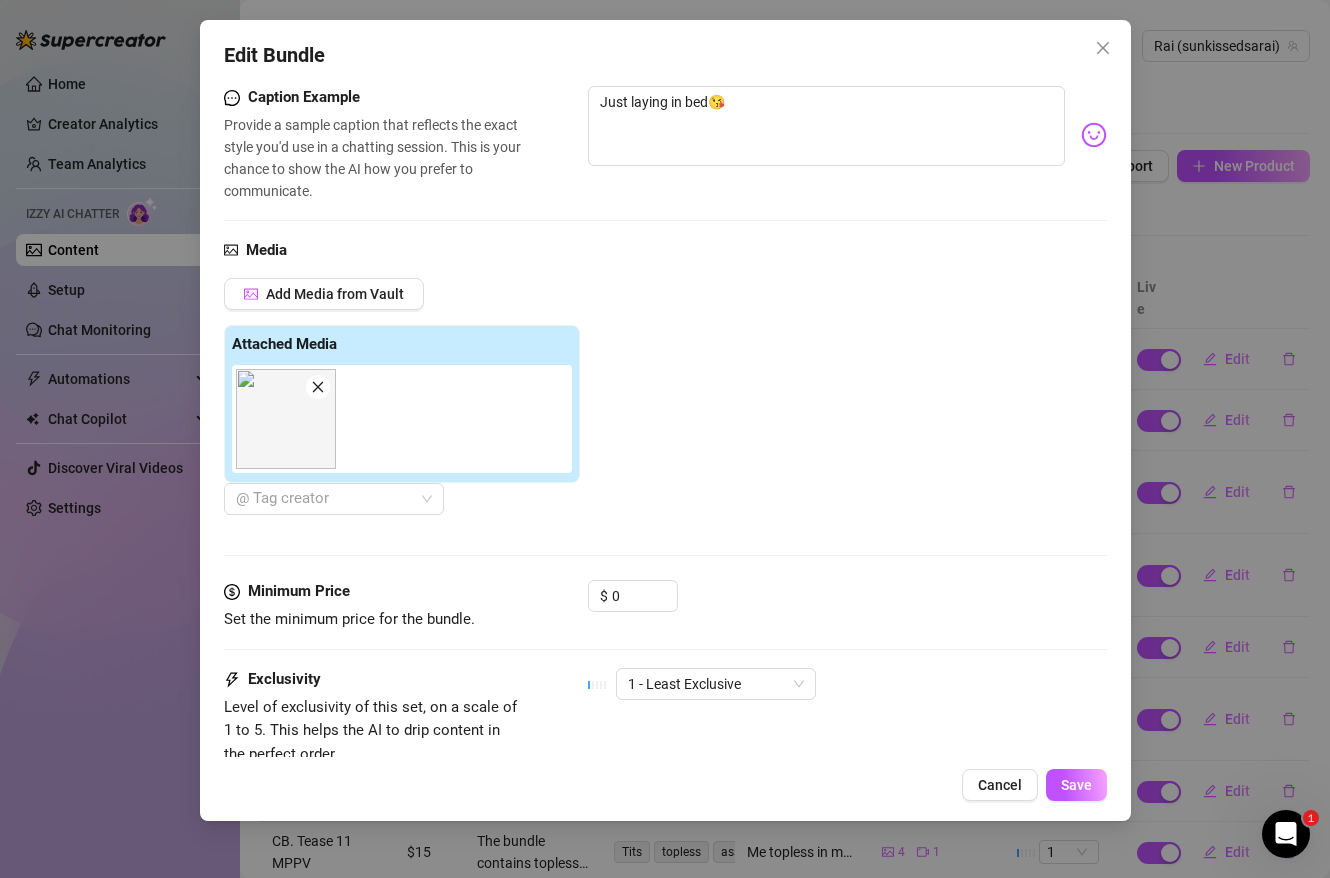 scroll, scrollTop: 490, scrollLeft: 0, axis: vertical 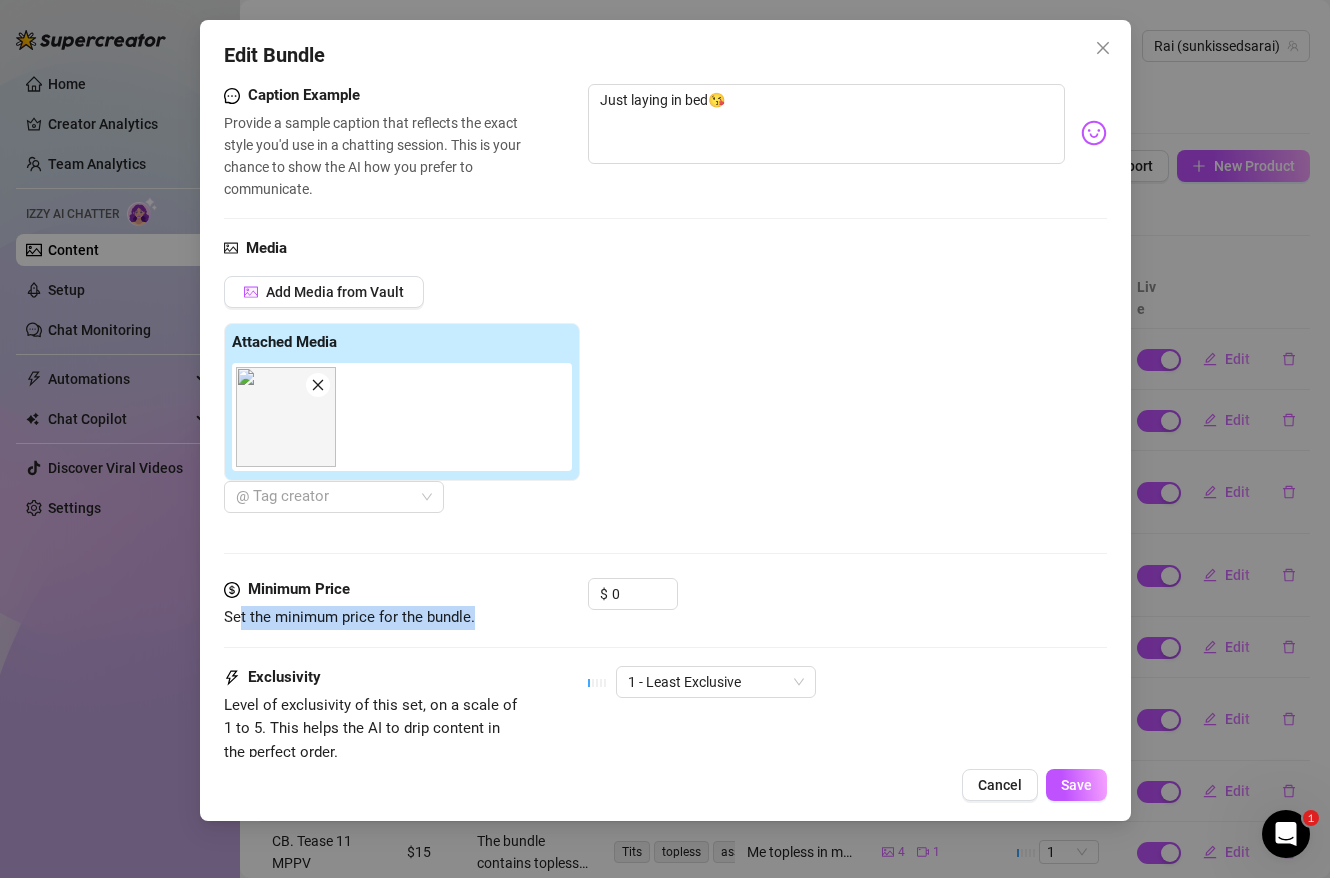drag, startPoint x: 240, startPoint y: 620, endPoint x: 512, endPoint y: 625, distance: 272.04596 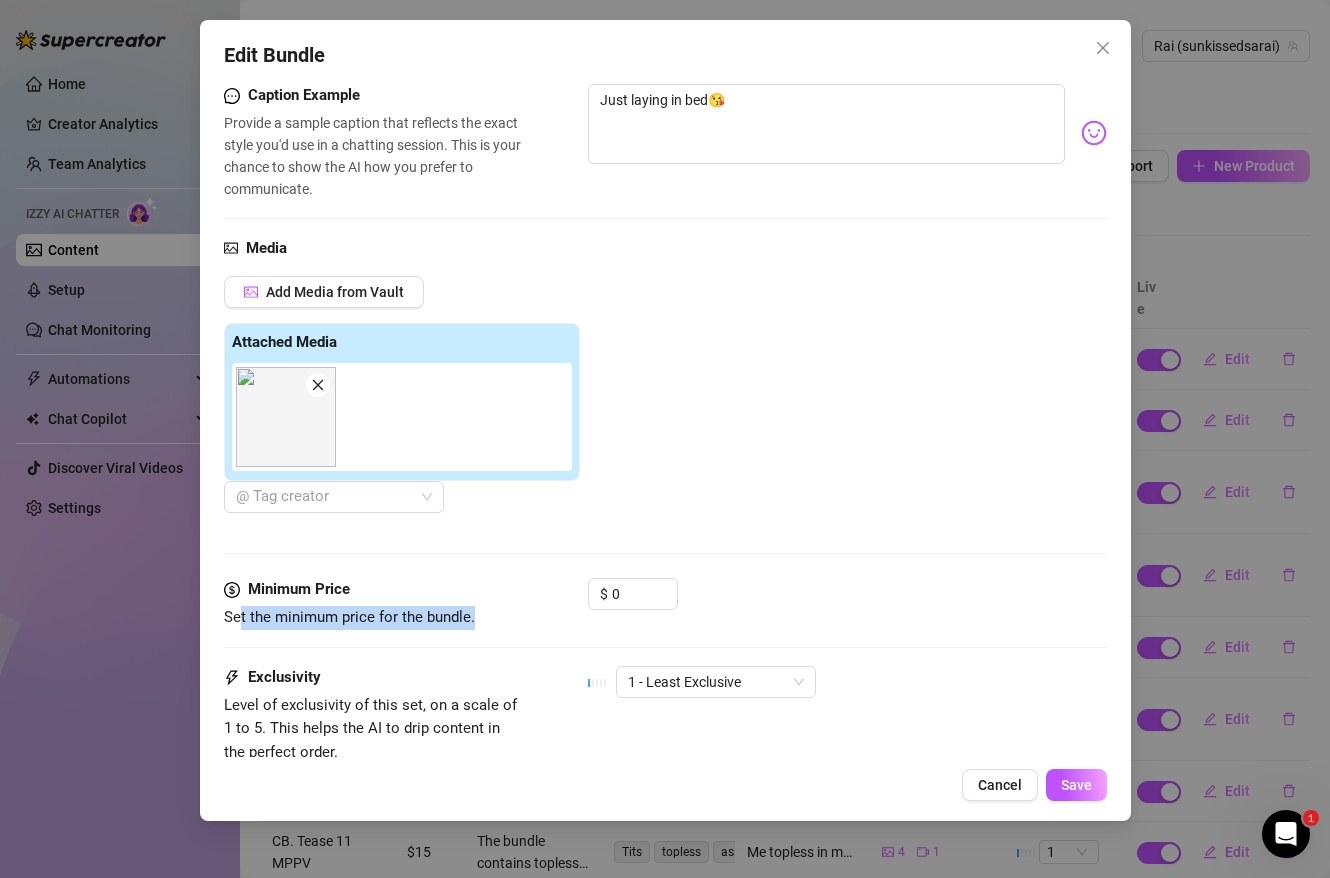 click on "Minimum Price Set the minimum price for the bundle. $ 0" at bounding box center [665, 622] 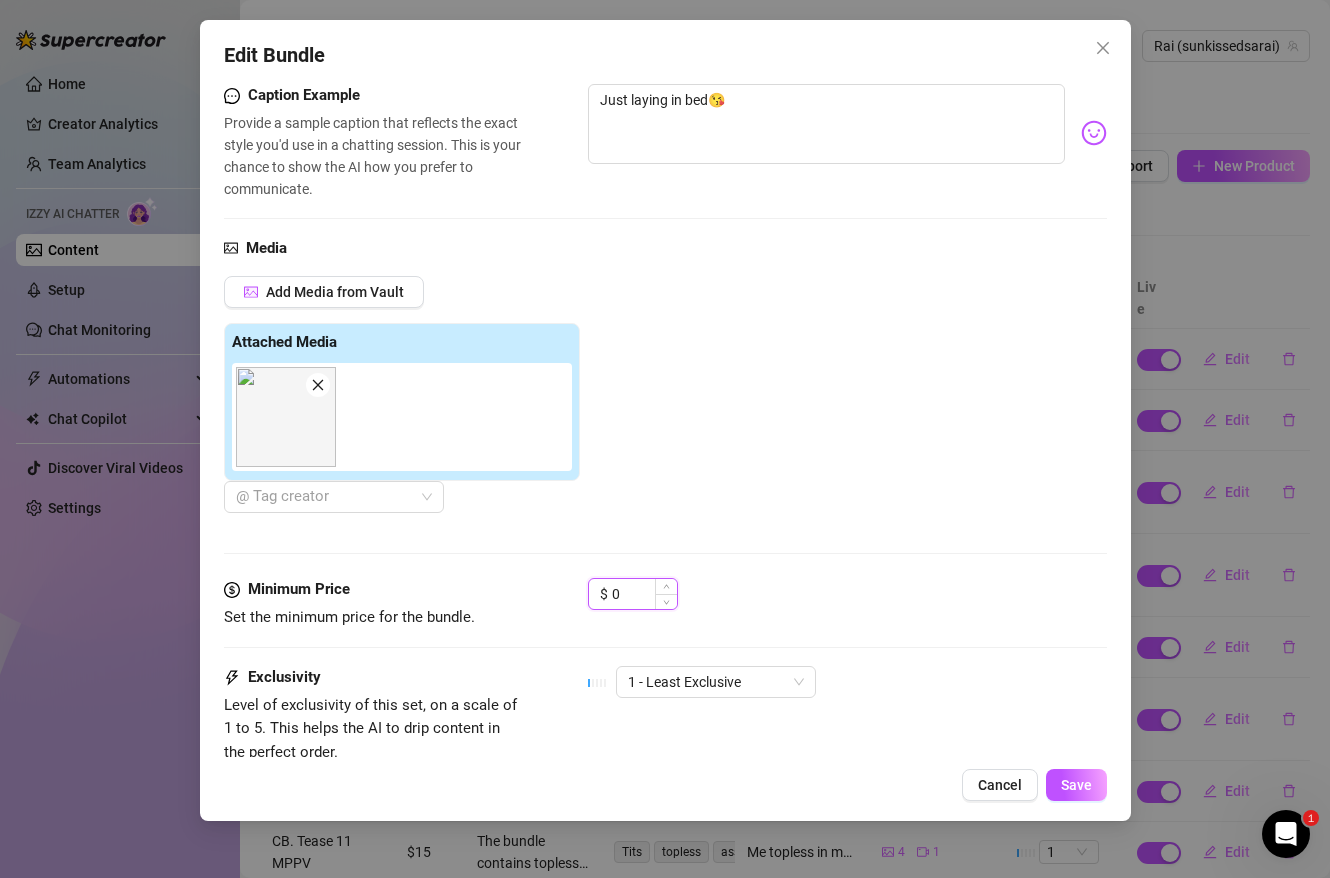 click on "0" at bounding box center (644, 594) 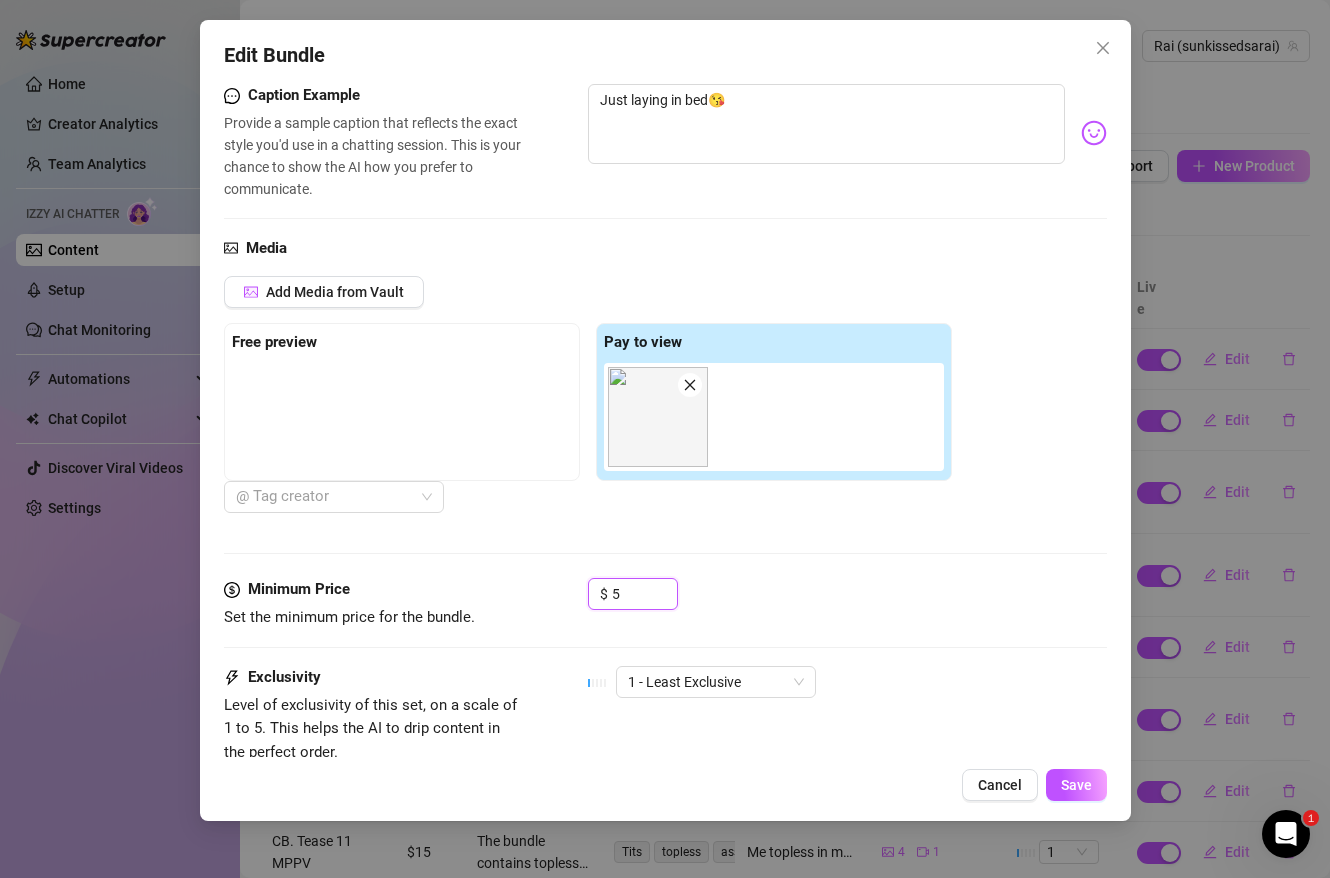 type on "5" 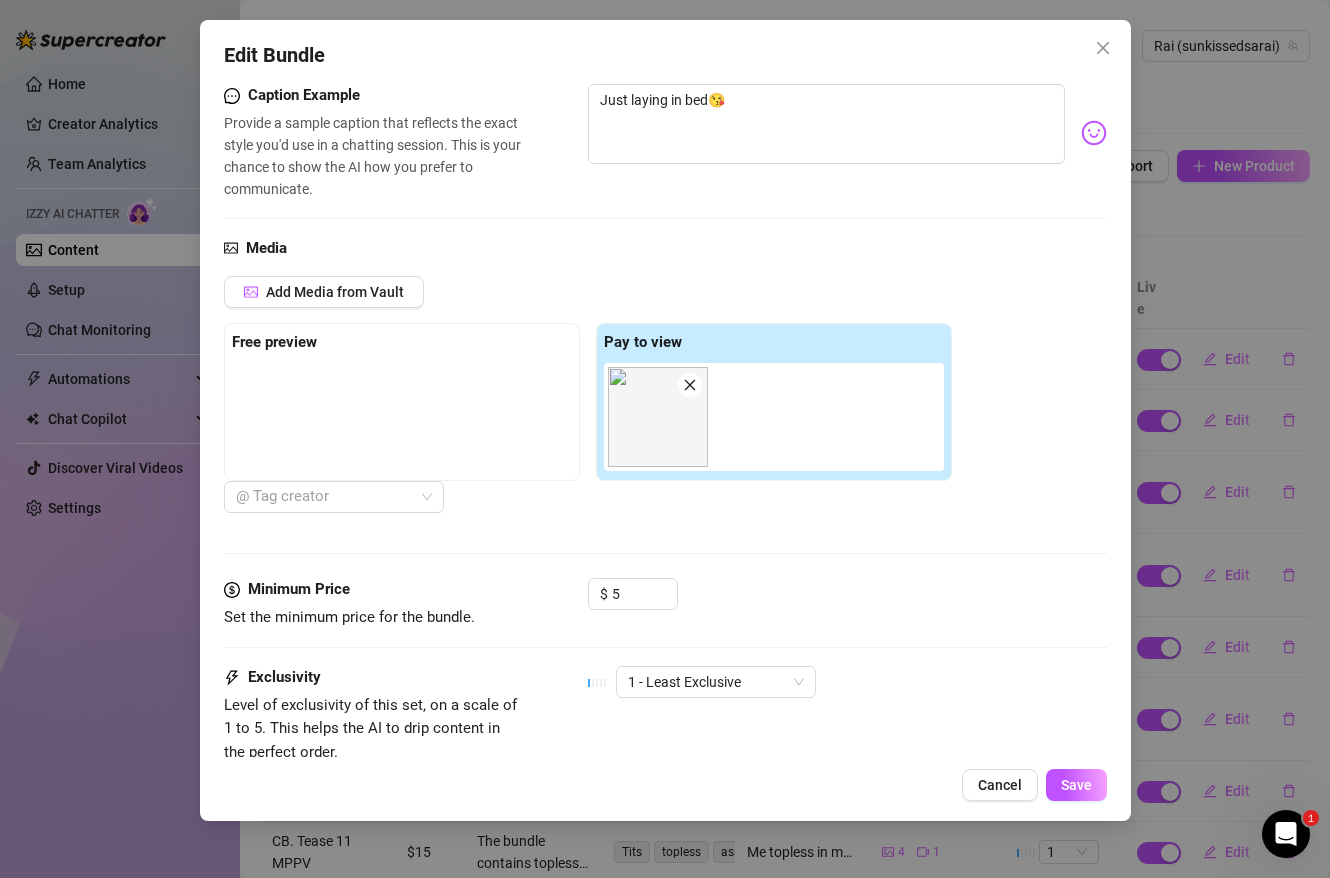 click on "$ 5" at bounding box center (847, 603) 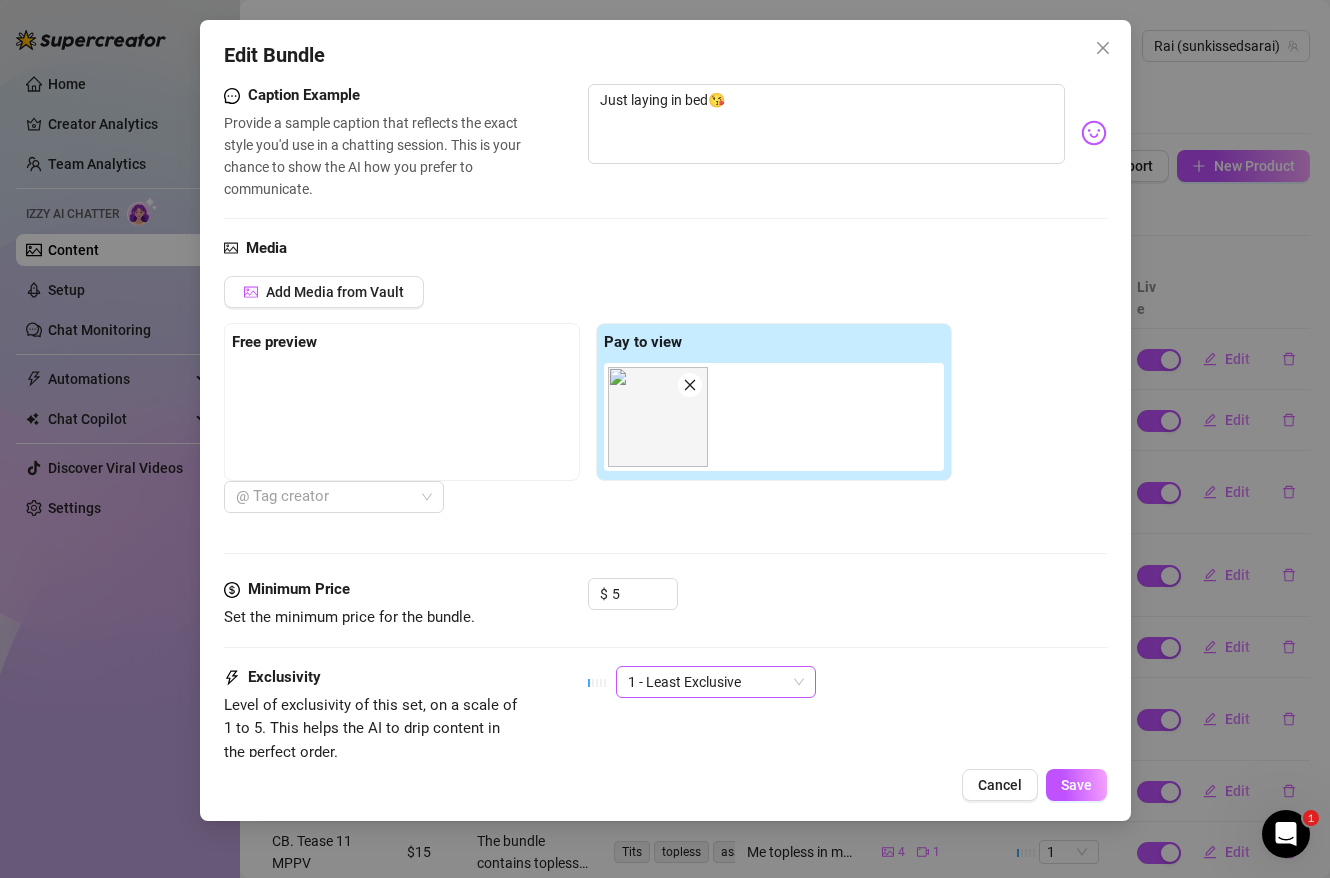 click on "1 - Least Exclusive" at bounding box center [716, 682] 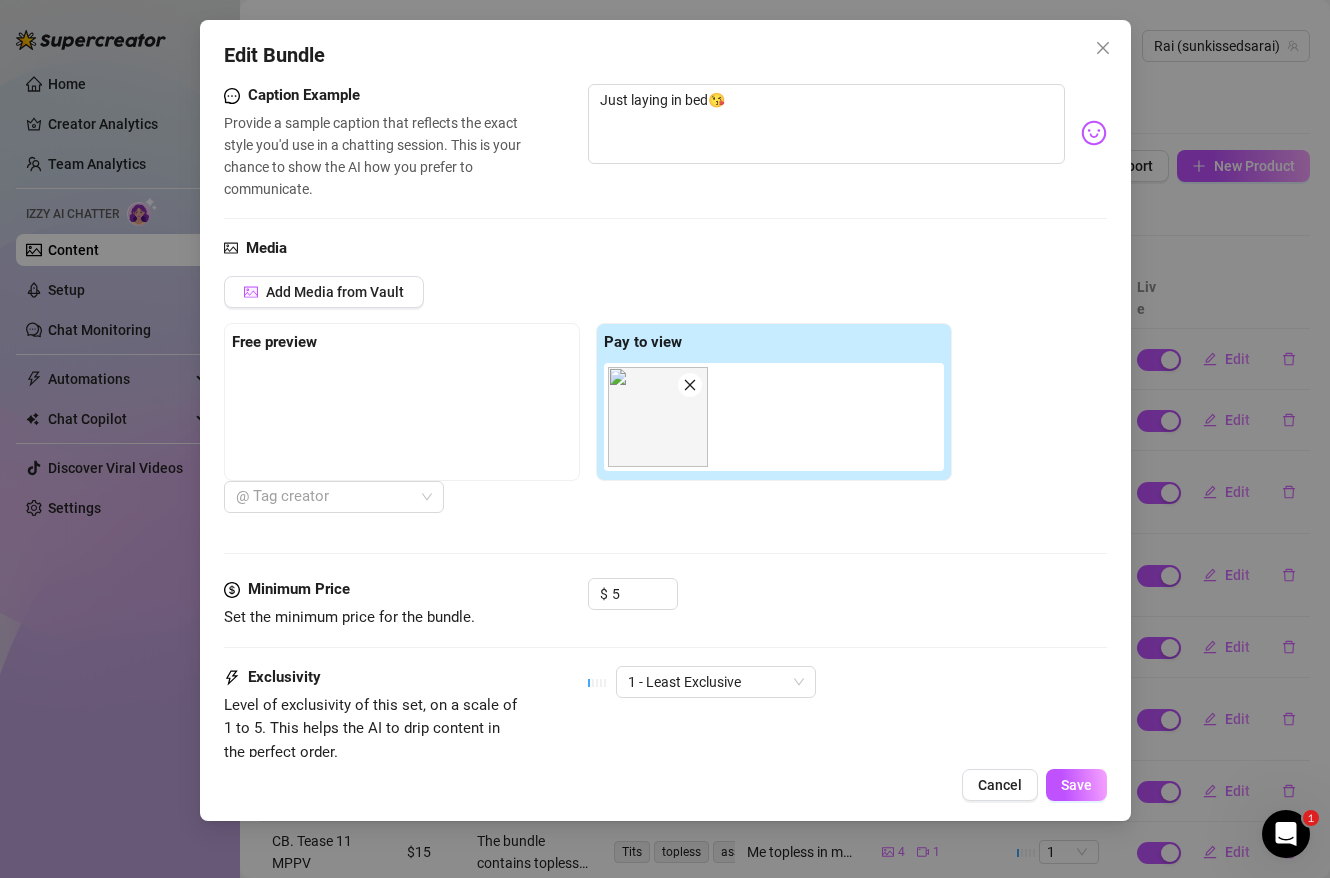 click on "1 - Least Exclusive" at bounding box center (847, 682) 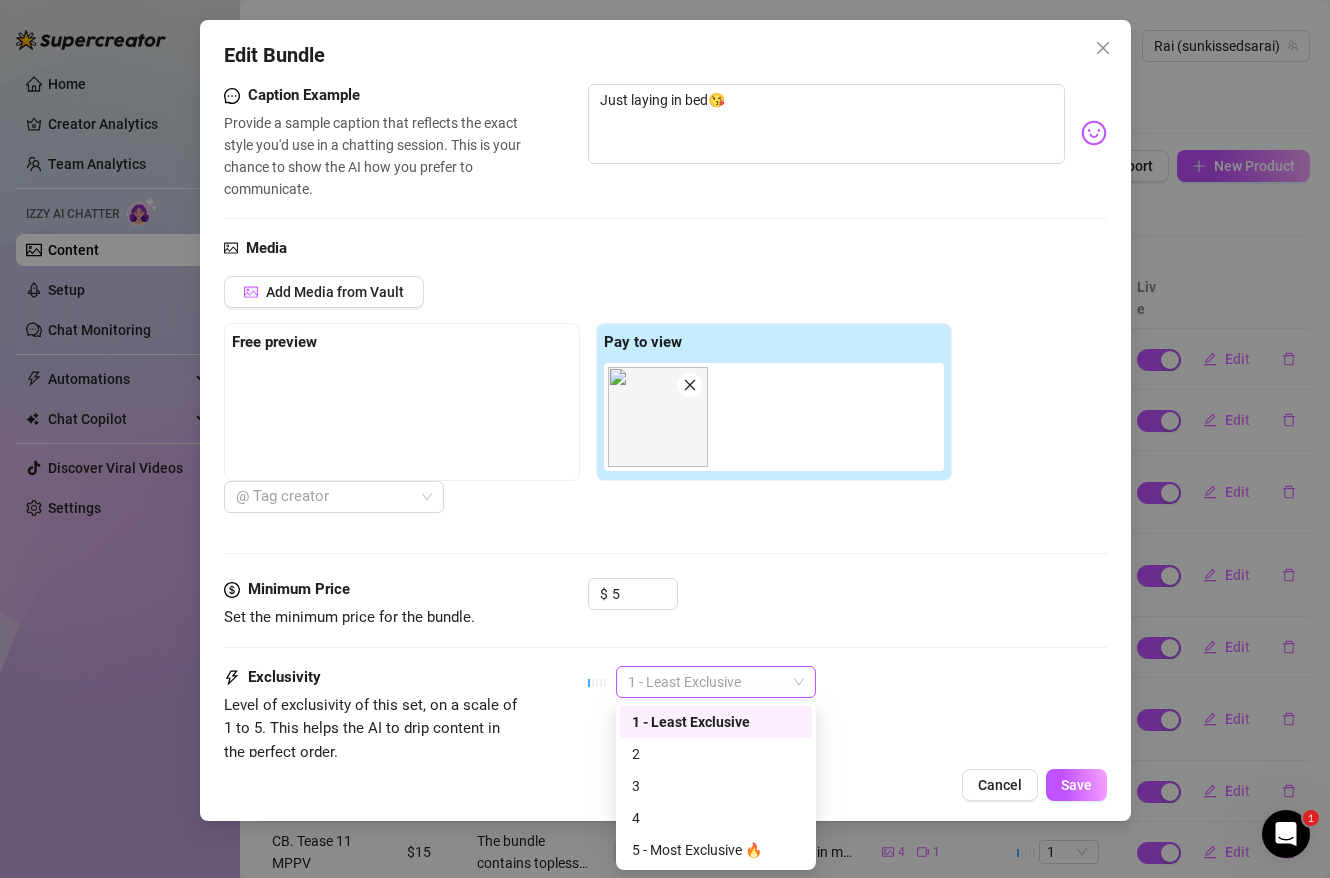 click on "1 - Least Exclusive" at bounding box center (716, 682) 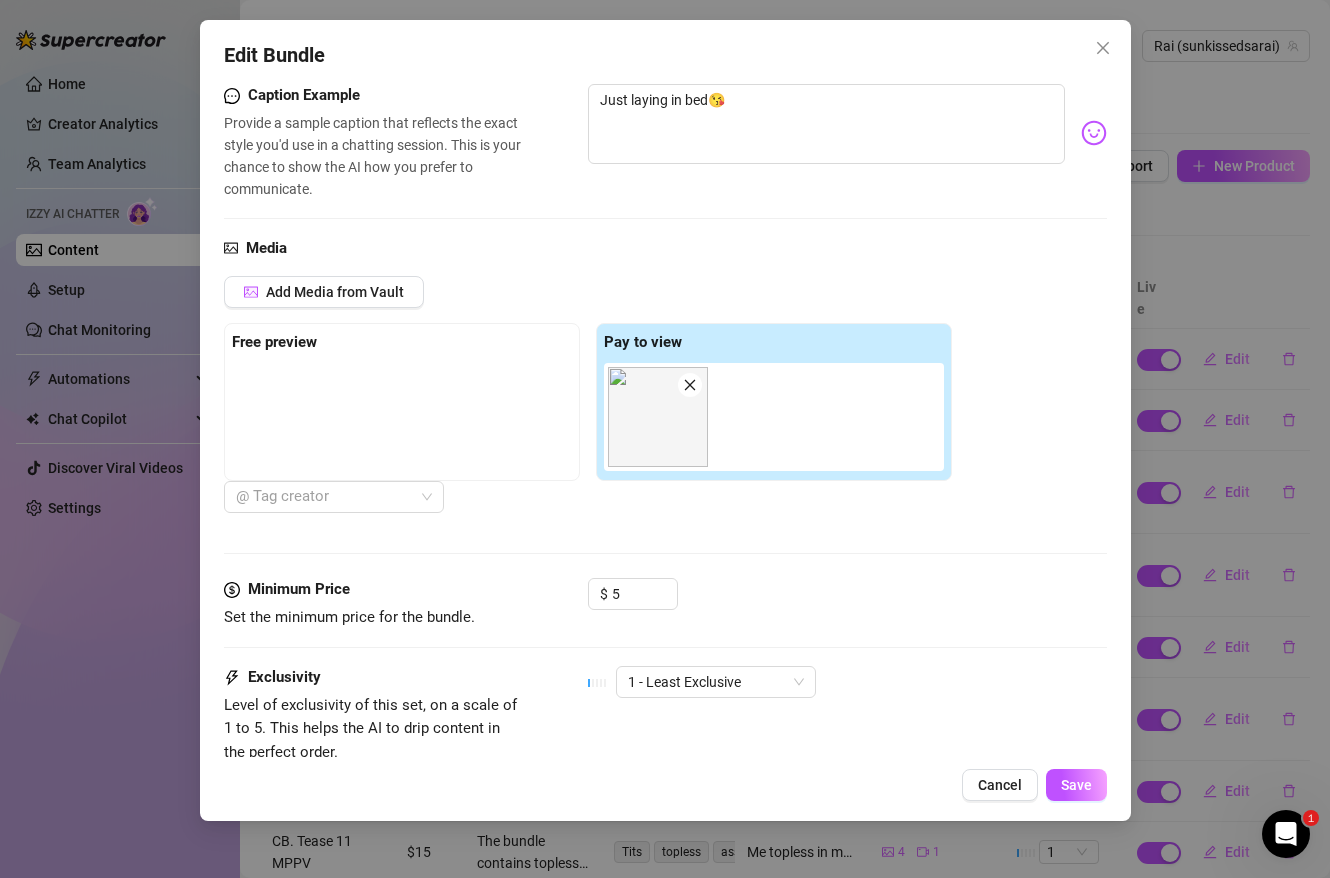 click on "Exclusivity Level of exclusivity of this set, on a scale of 1 to 5. This helps the AI to drip content in the perfect order. 1 - Least Exclusive" at bounding box center [665, 715] 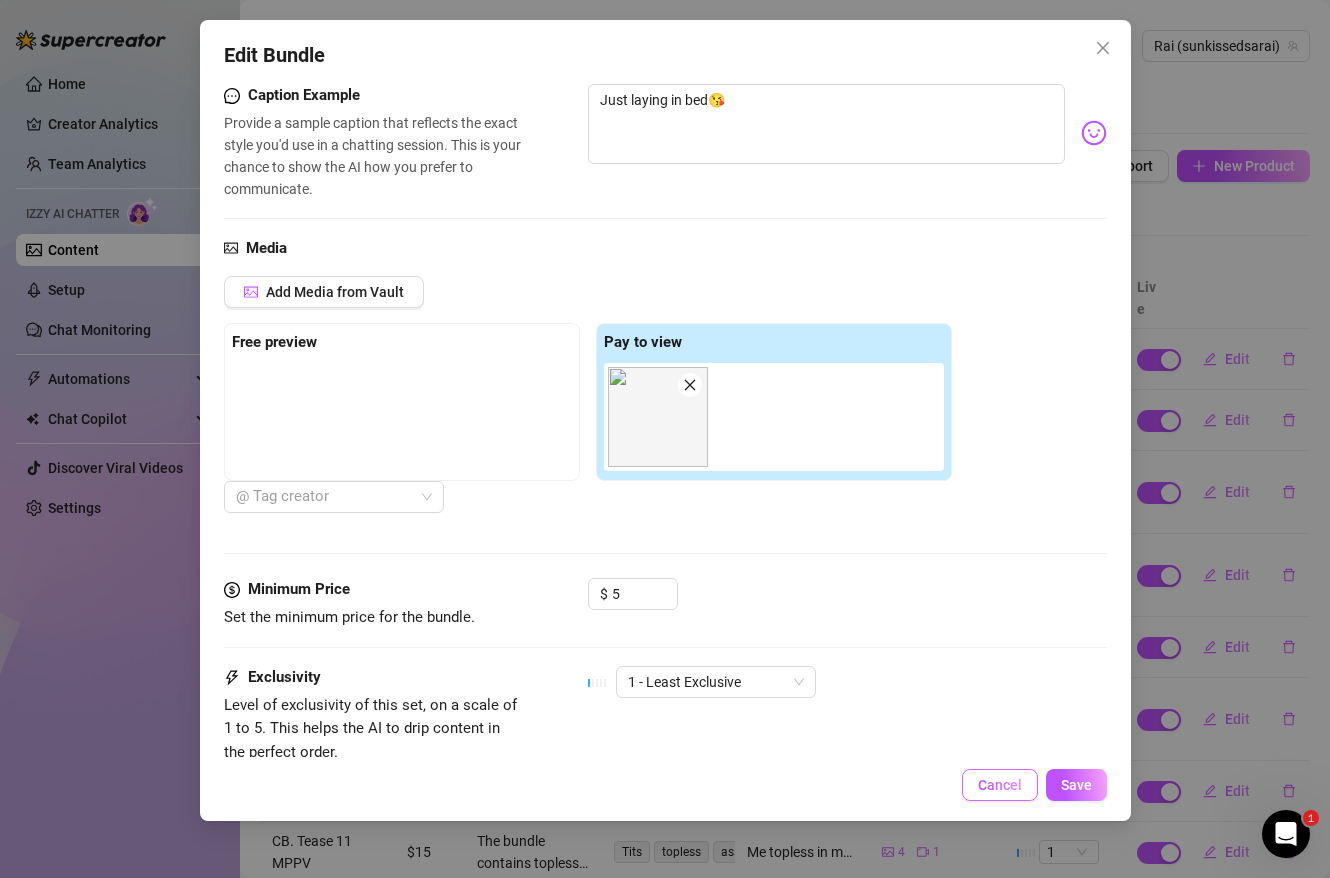 click on "Cancel" at bounding box center [1000, 785] 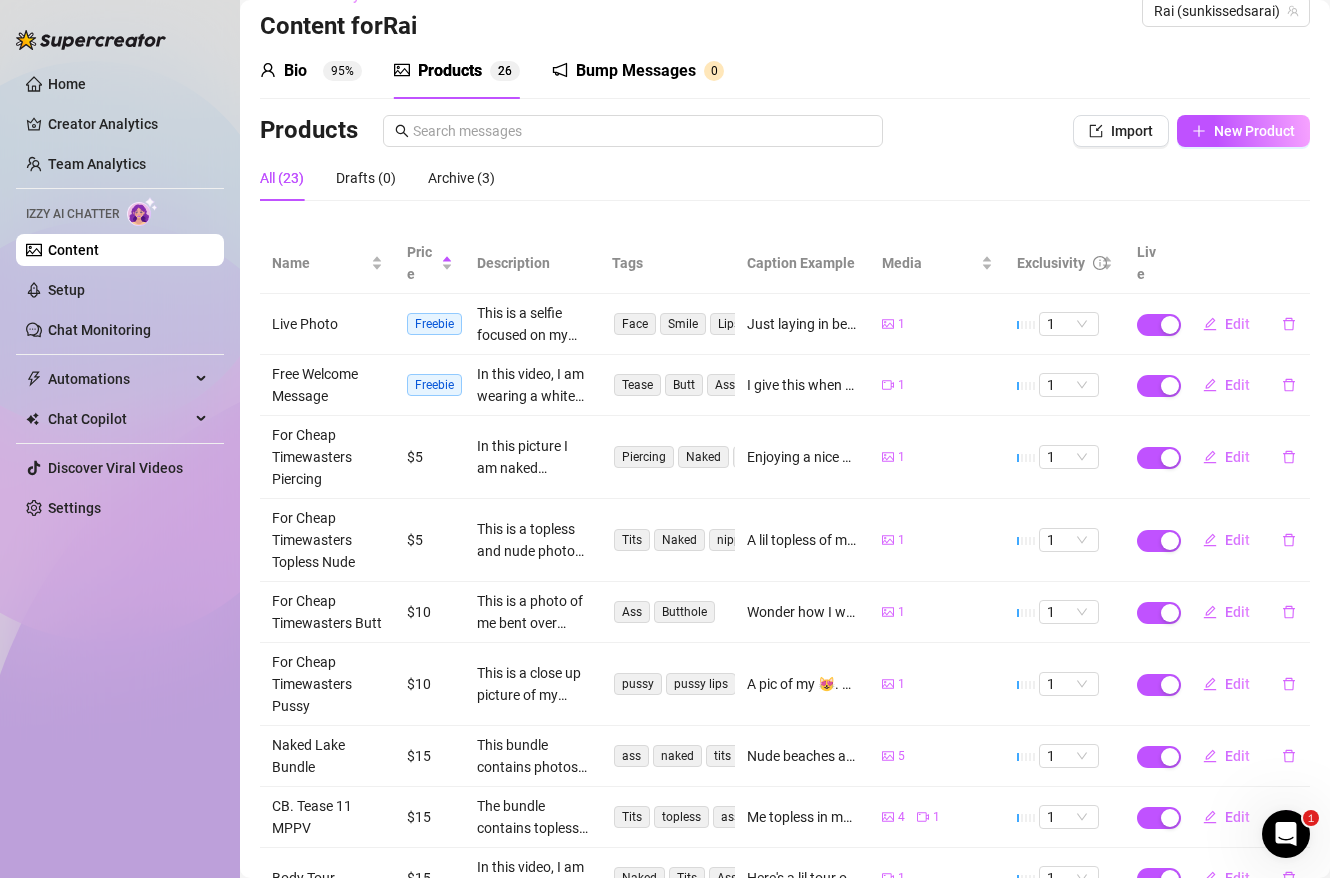 scroll, scrollTop: 20, scrollLeft: 0, axis: vertical 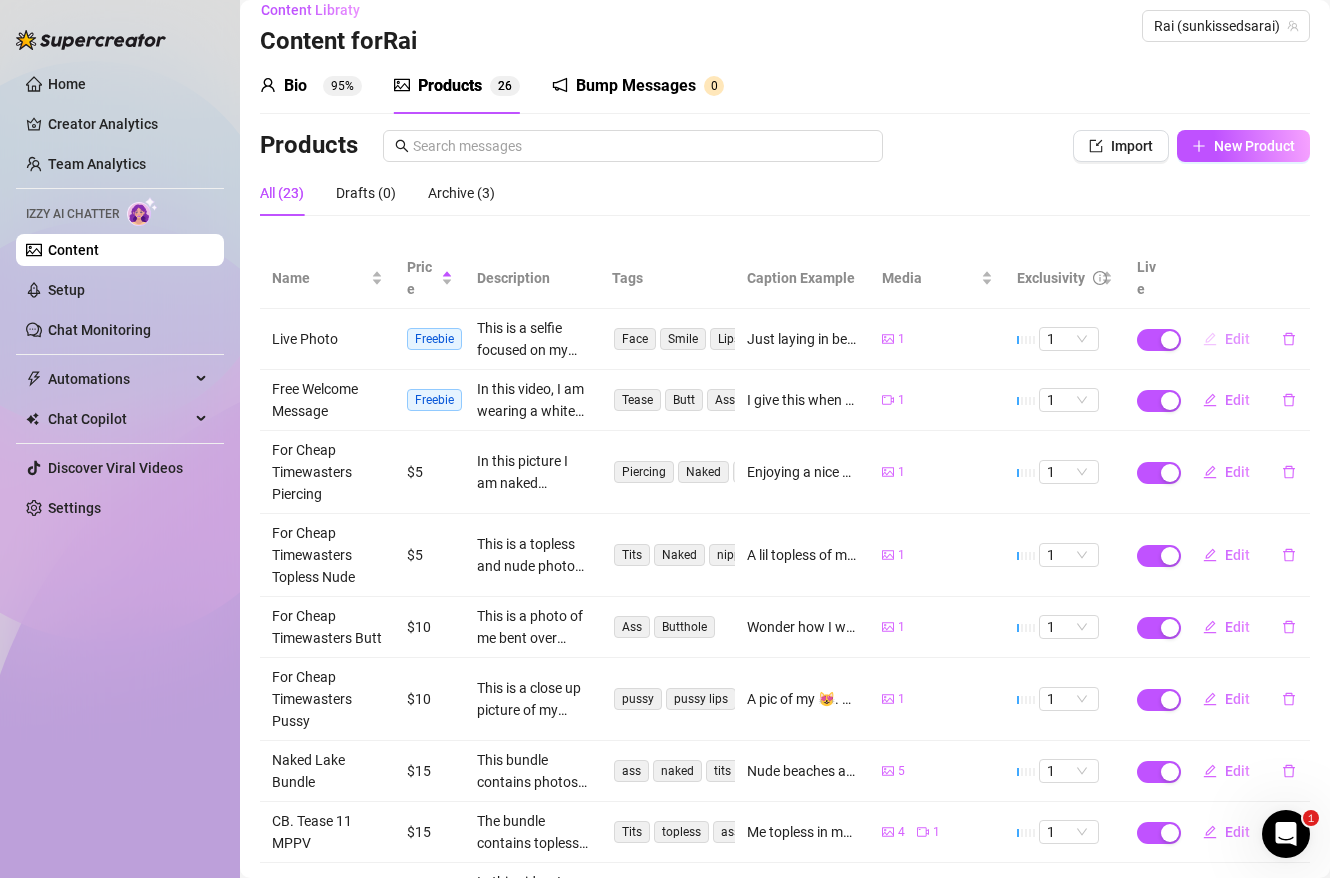 click 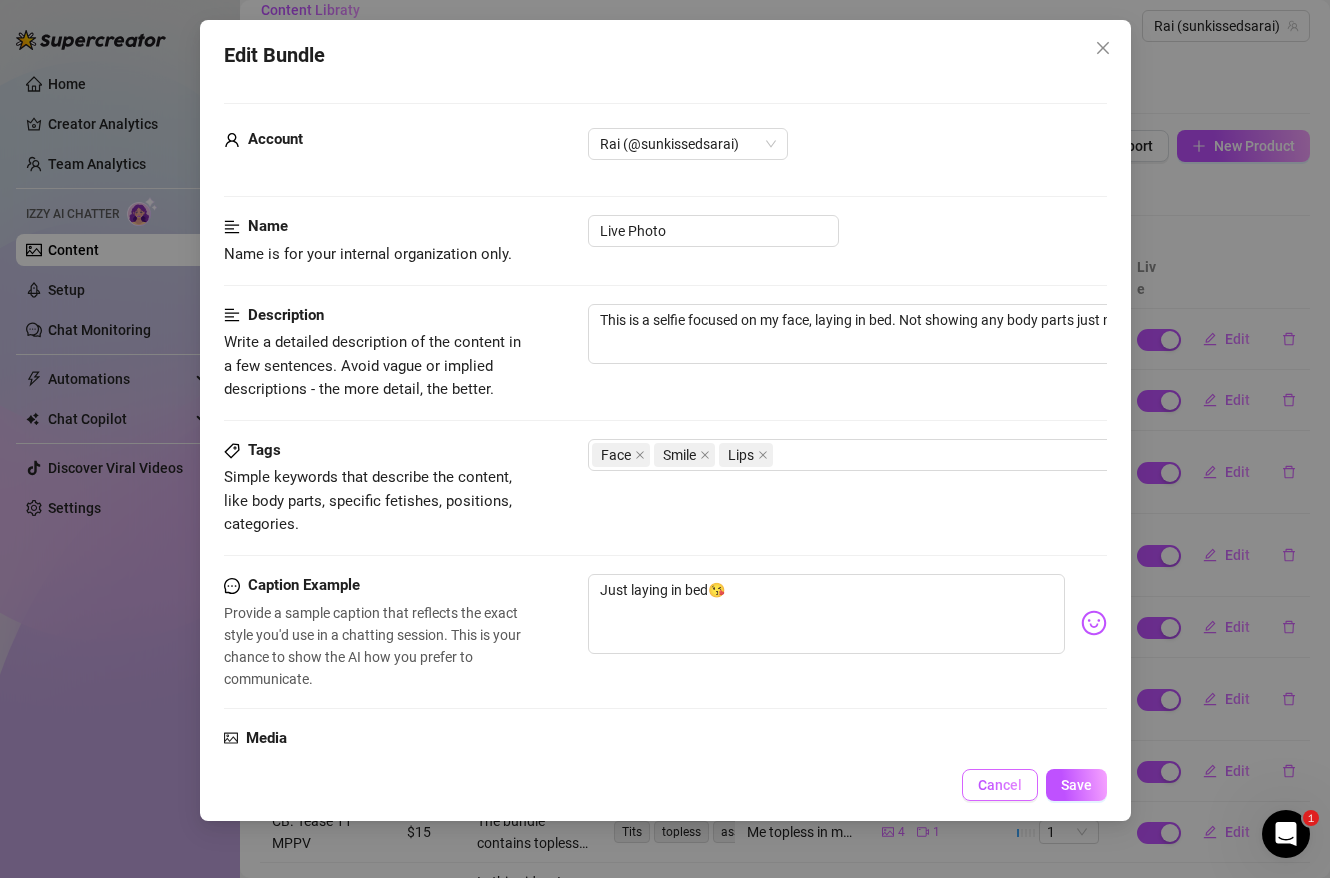 click on "Cancel" at bounding box center (1000, 785) 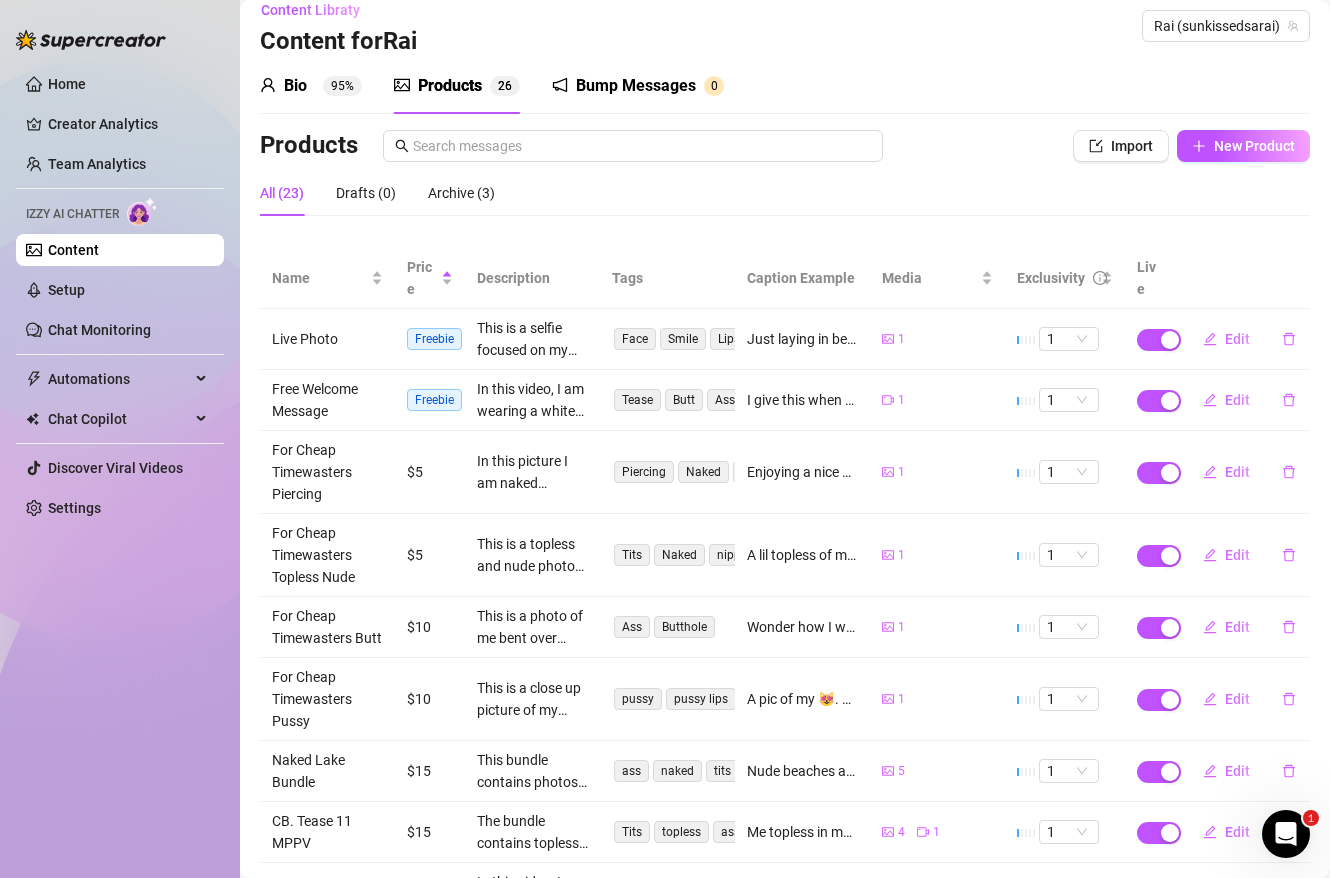 click on "Bump Messages" at bounding box center (636, 86) 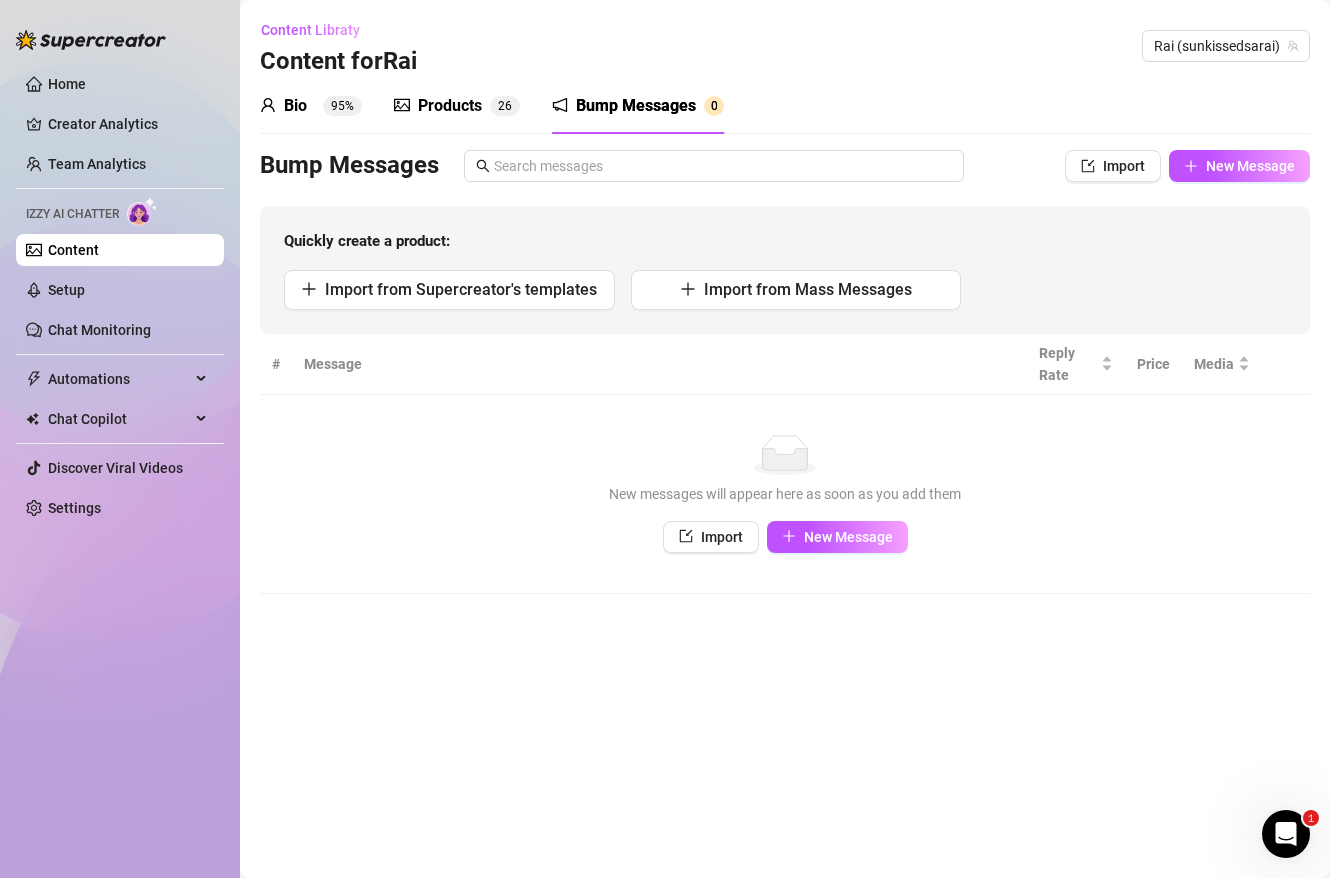 scroll, scrollTop: 0, scrollLeft: 0, axis: both 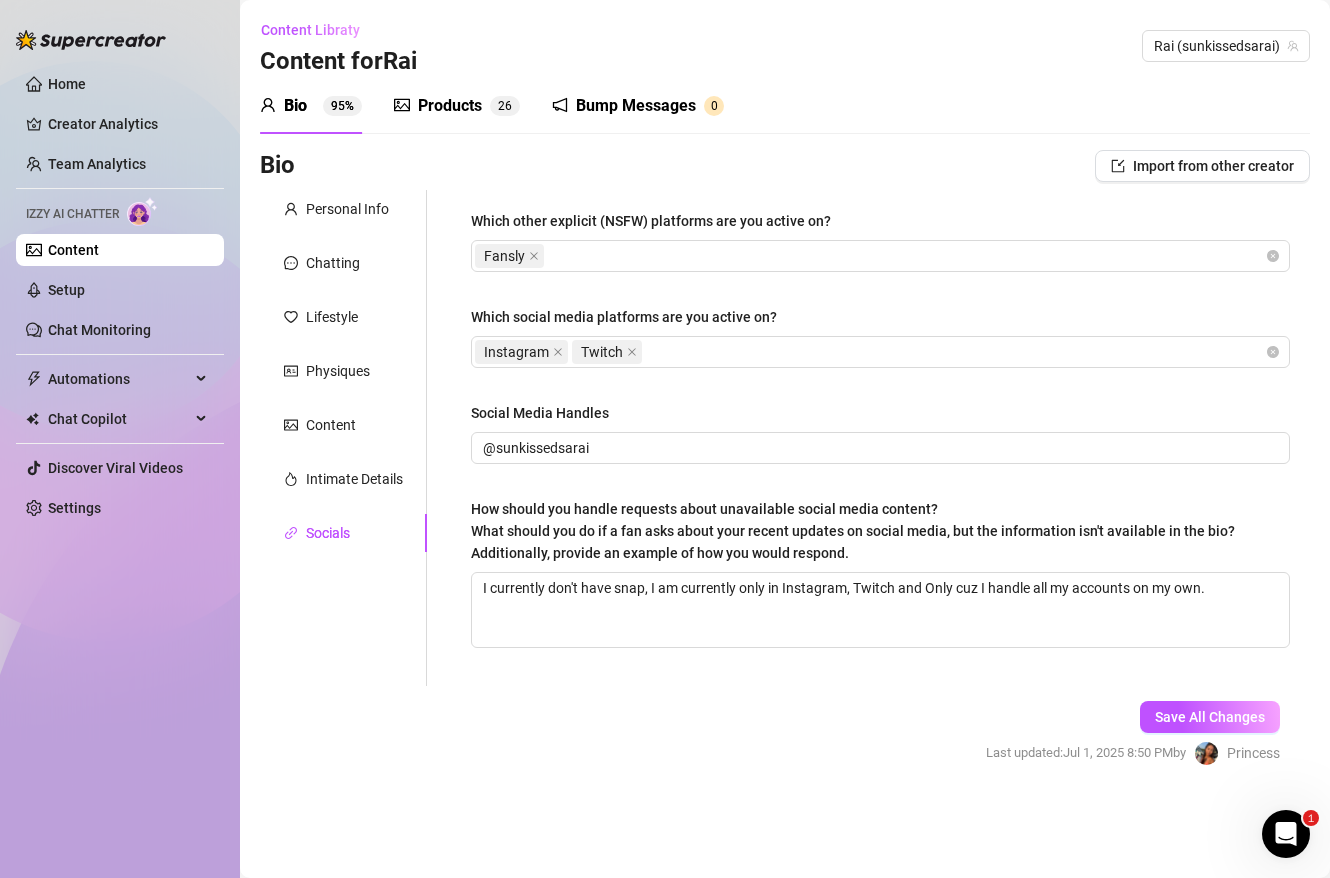click on "Products" at bounding box center (450, 106) 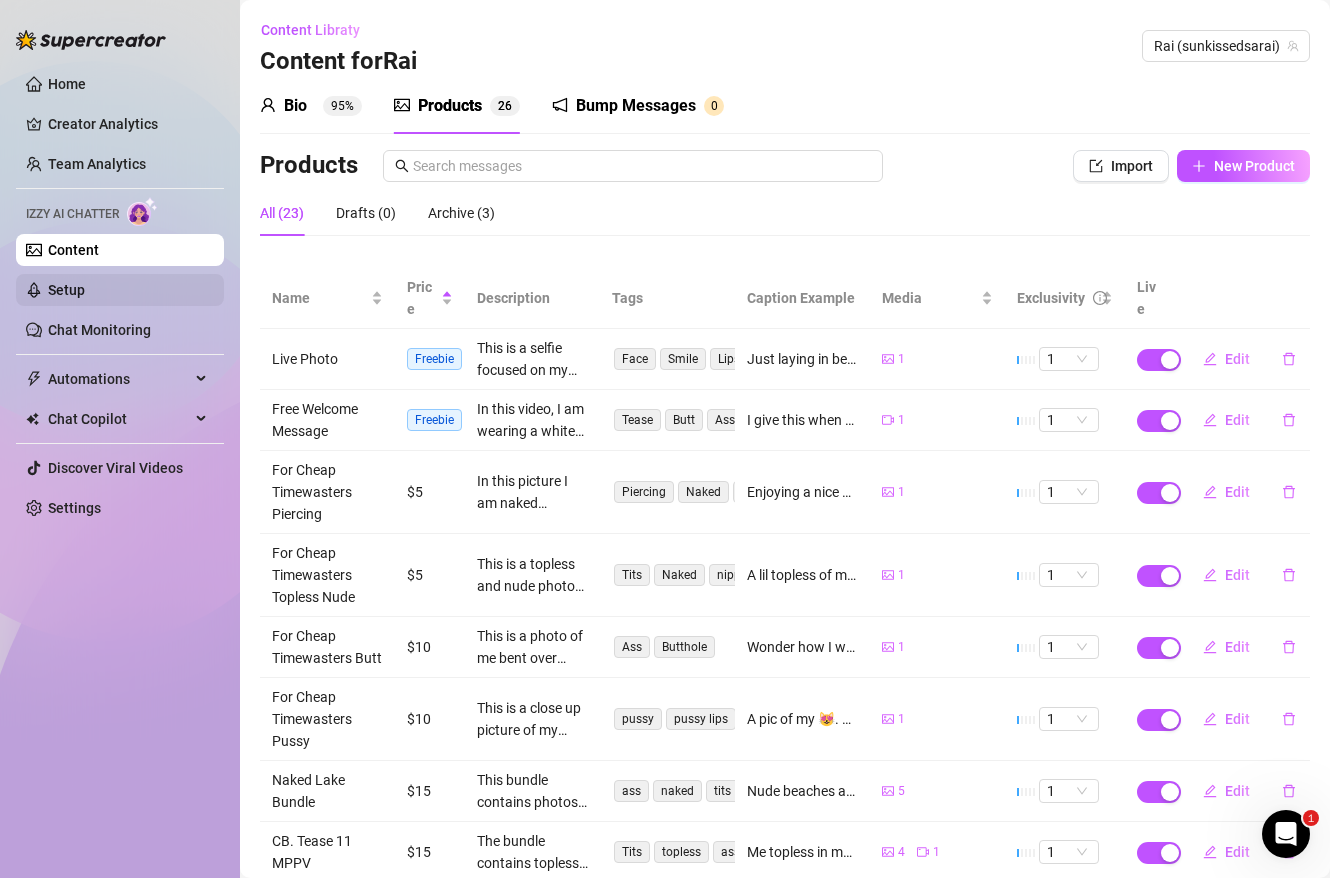 click on "Setup" at bounding box center [66, 290] 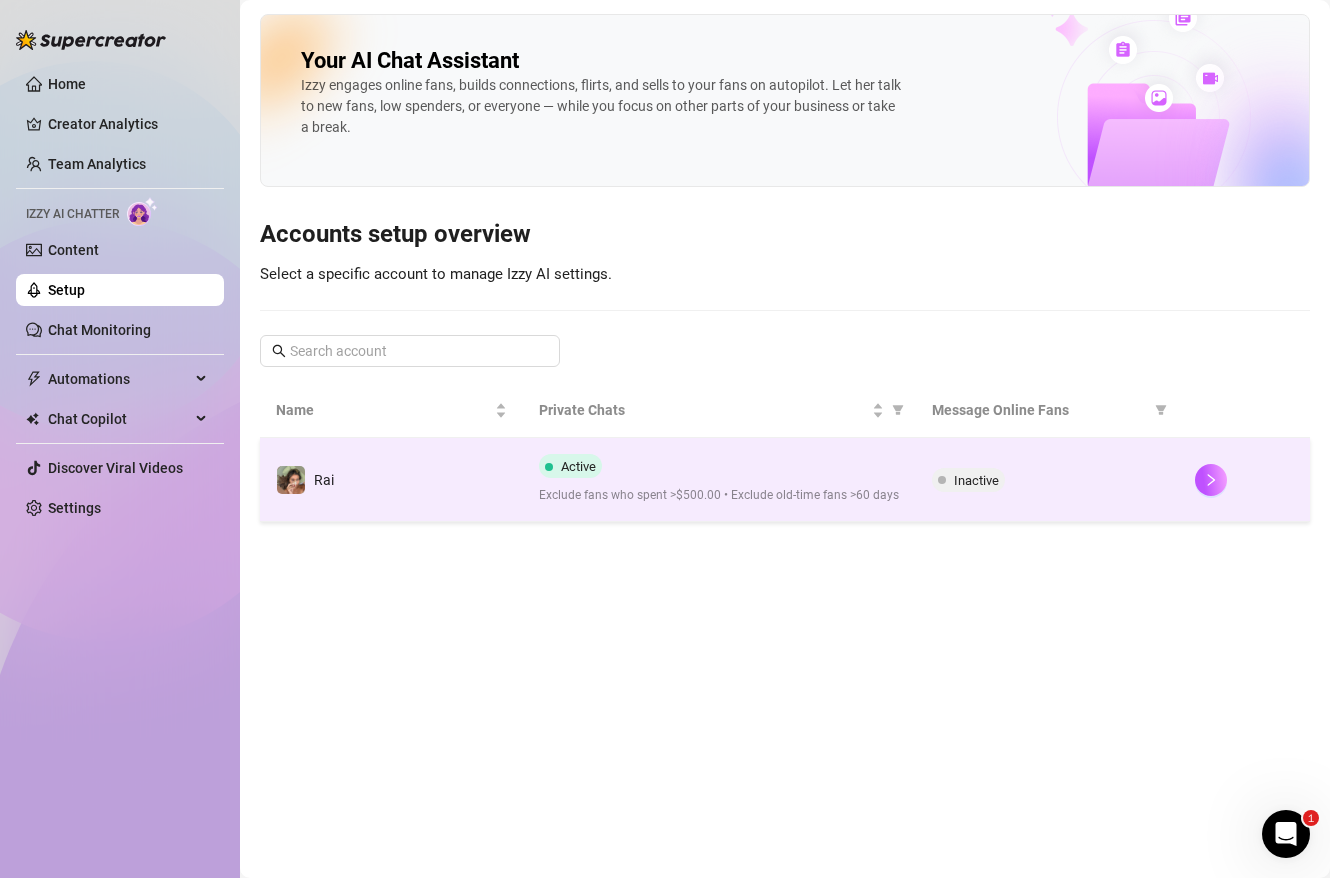 click on "Rai" at bounding box center (391, 480) 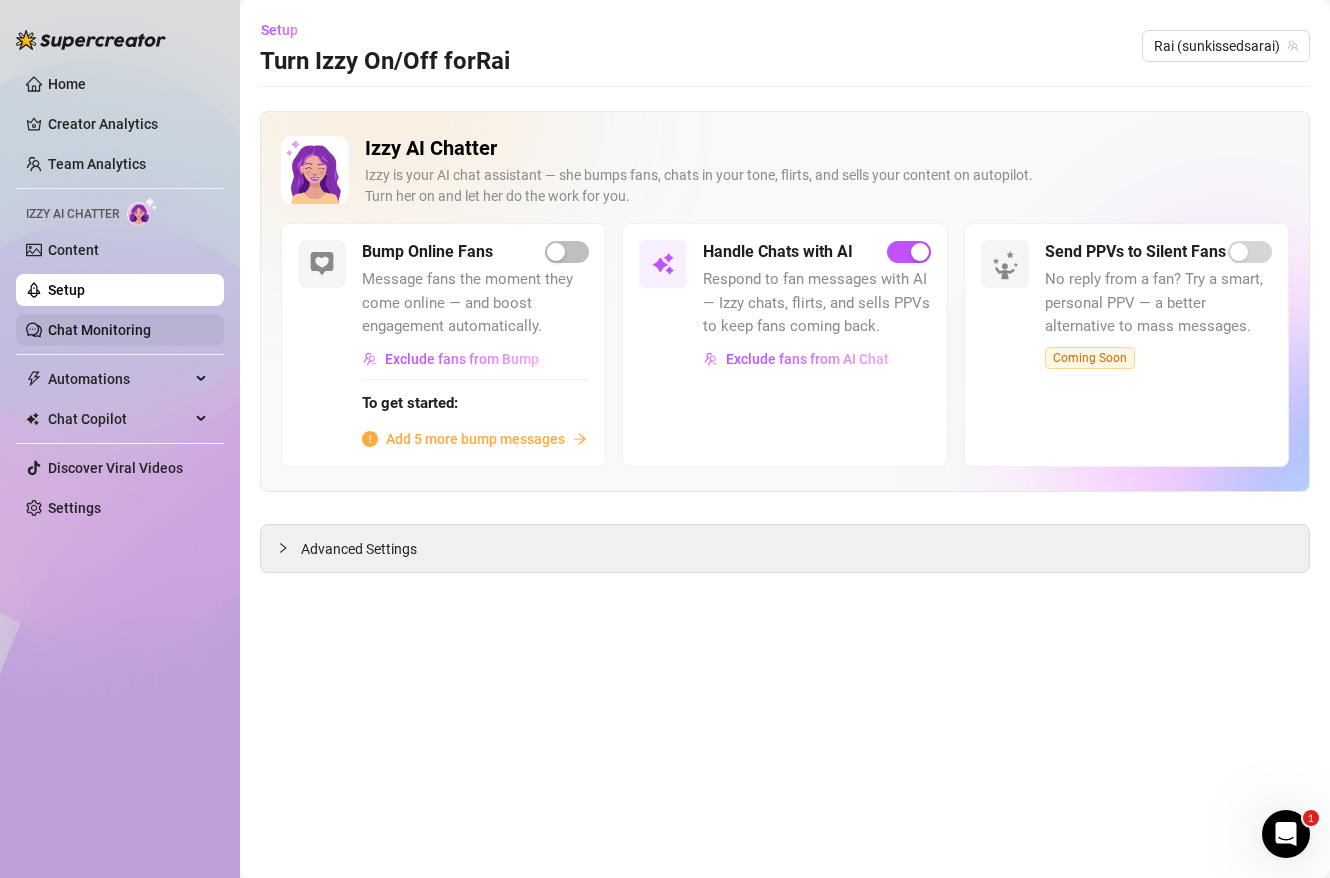 click on "Chat Monitoring" at bounding box center [99, 330] 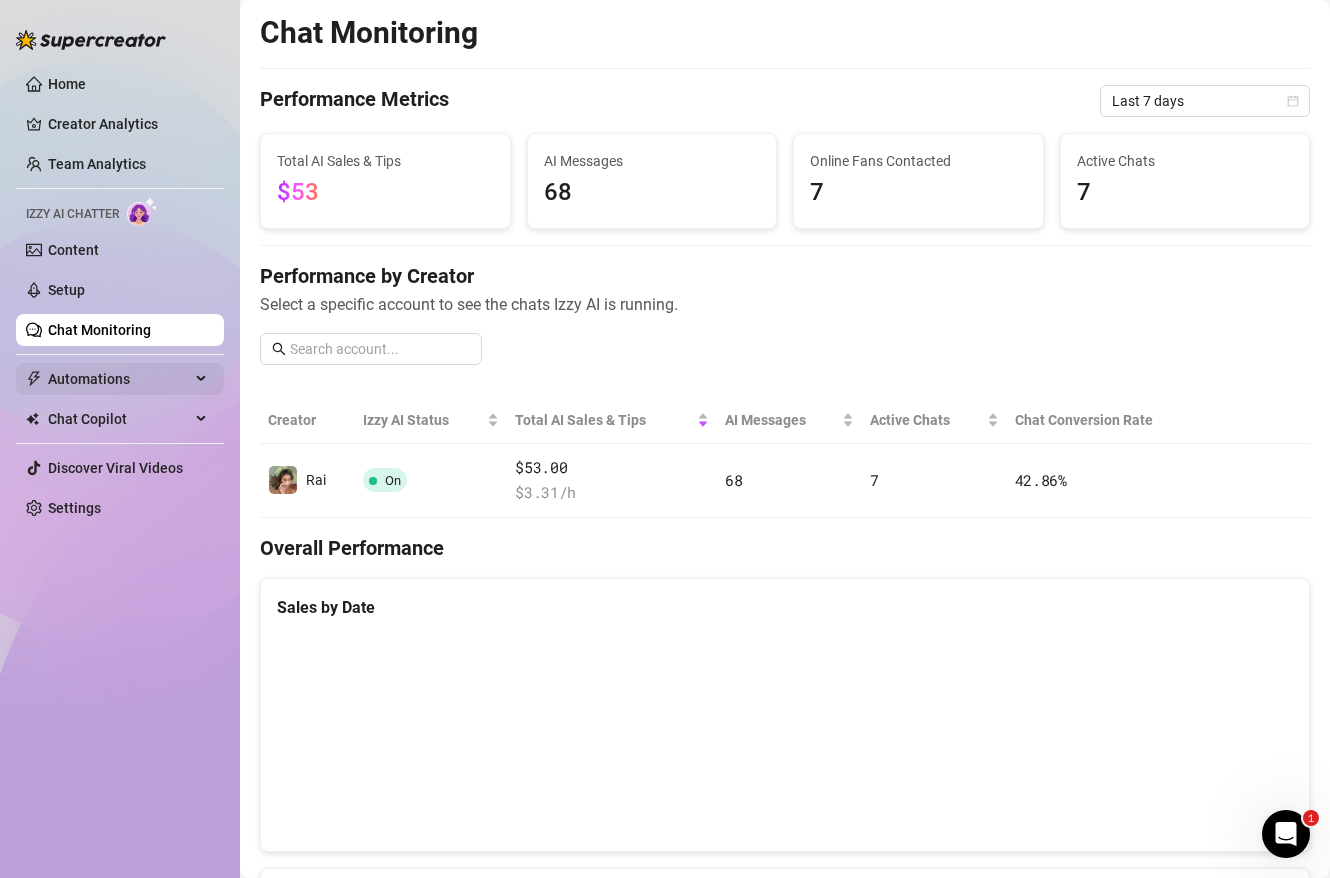 click on "Automations" at bounding box center [119, 379] 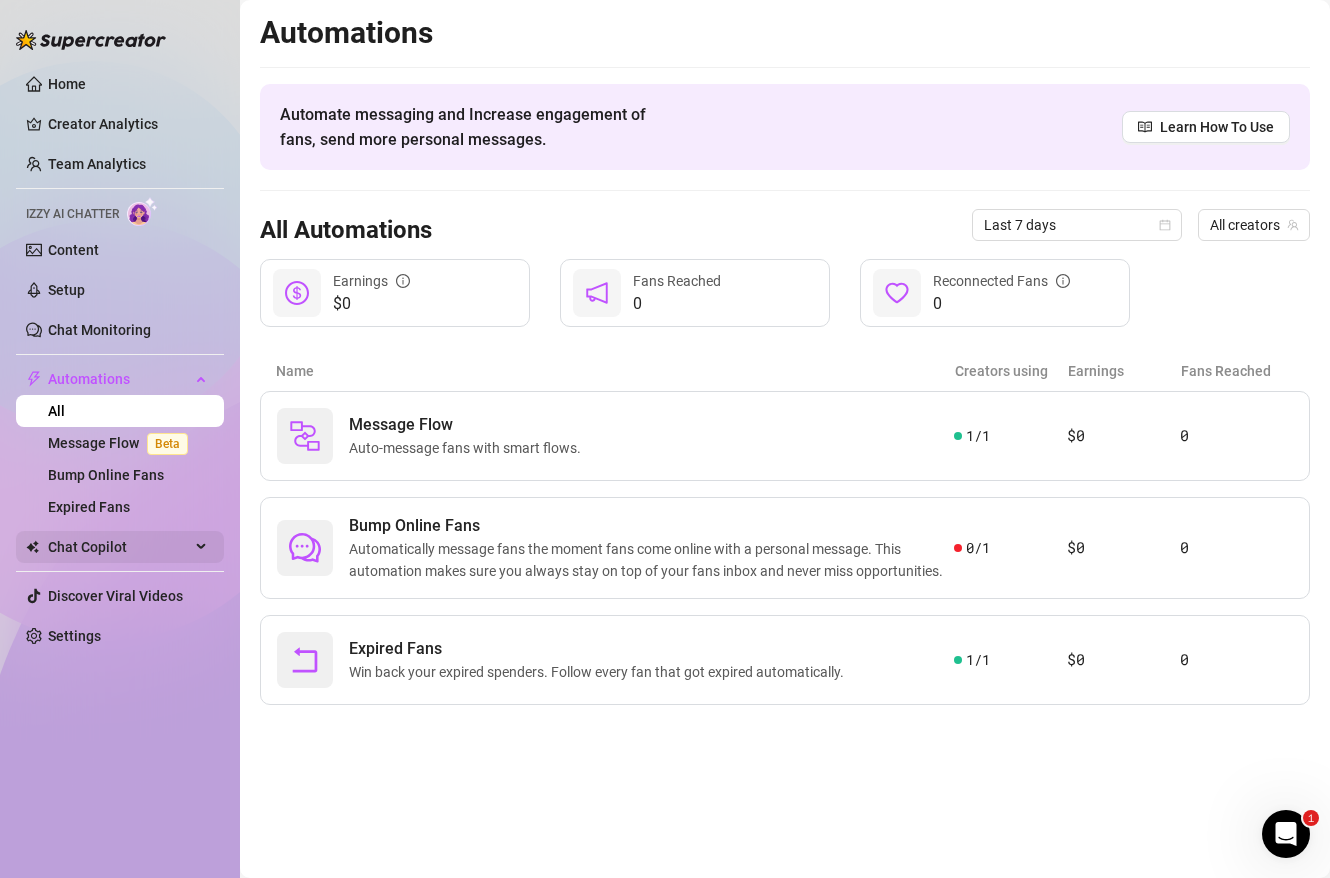 click on "Chat Copilot" at bounding box center [119, 547] 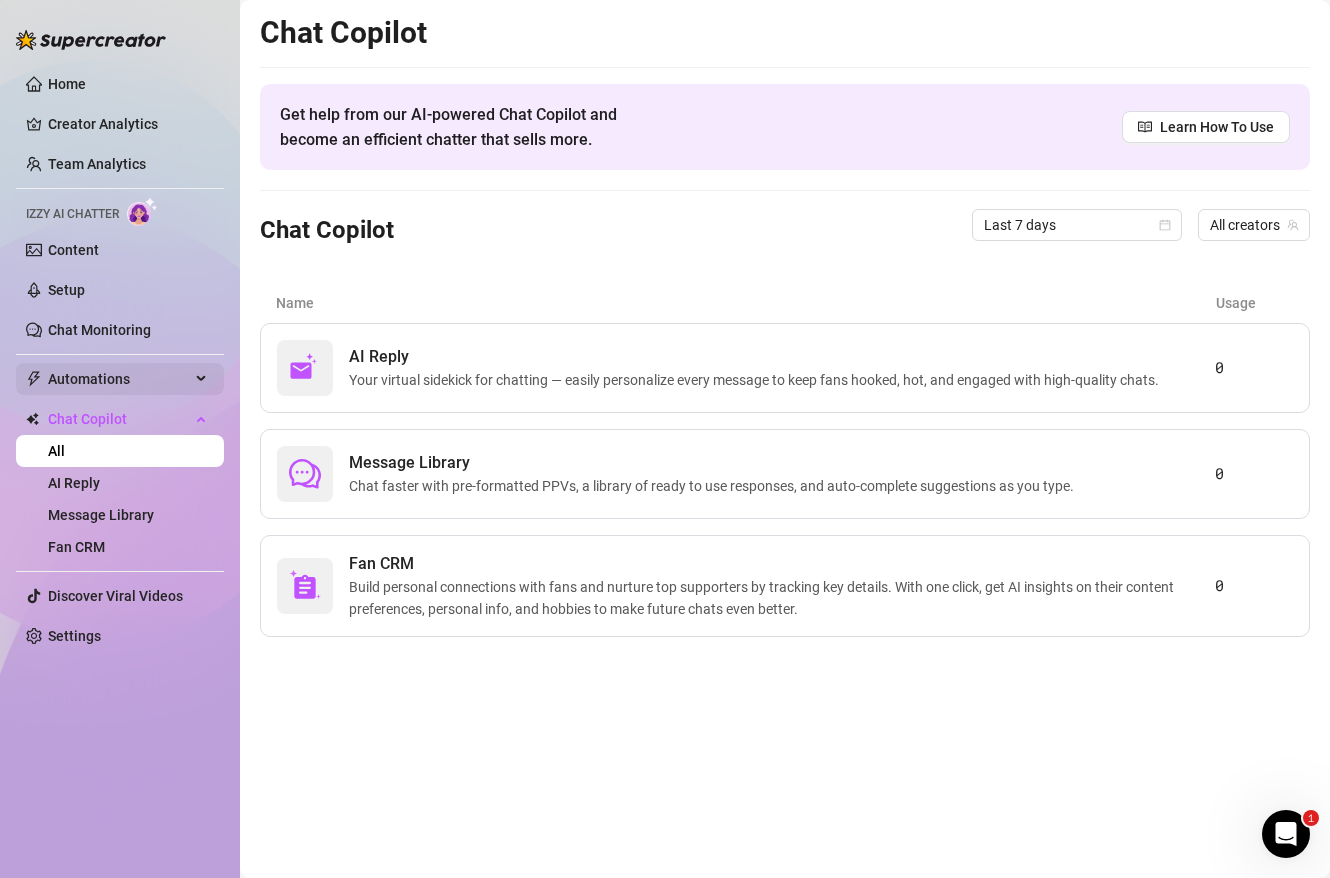 click on "Automations" at bounding box center (119, 379) 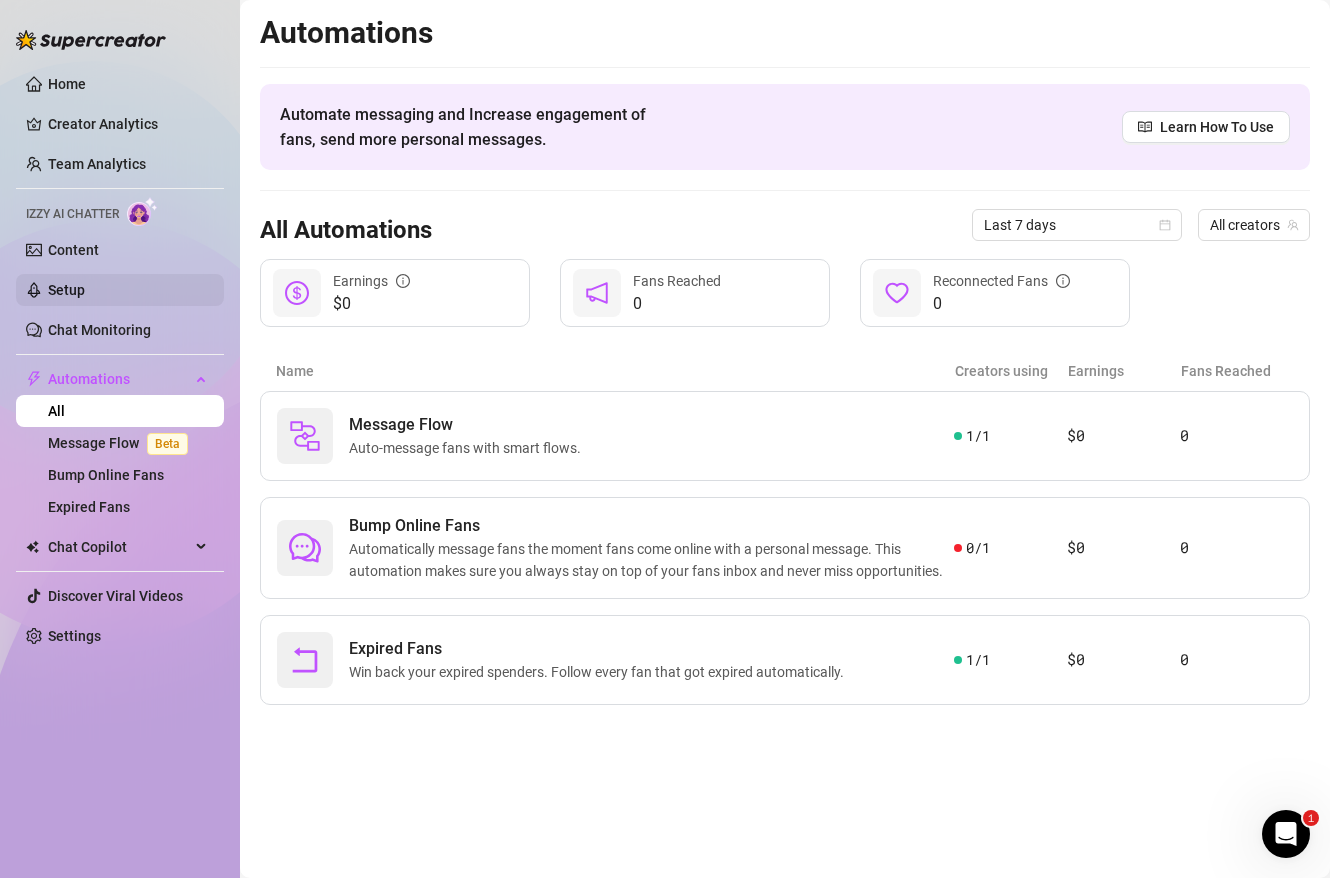 click on "Setup" at bounding box center [66, 290] 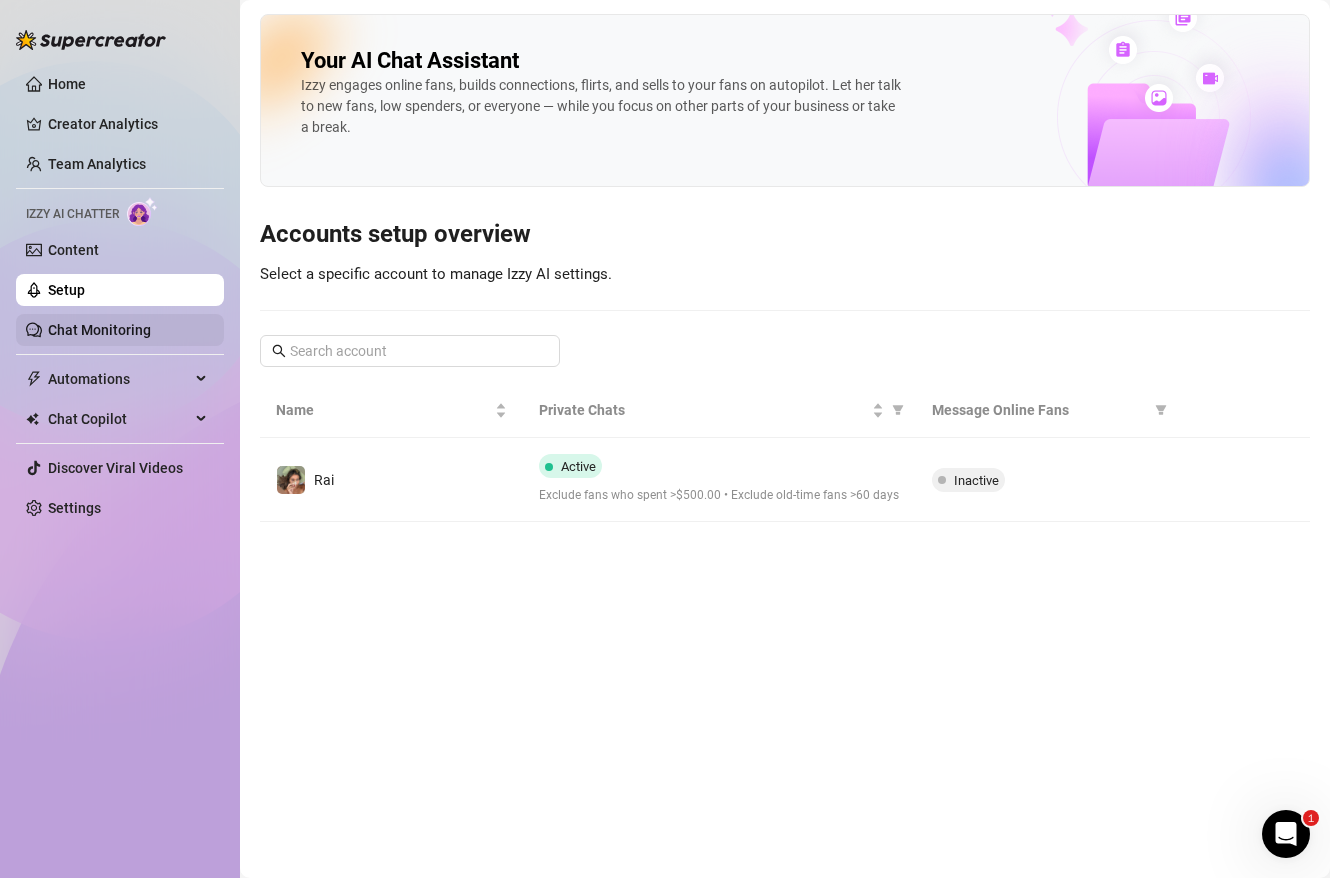 click on "Chat Monitoring" at bounding box center (99, 330) 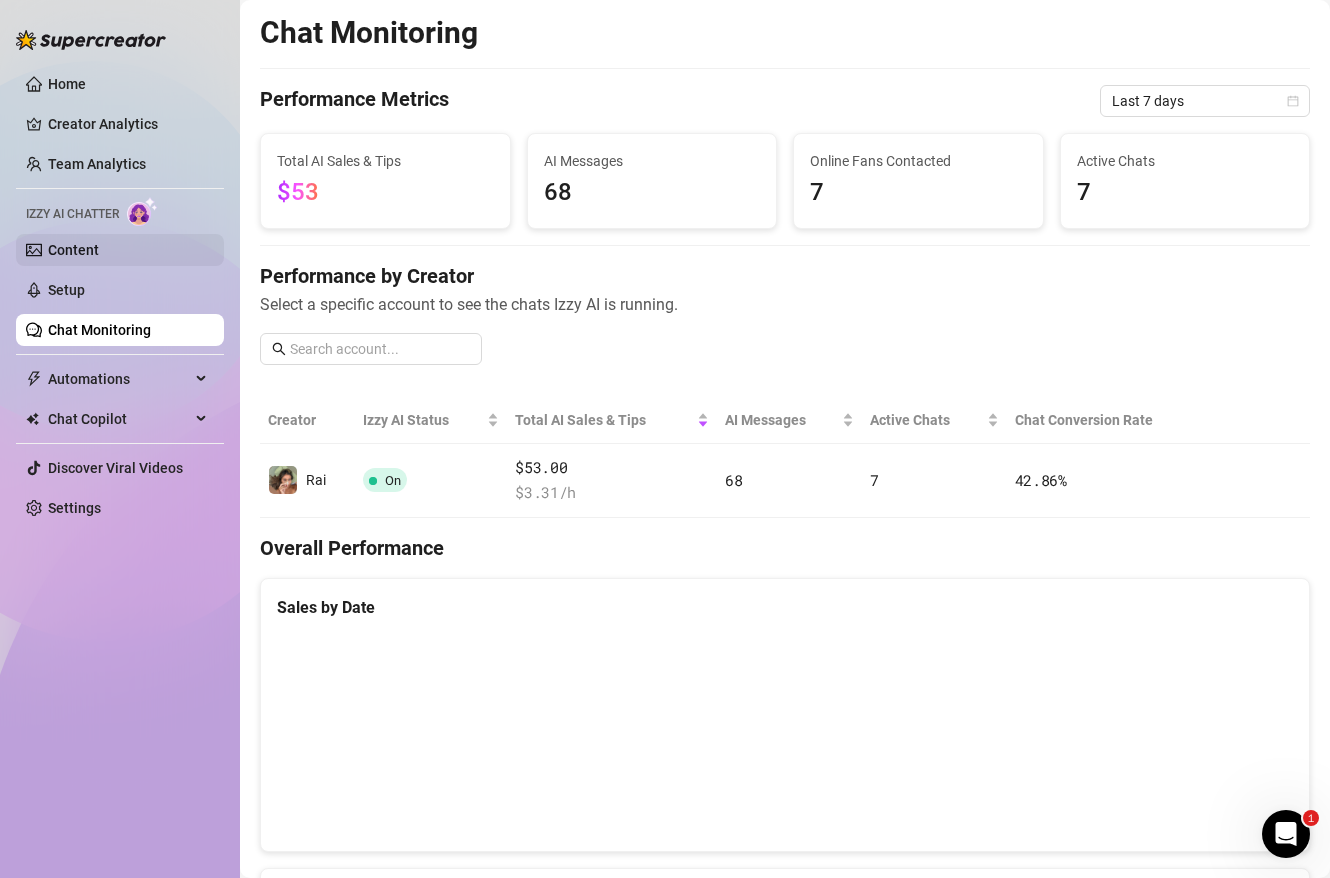 click on "Content" at bounding box center (73, 250) 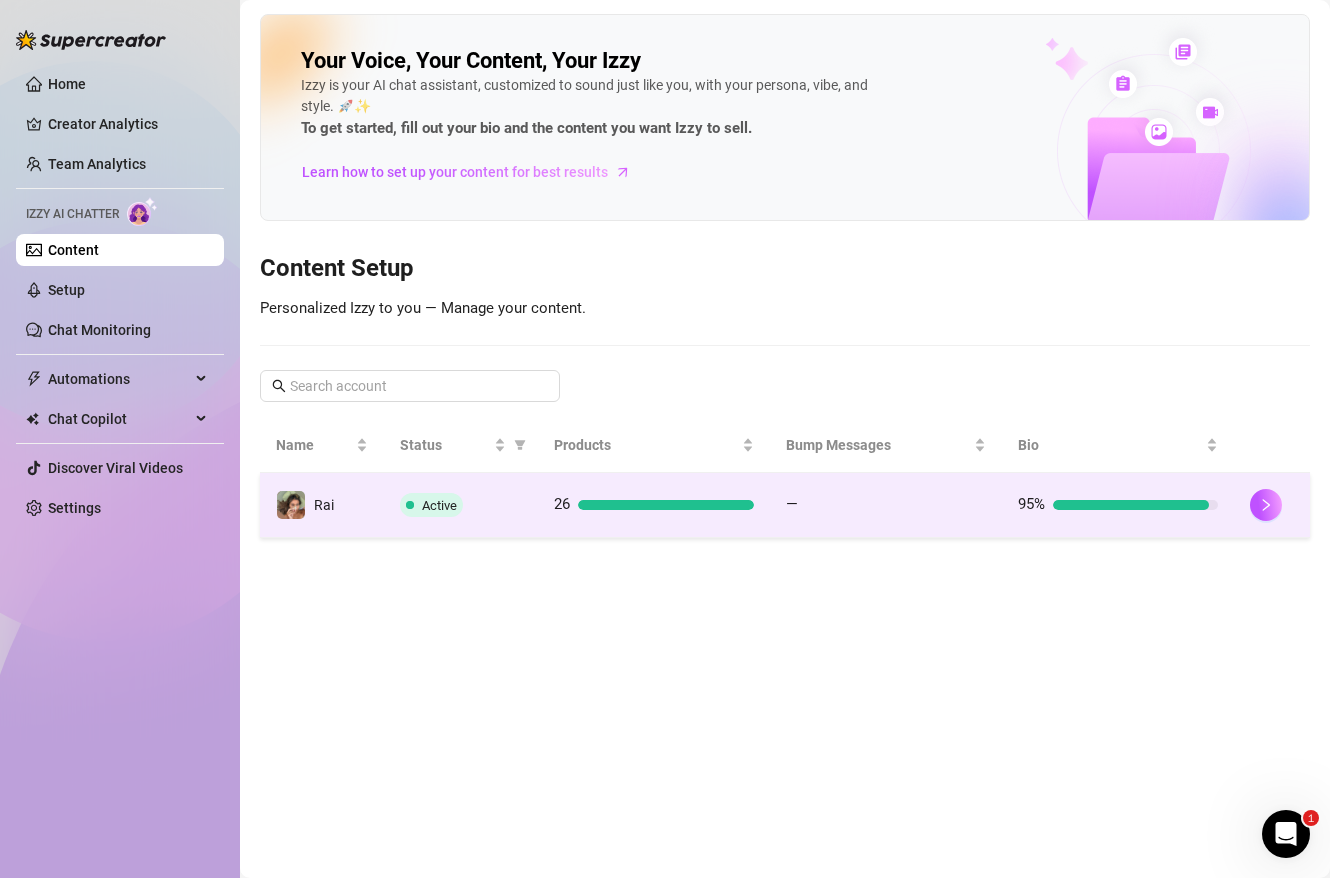 click on "Rai" at bounding box center (322, 505) 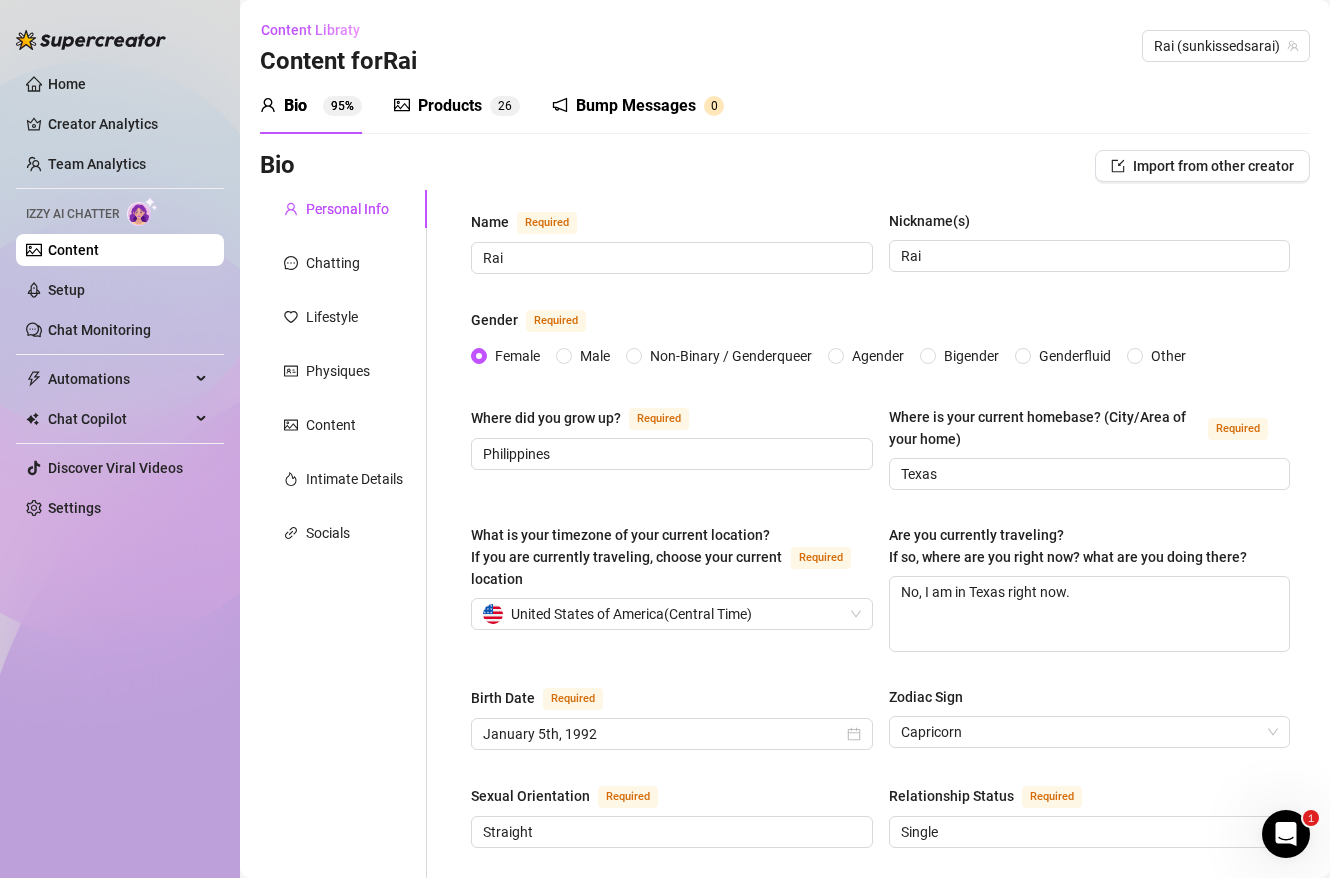 click on "Products 2 6" at bounding box center [457, 106] 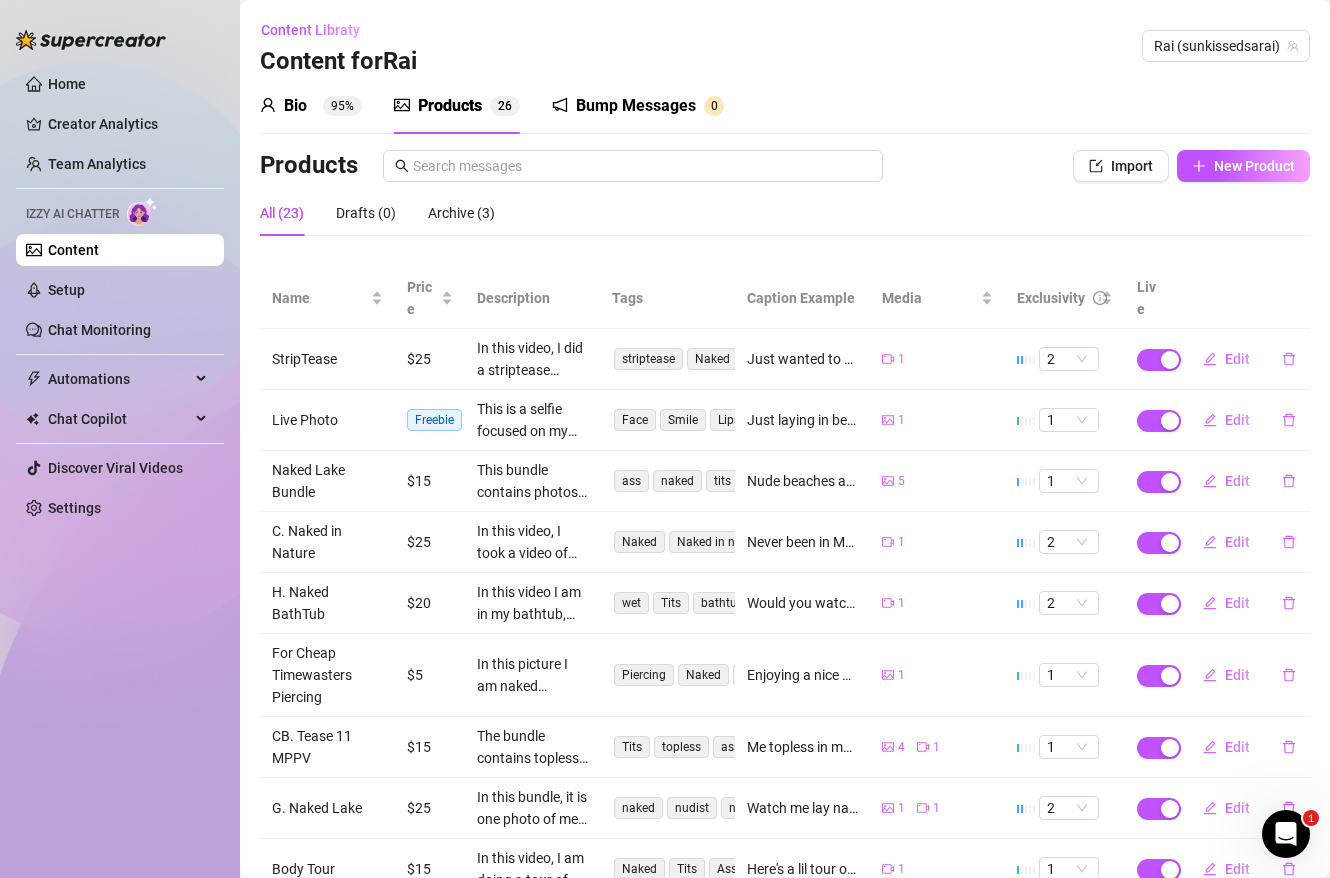 click on "Bump Messages 0" at bounding box center [638, 106] 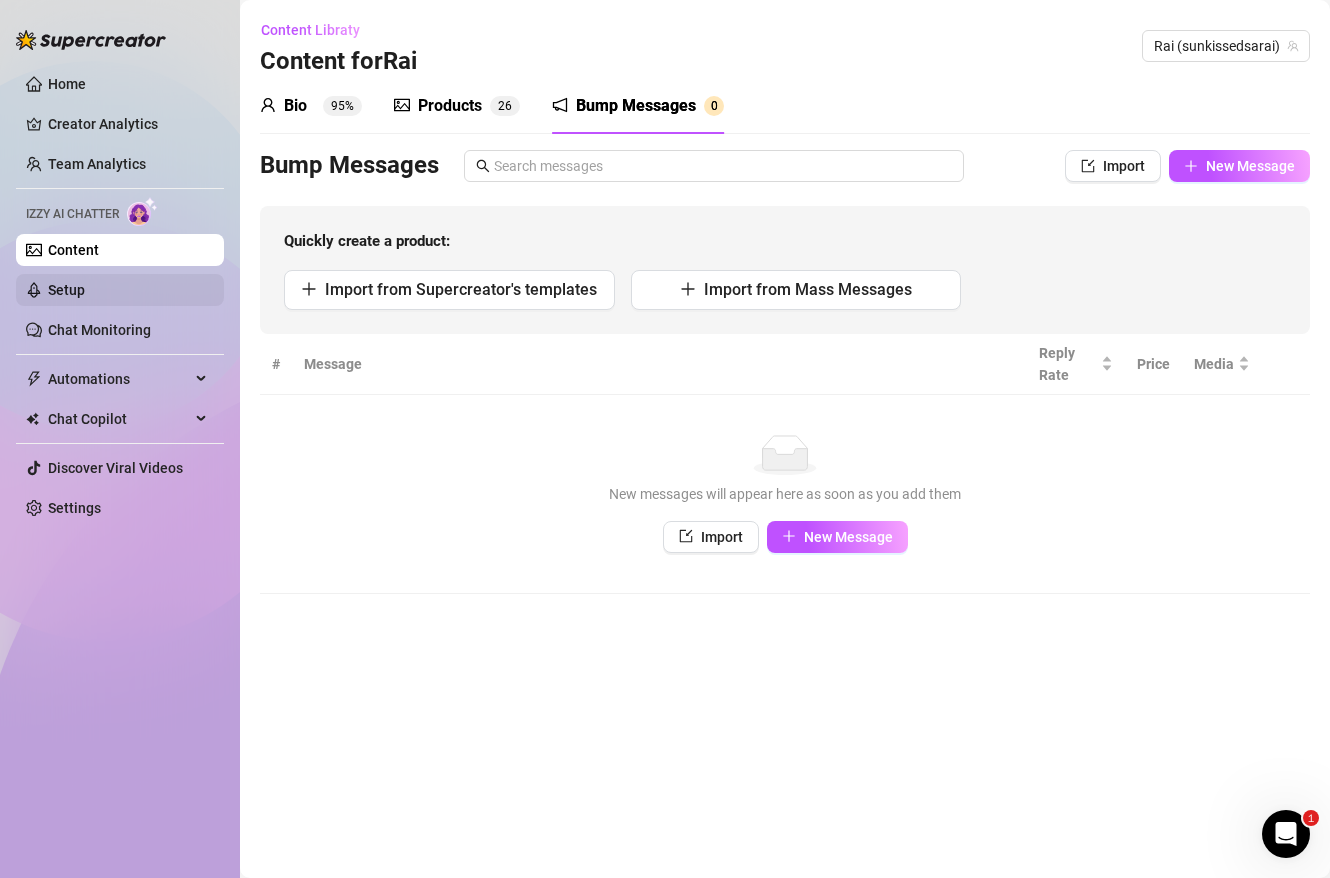 click on "Setup" at bounding box center (66, 290) 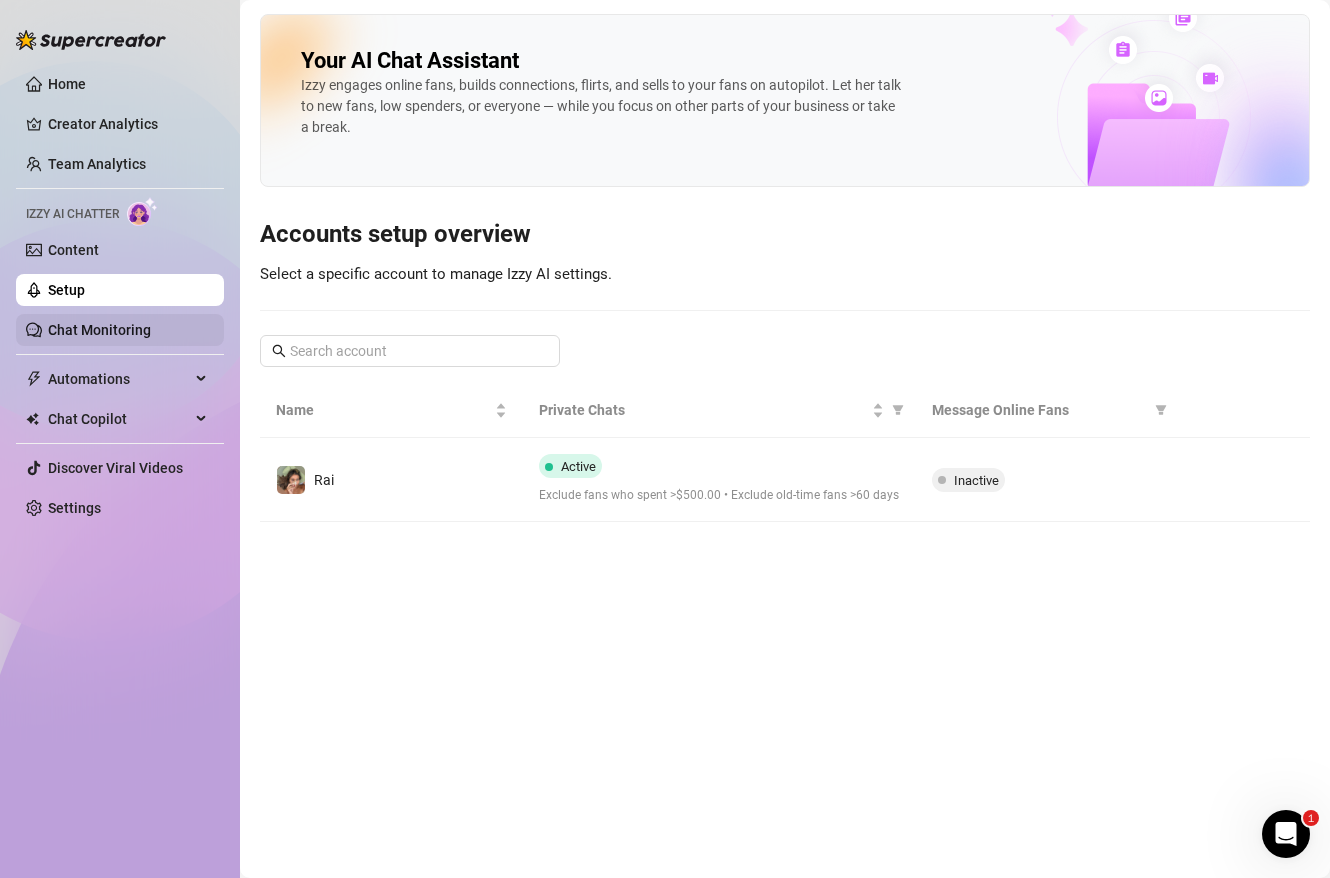 click on "Chat Monitoring" at bounding box center (99, 330) 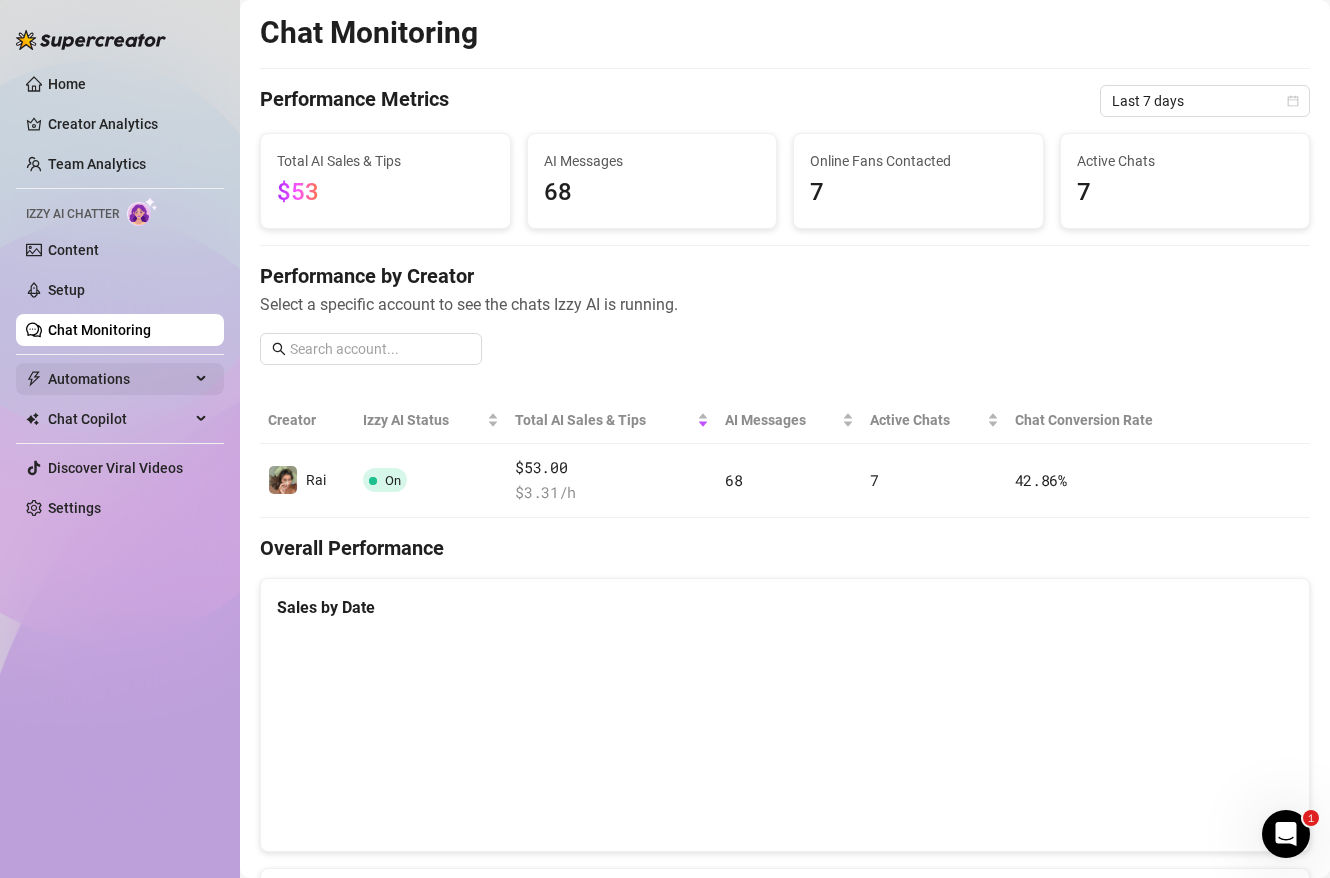 click on "Automations" at bounding box center [119, 379] 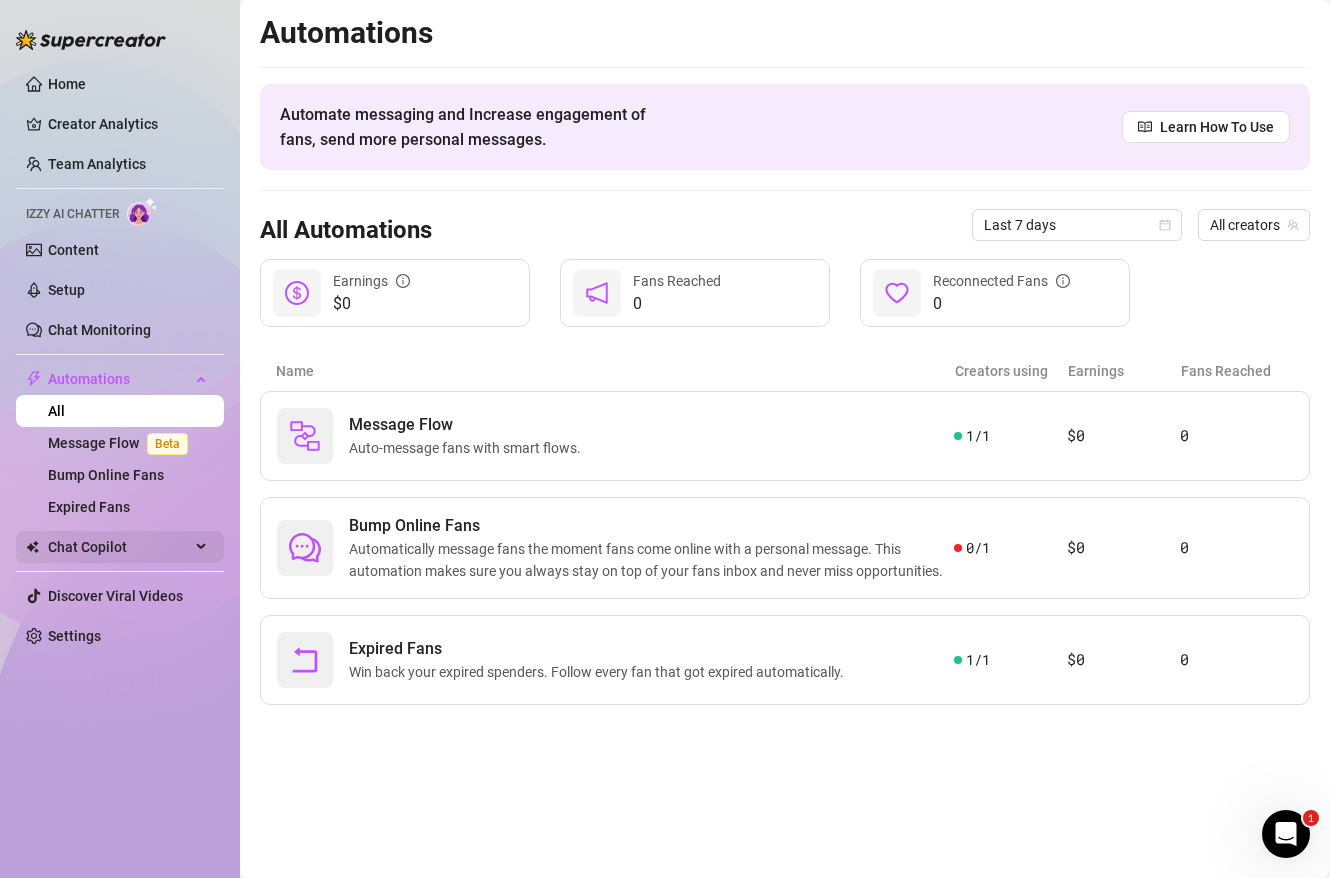click on "Chat Copilot" at bounding box center (119, 547) 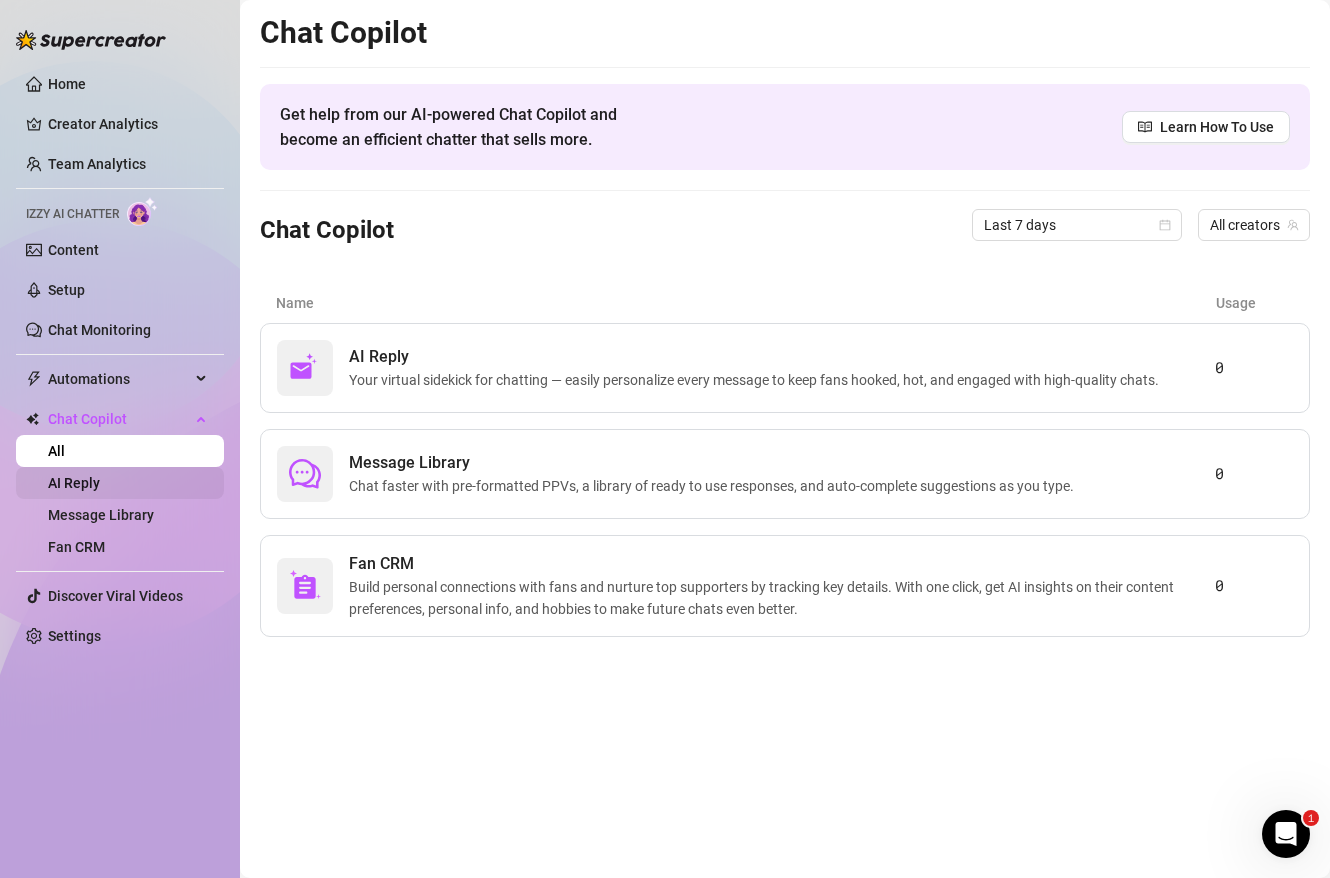 click on "AI Reply" at bounding box center (74, 483) 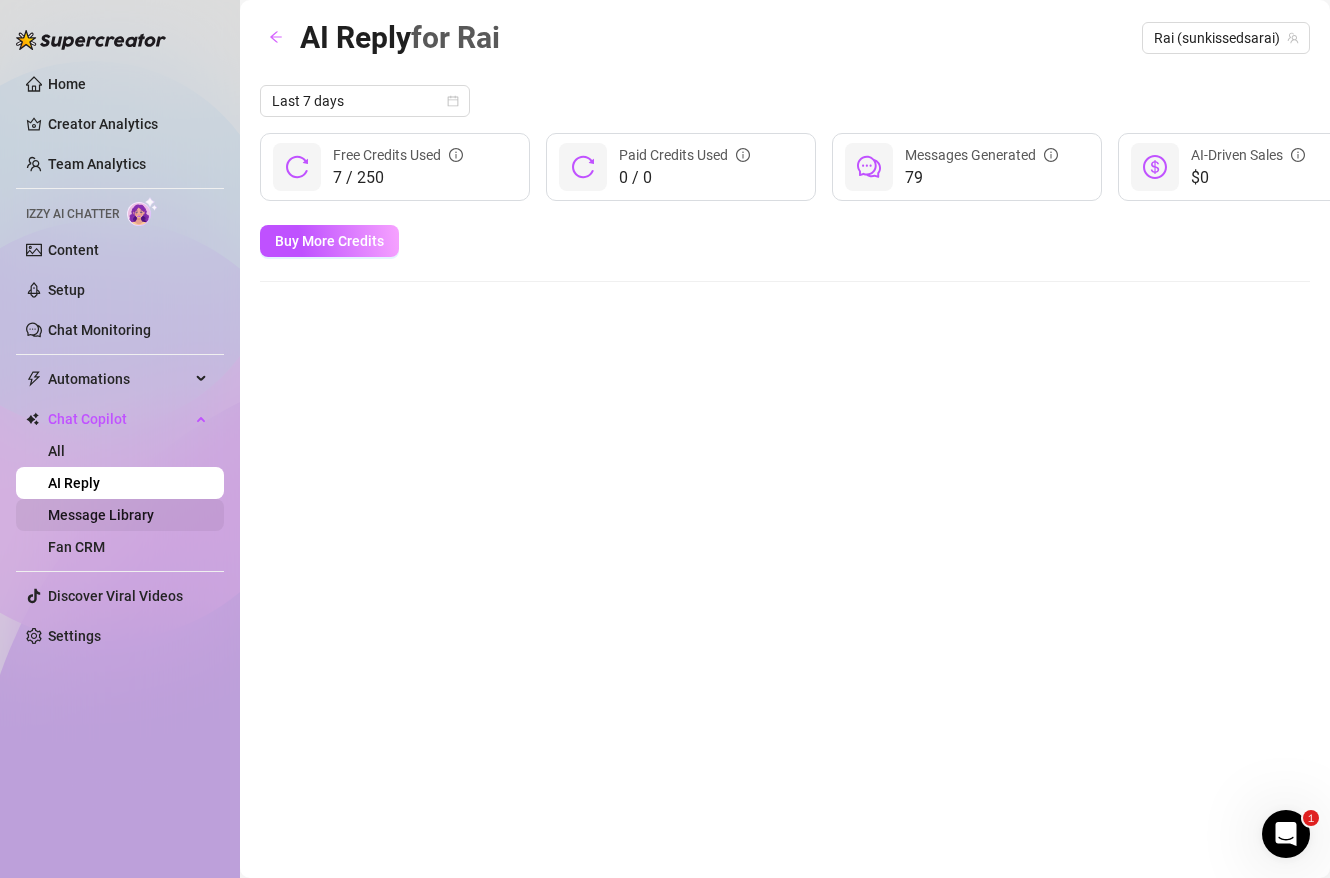 click on "Message Library" at bounding box center [101, 515] 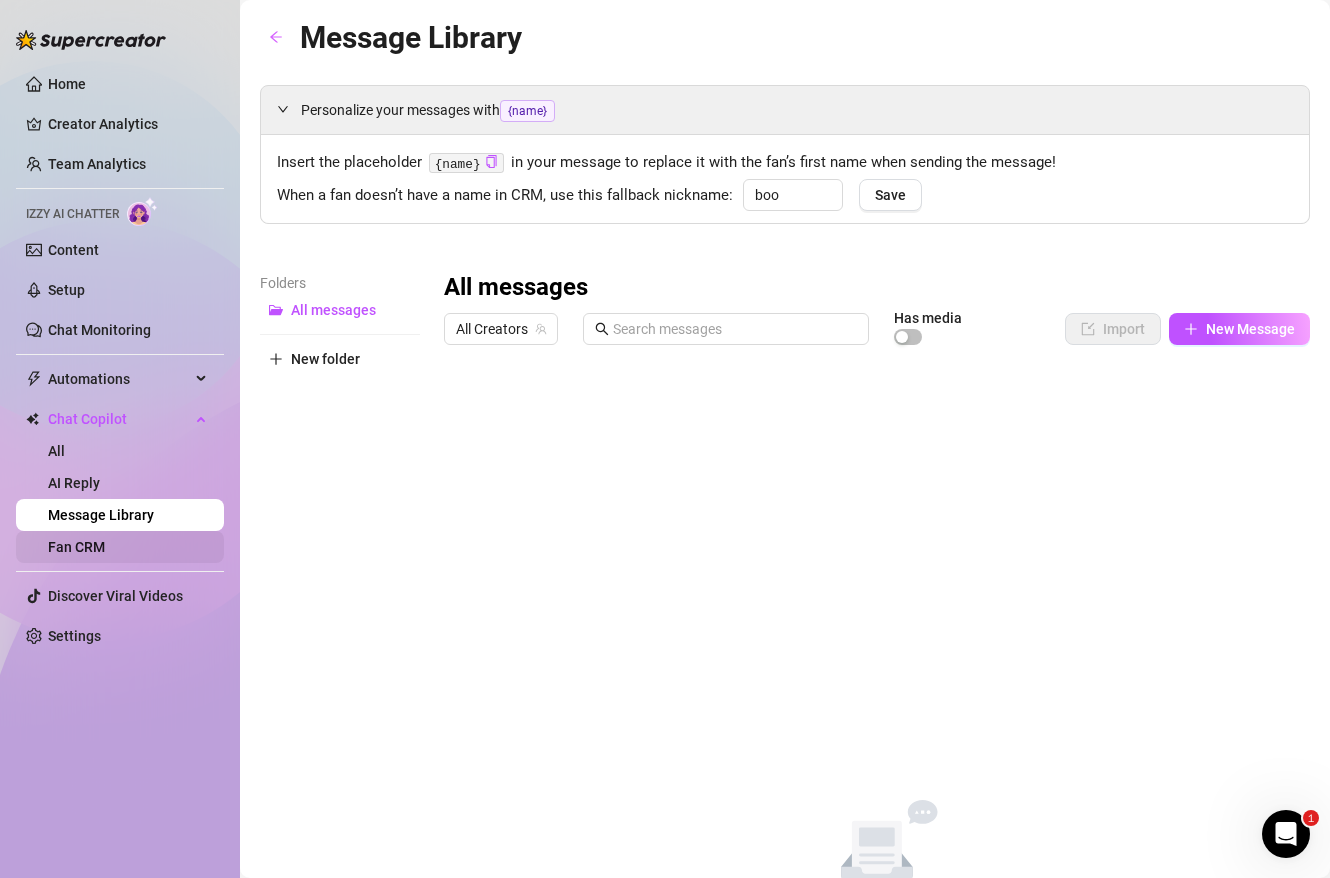 click on "Fan CRM" at bounding box center [76, 547] 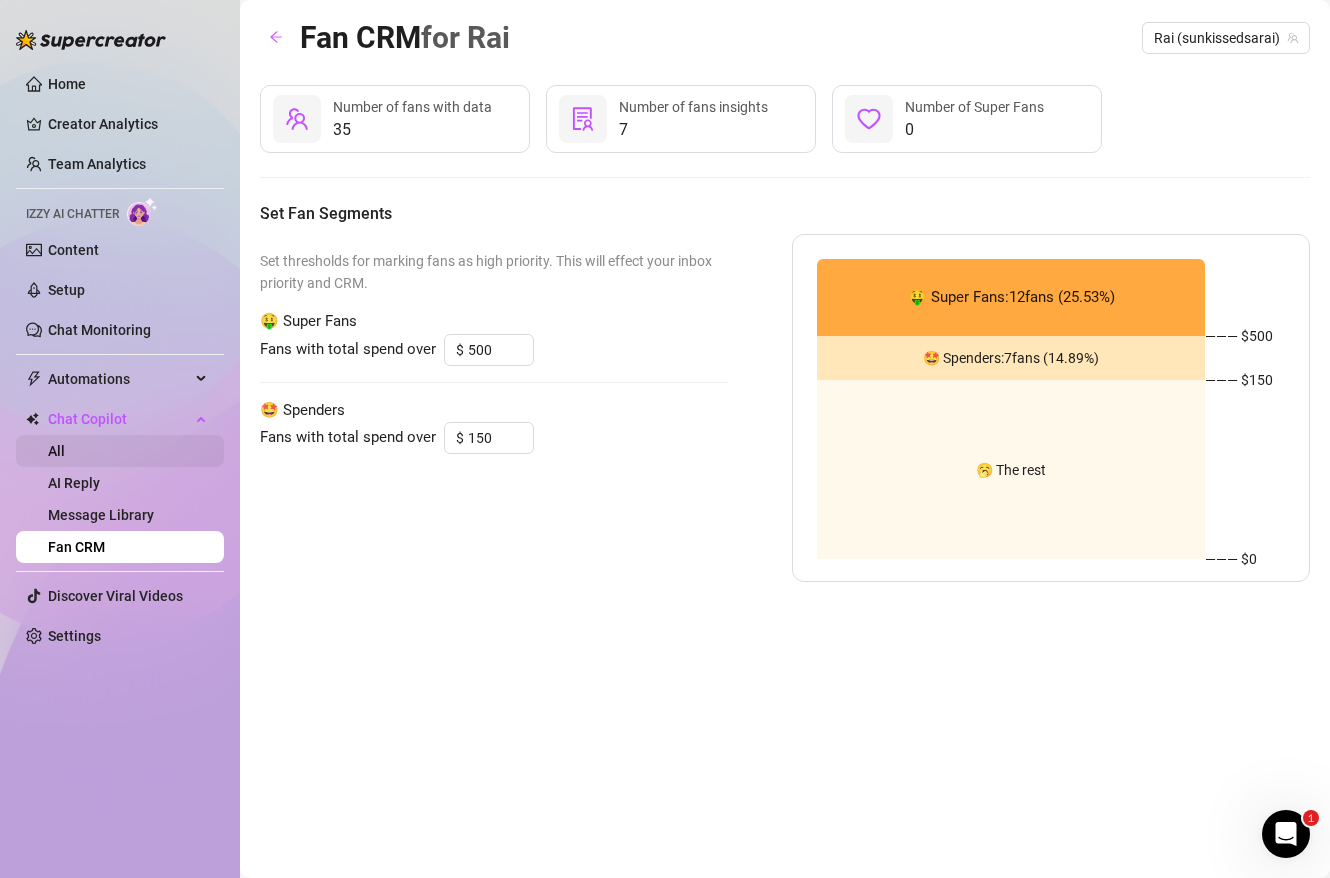click on "All" at bounding box center [56, 451] 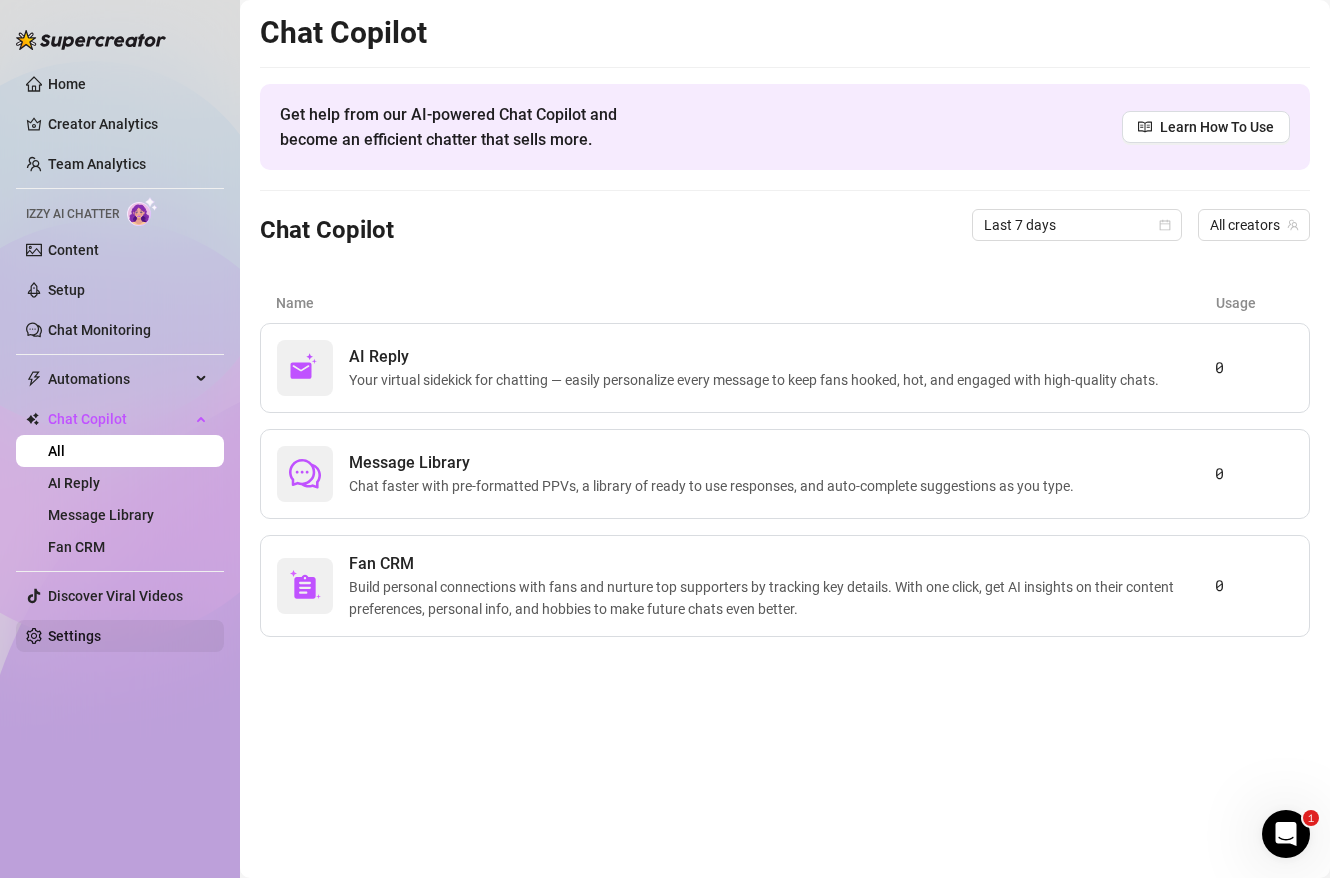 click on "Settings" at bounding box center (74, 636) 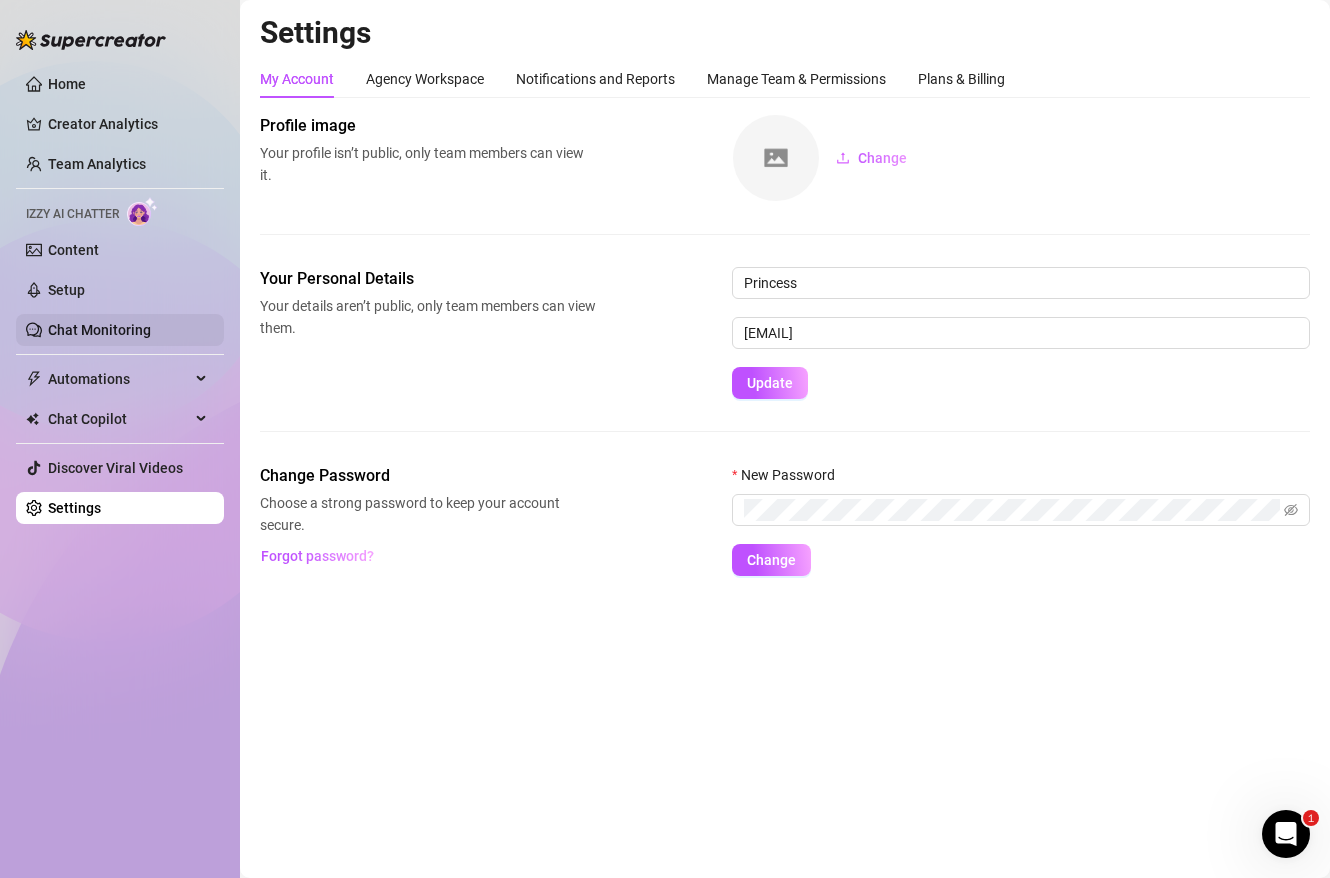 click on "Chat Monitoring" at bounding box center [99, 330] 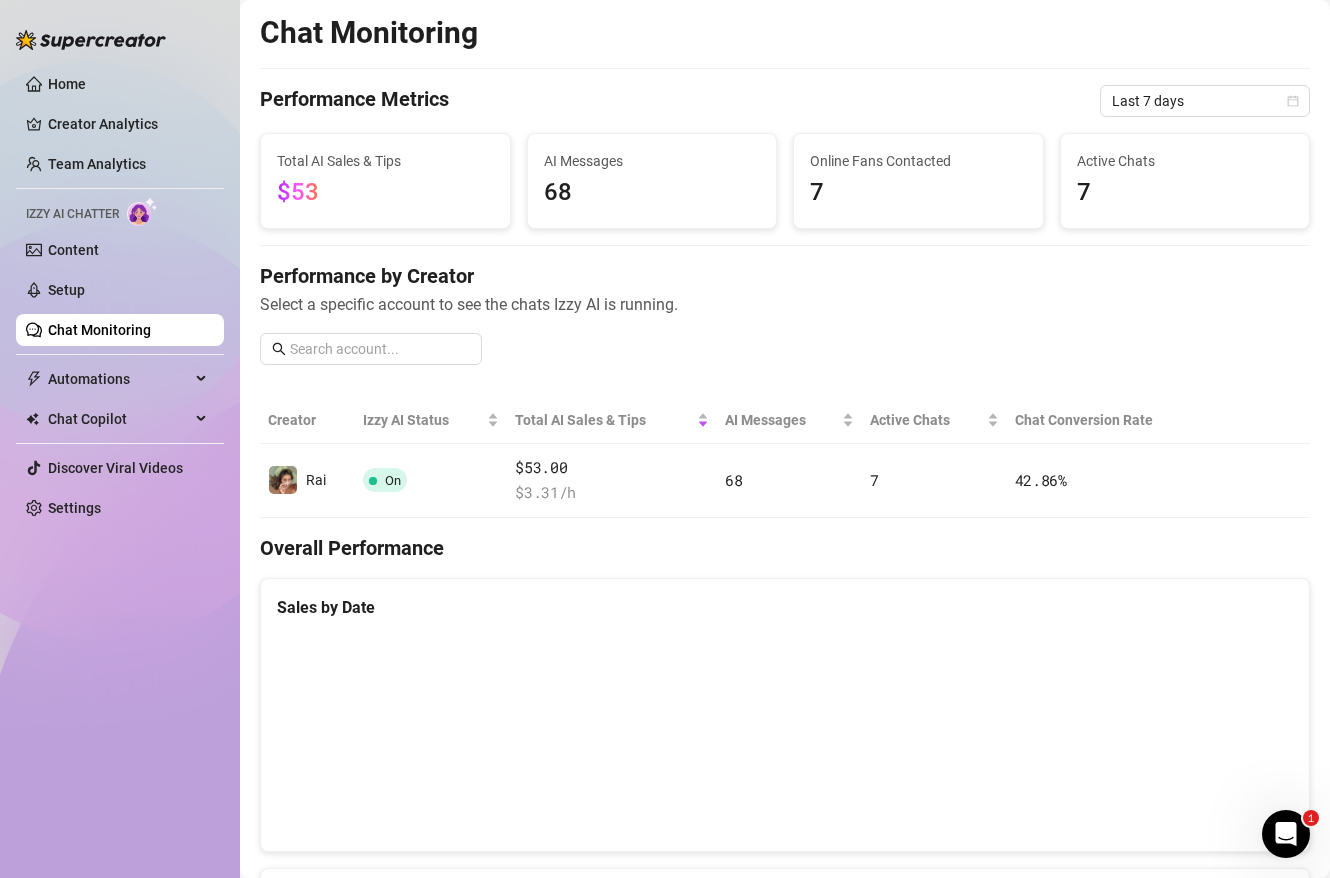 click on "Izzy AI Chatter" at bounding box center [120, 211] 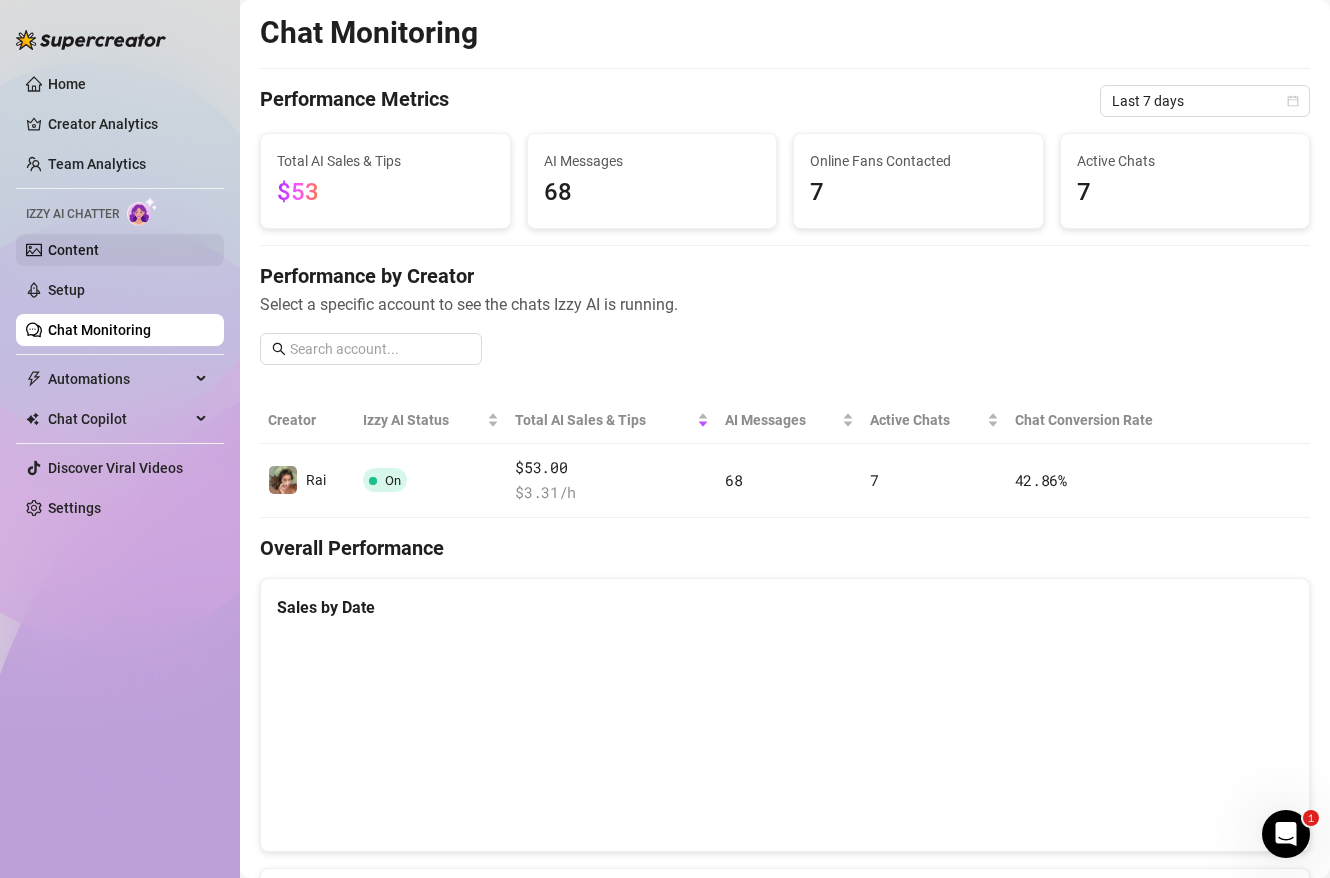 click on "Content" at bounding box center [73, 250] 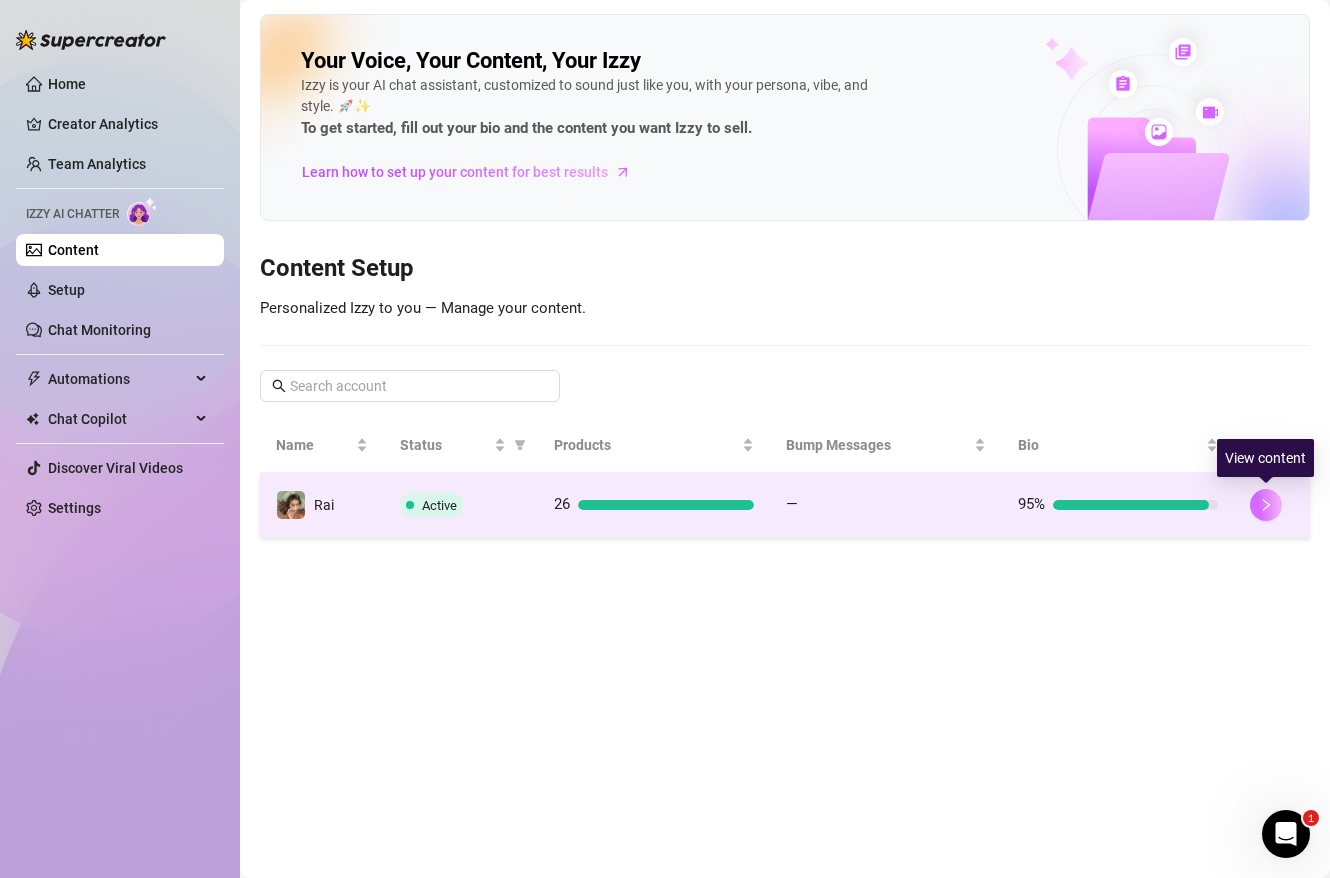 click at bounding box center (1266, 505) 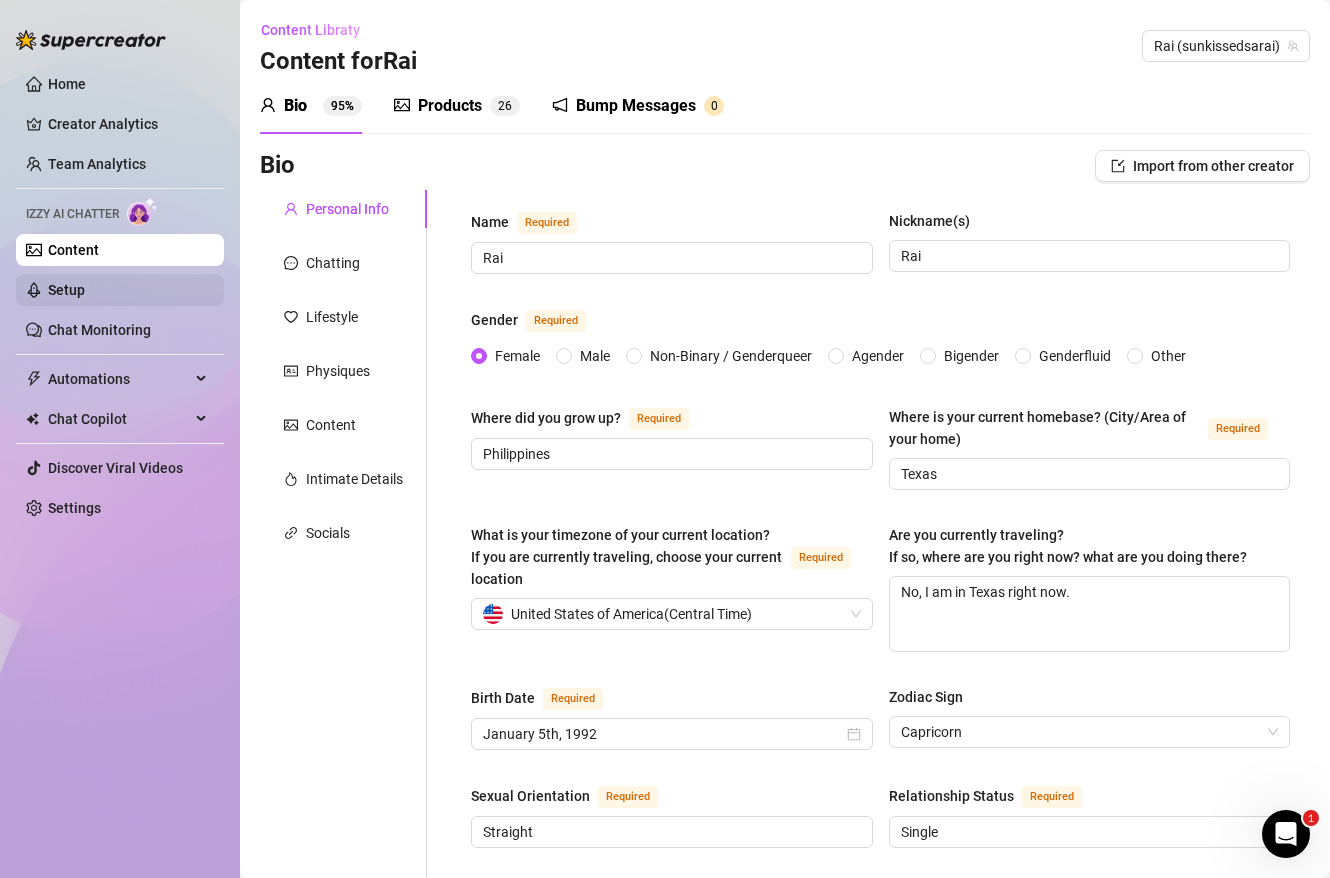 click on "Setup" at bounding box center (66, 290) 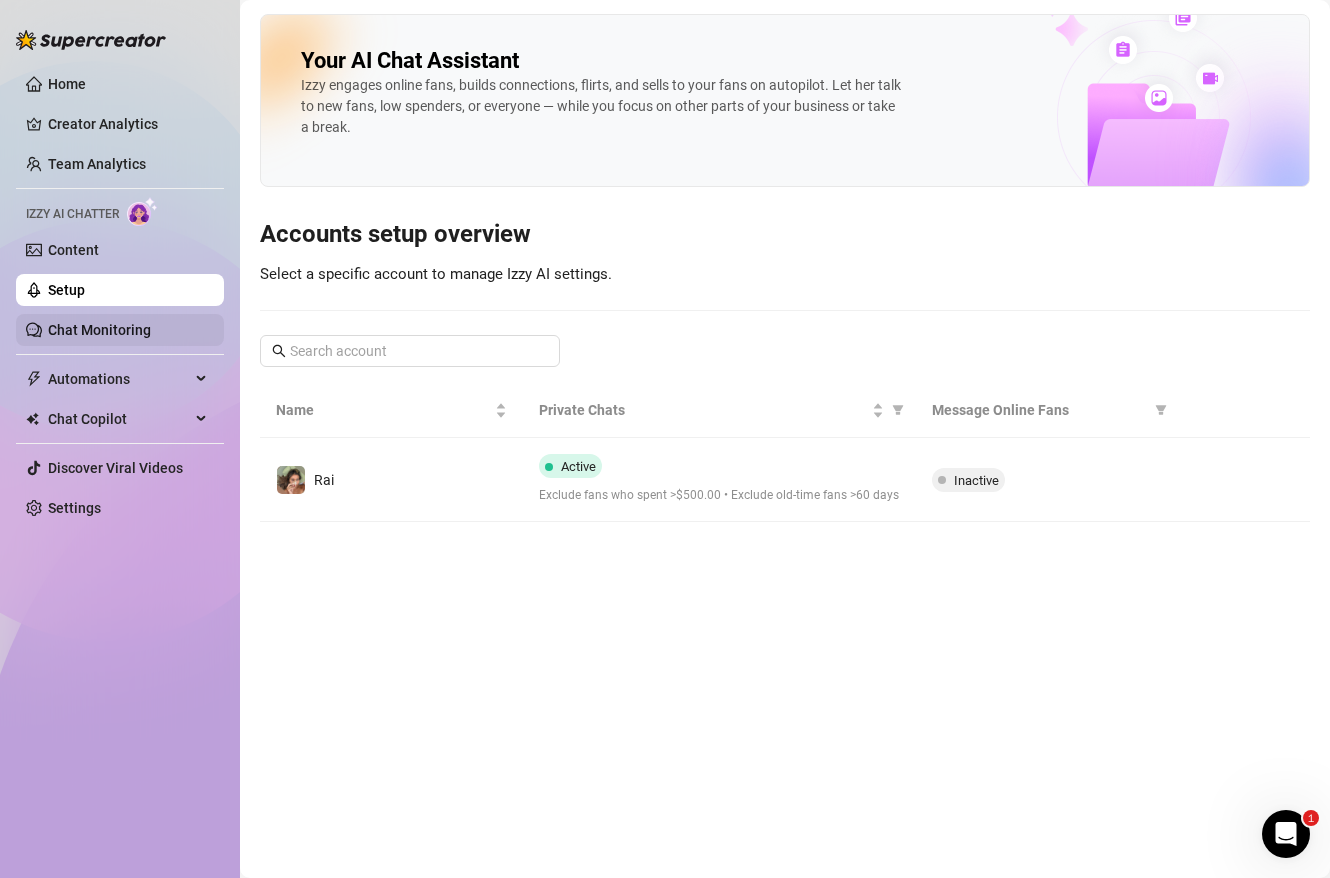click on "Chat Monitoring" at bounding box center [99, 330] 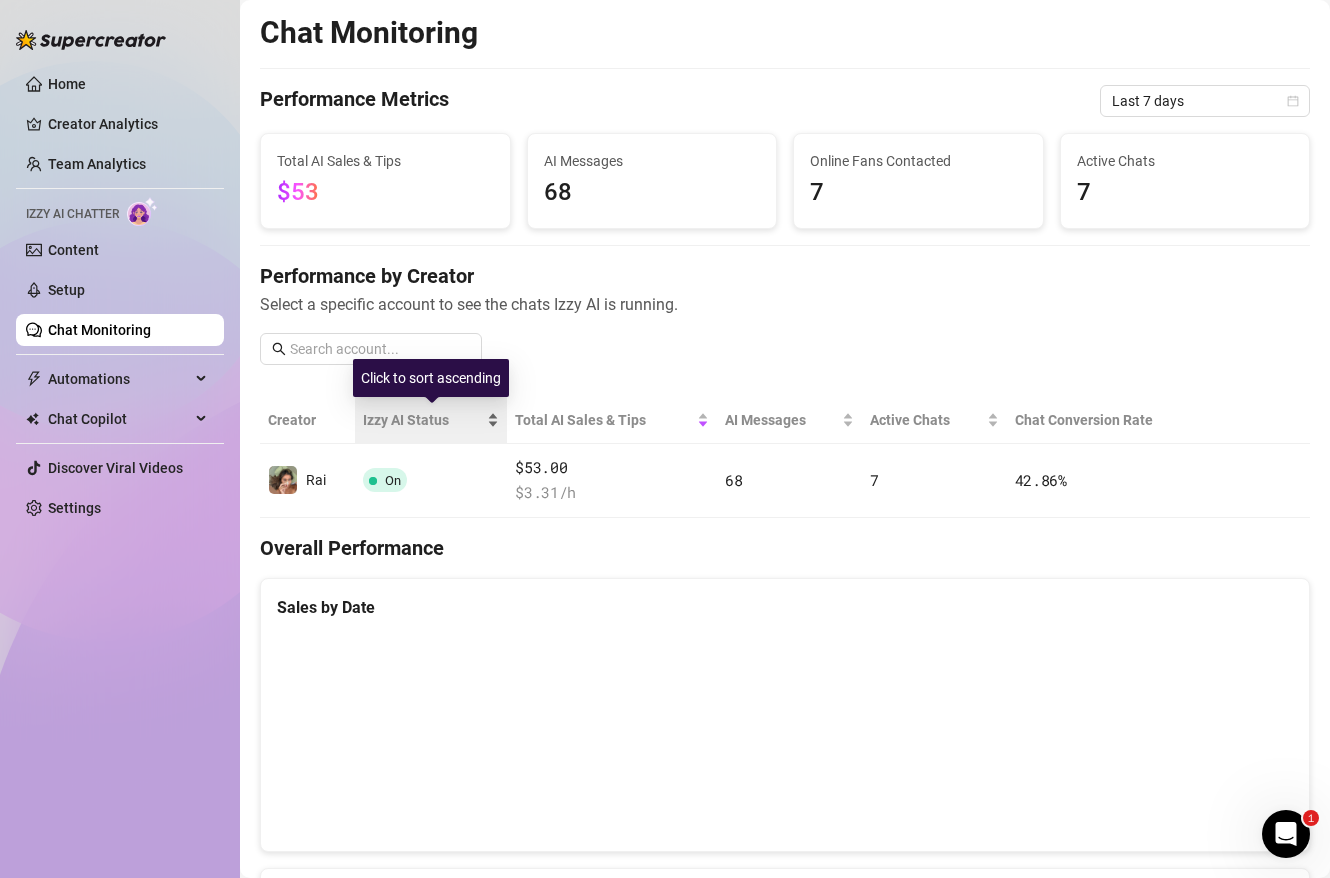 scroll, scrollTop: 28, scrollLeft: 0, axis: vertical 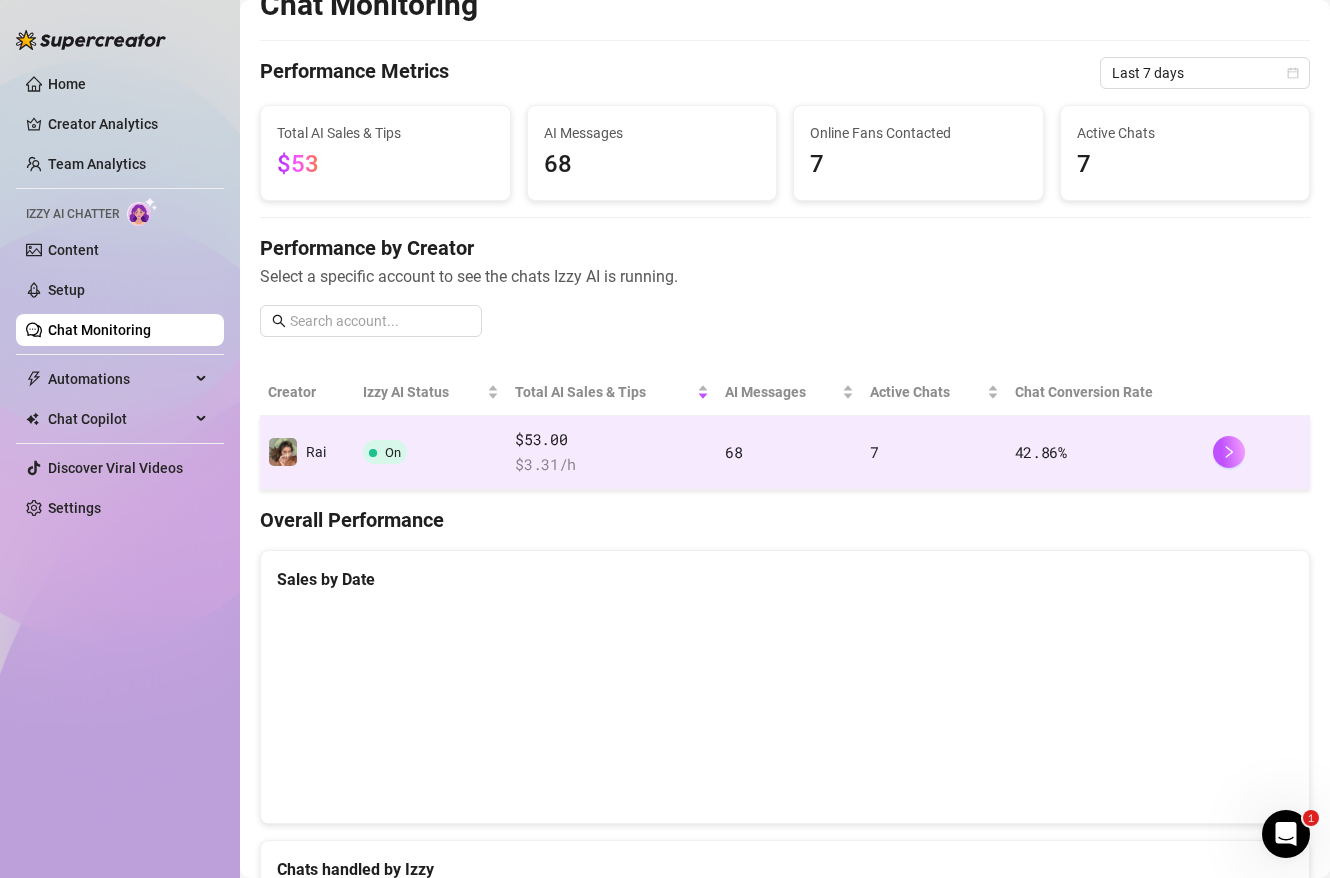 click on "On" at bounding box center (431, 453) 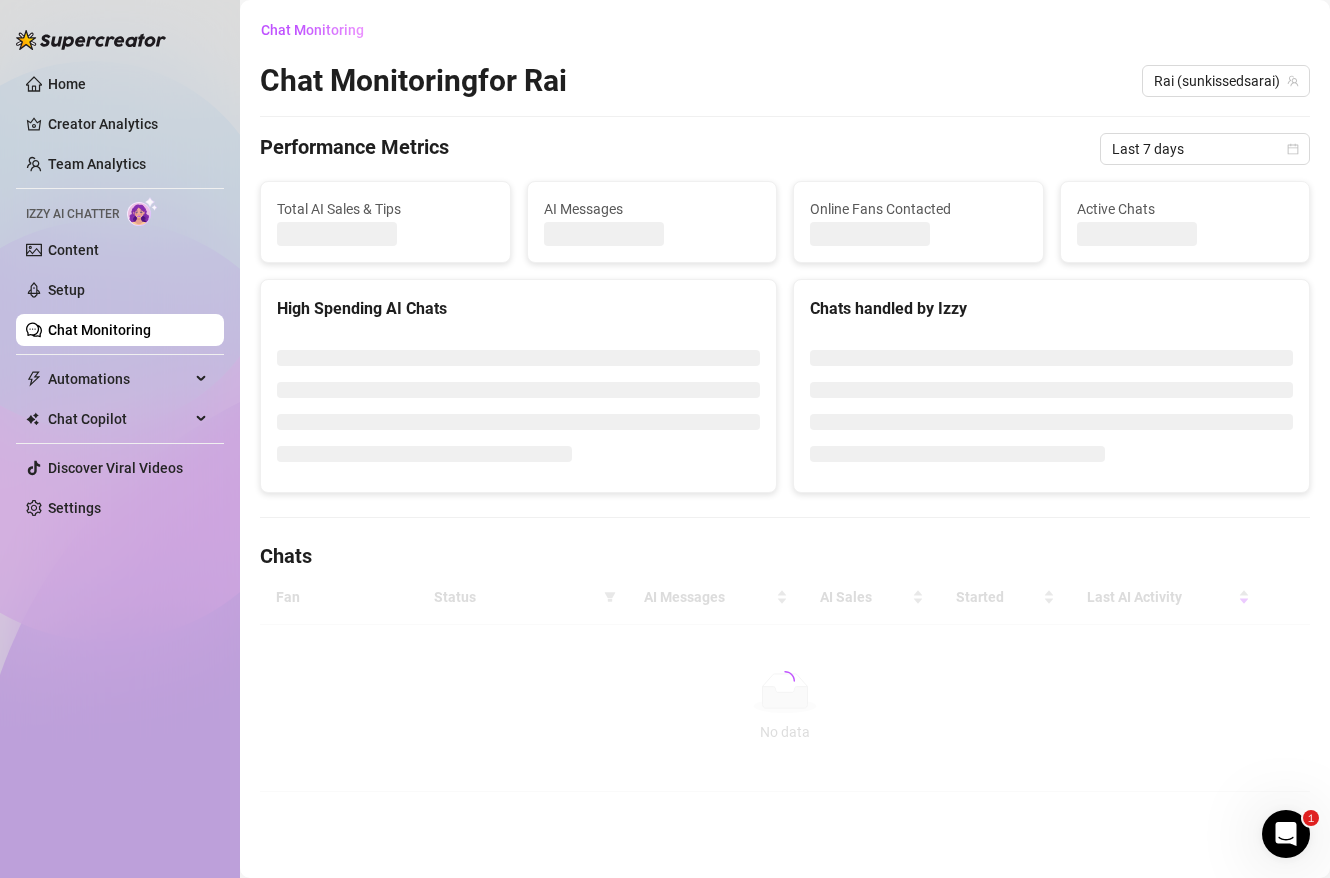 scroll, scrollTop: 0, scrollLeft: 0, axis: both 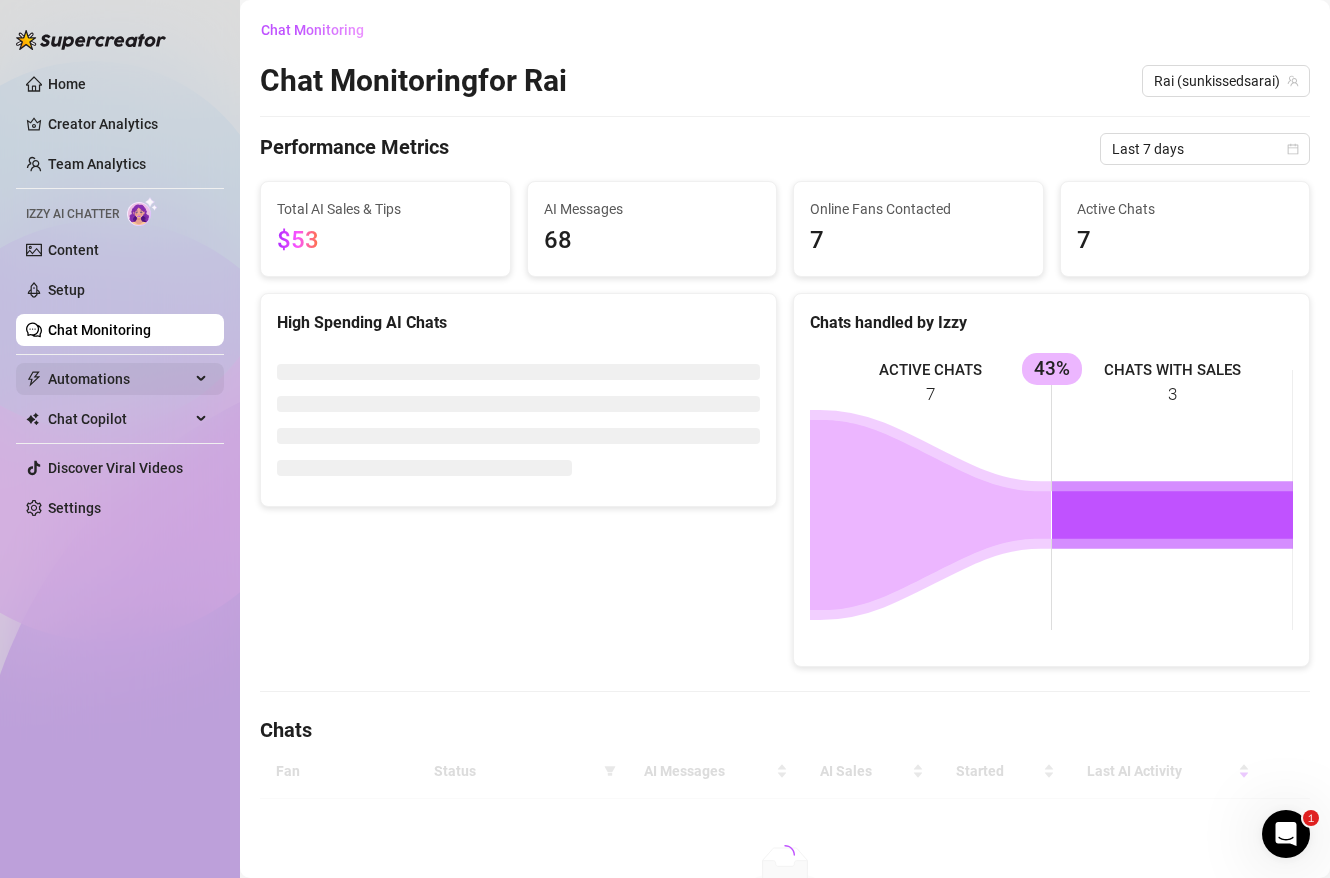 click on "Automations" at bounding box center [119, 379] 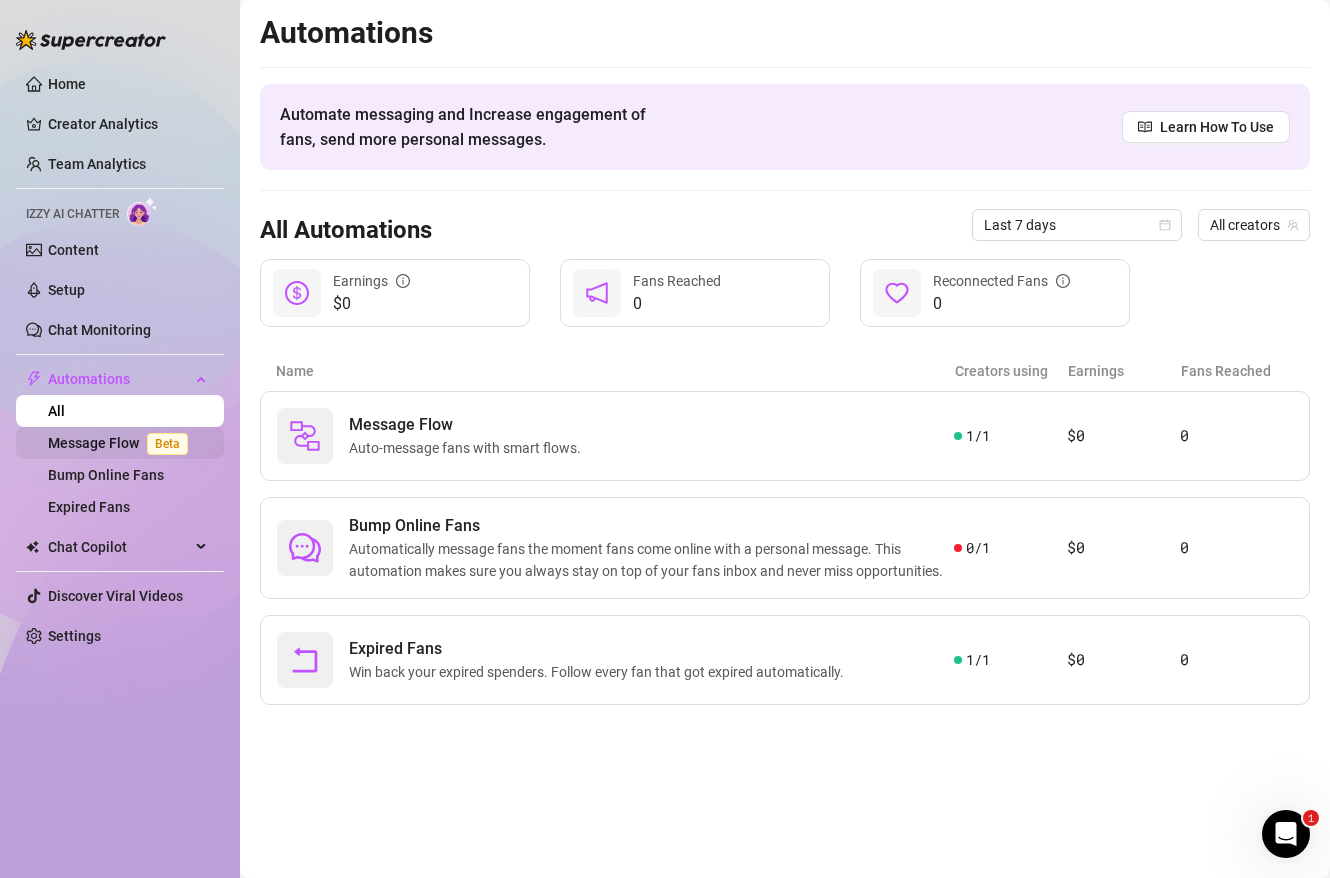 click on "Message Flow Beta" at bounding box center [122, 443] 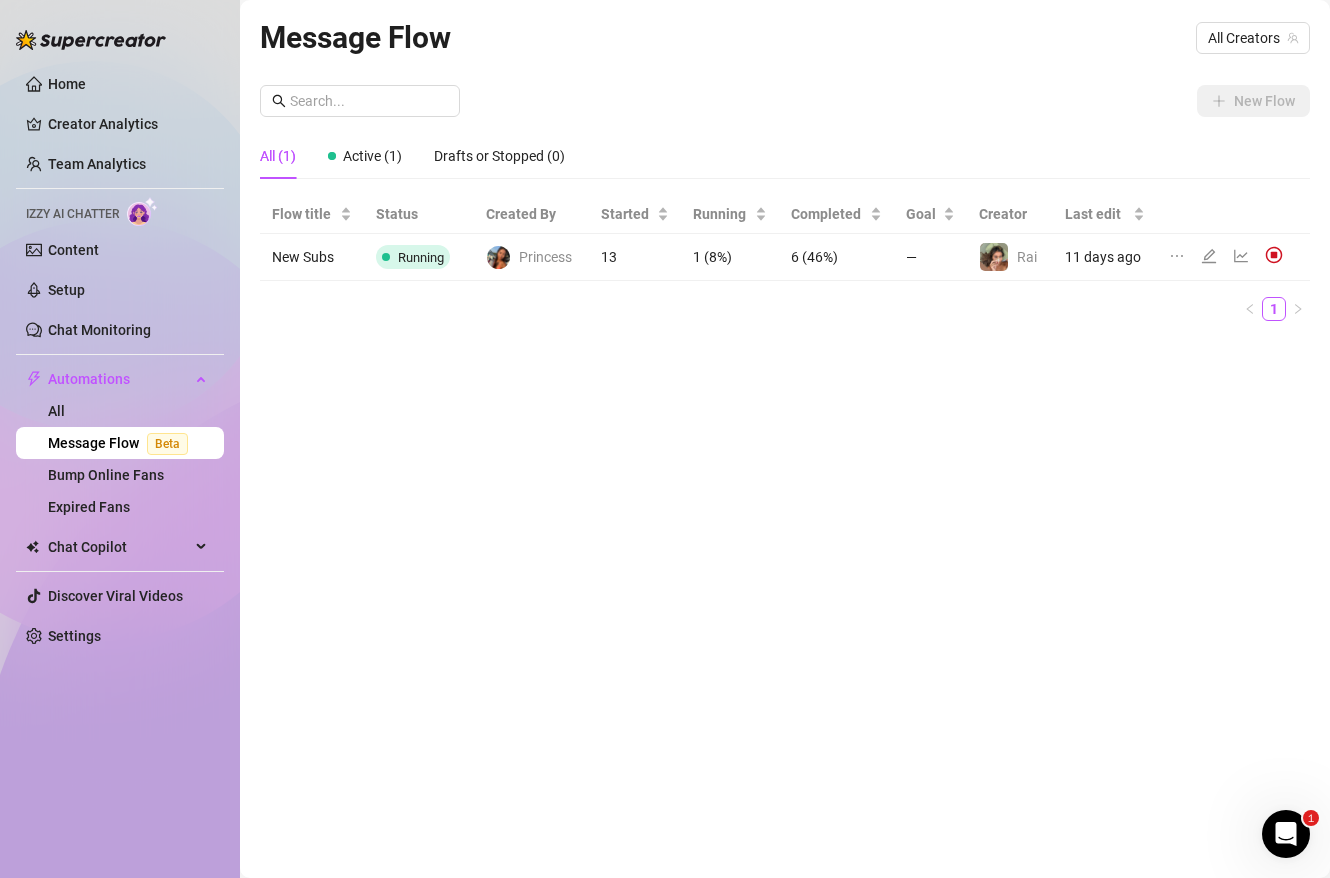 click on "6 (46%)" at bounding box center (836, 257) 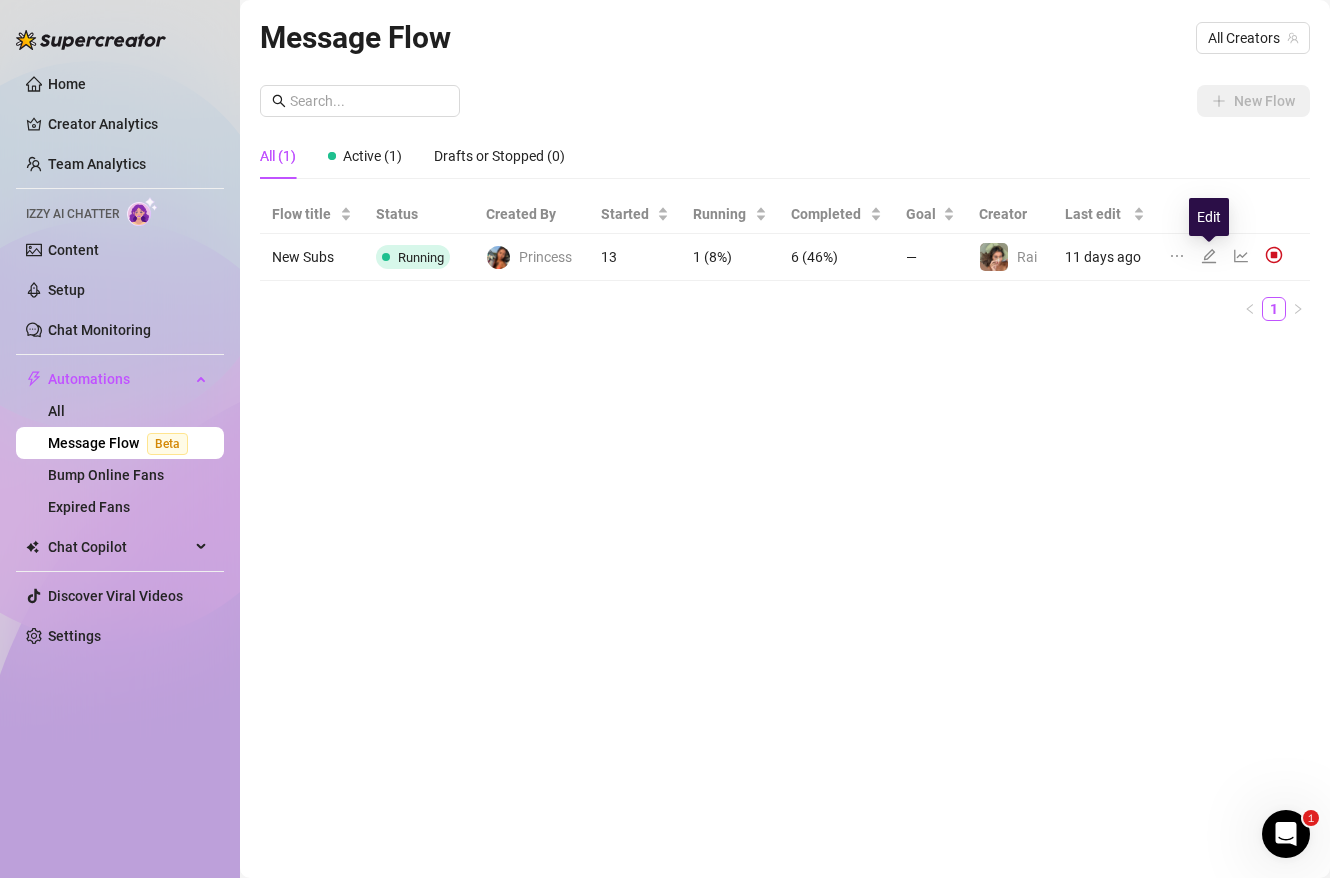 click 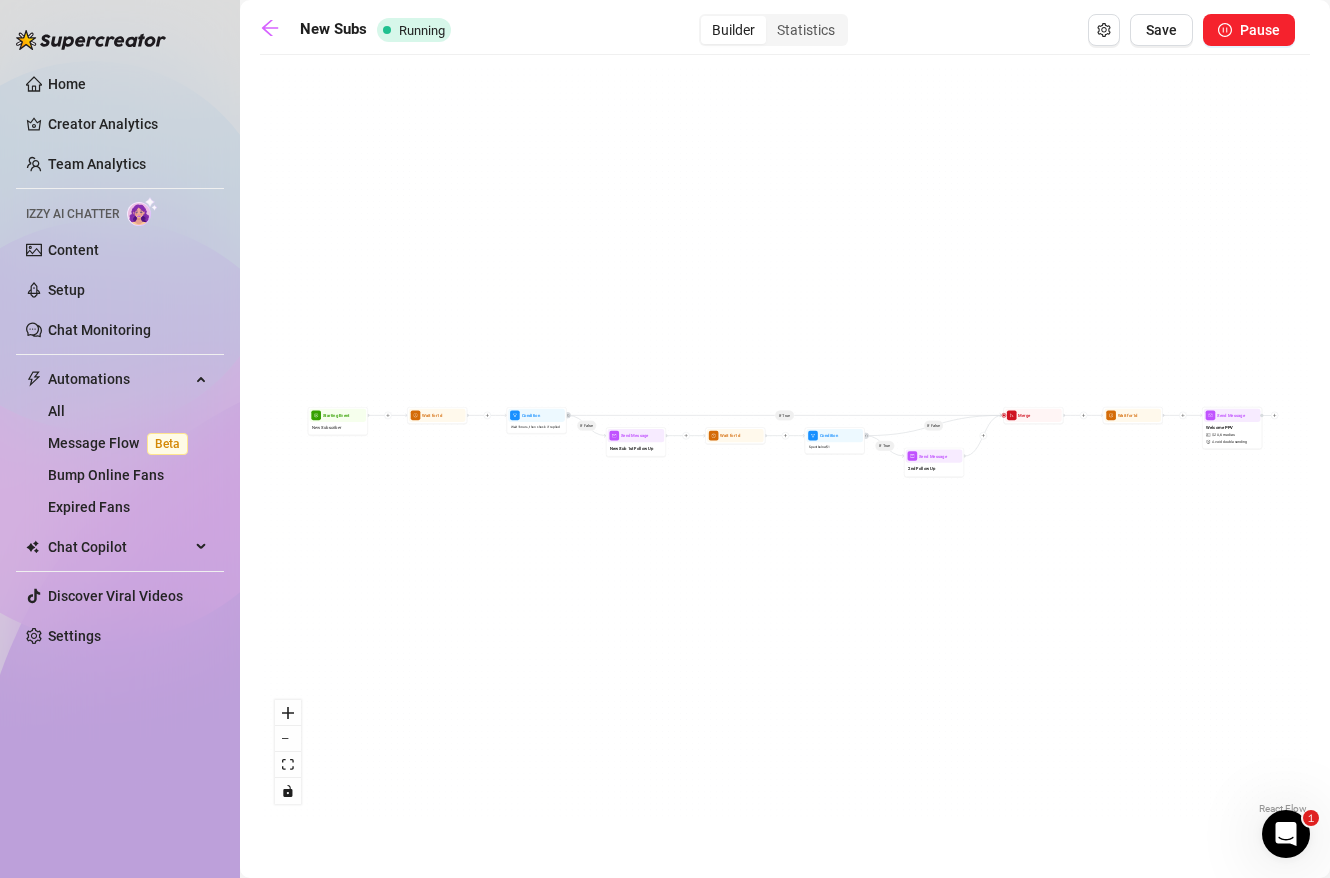 click on "If True If False If True If False Send Message Welcome PPV $ 20 , 6 medias Avoid double sending Wait for  1d  Merge Send Message 2nd Follow Up Condition Spent  below  $ 1 Wait for  1d  Send Message New Sub 1st Follow Up Wait for  1d  Condition Wait  1  hours, then check if replied Starting Event New Subscriber" at bounding box center (785, 442) 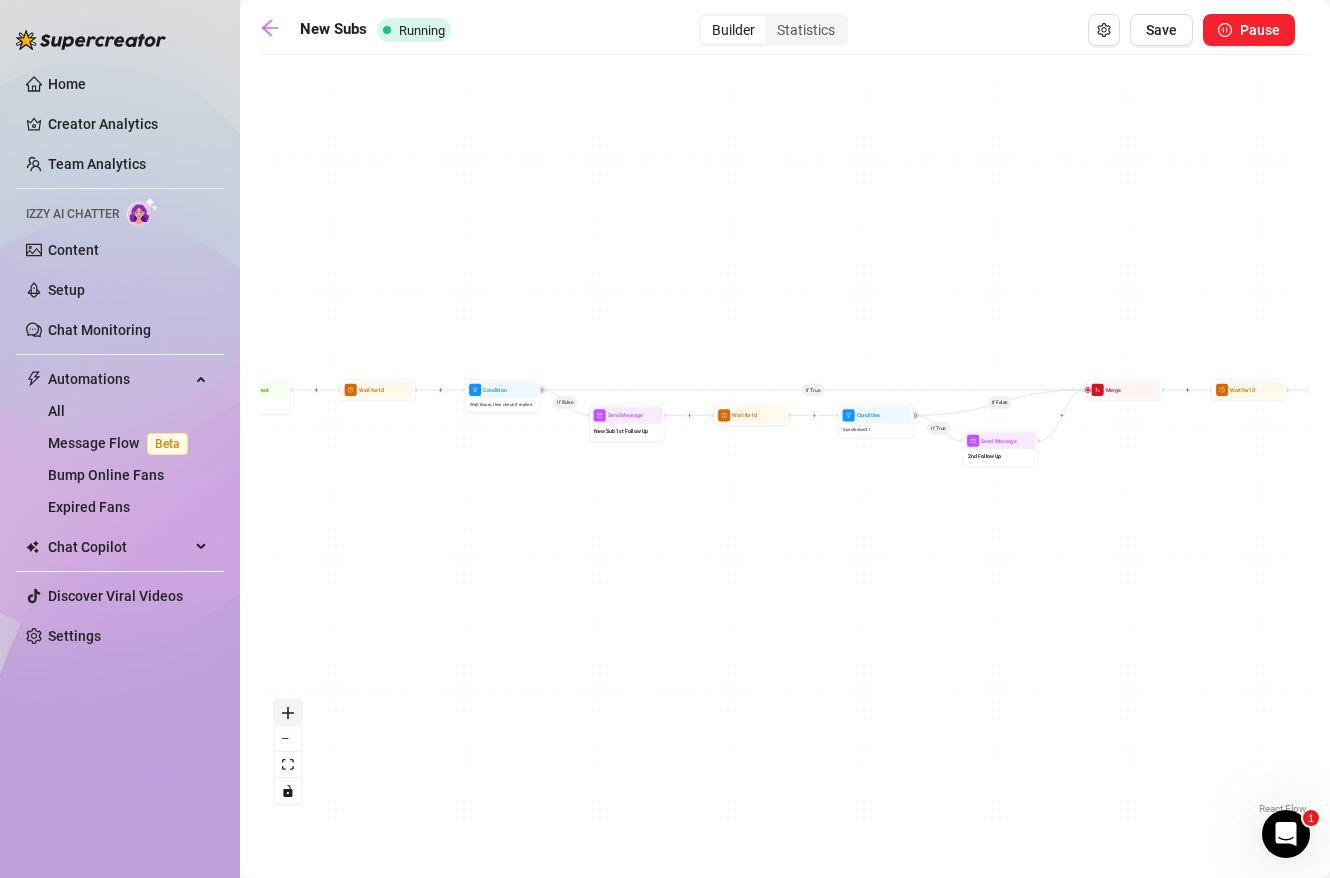 click 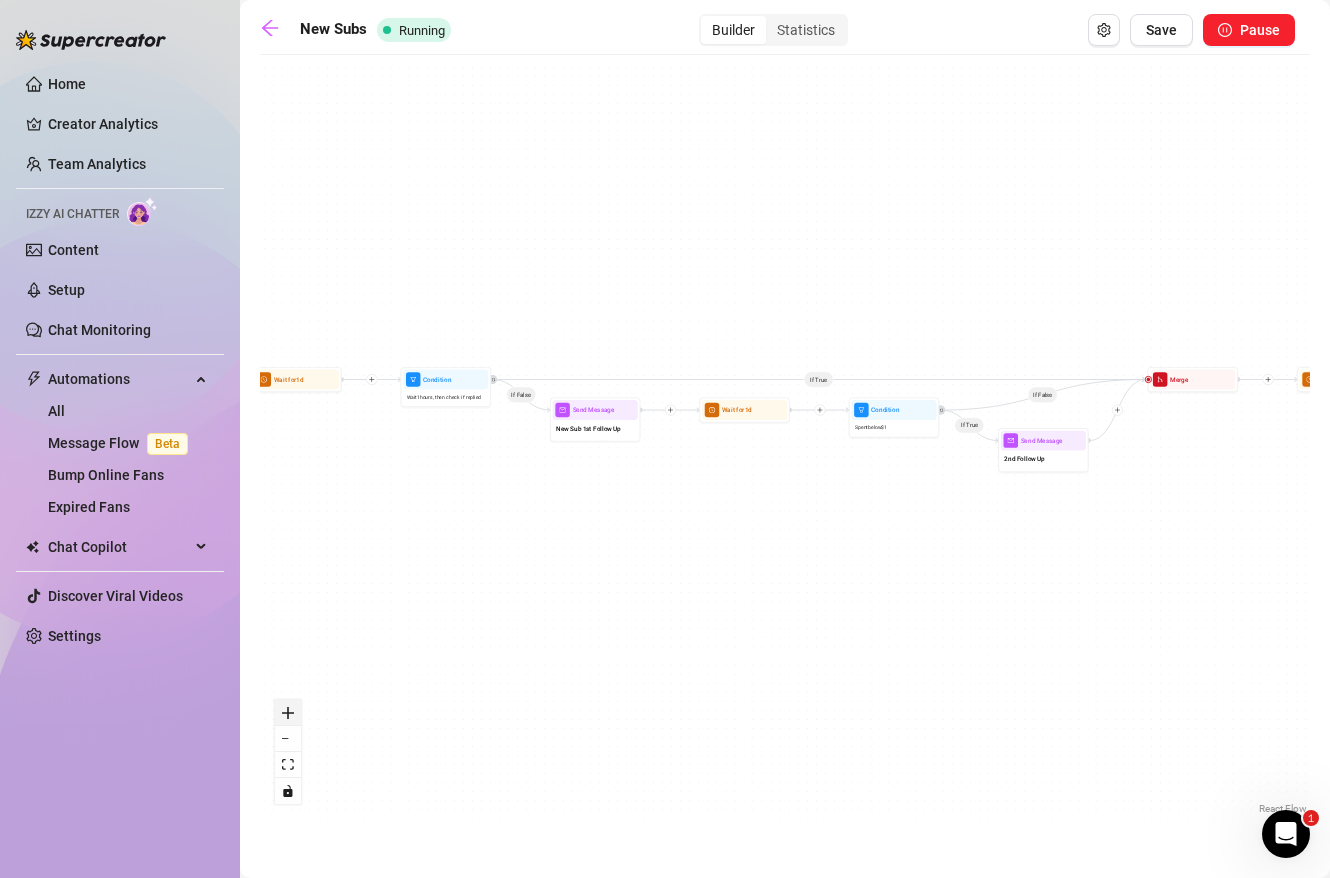click 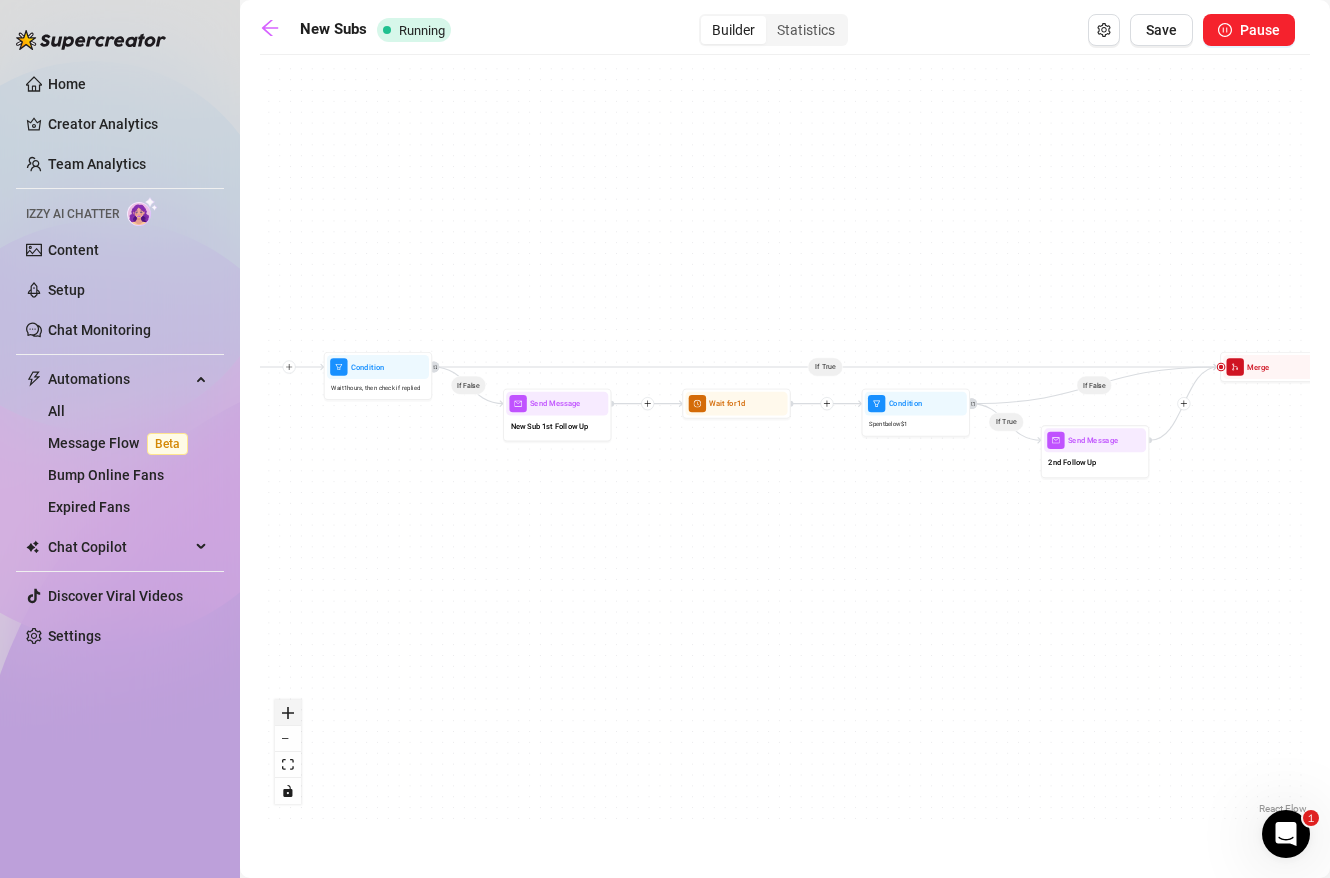 click 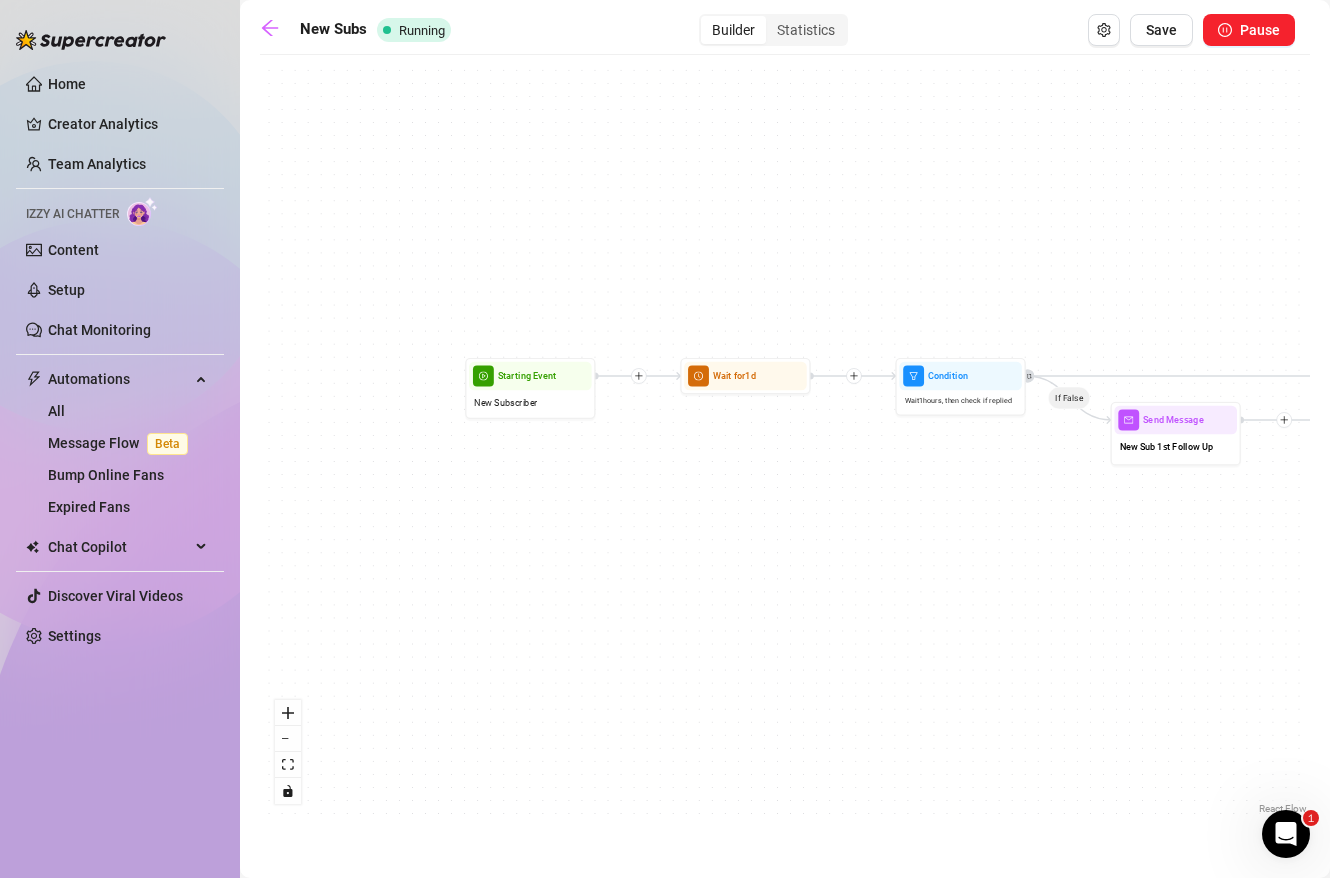 drag, startPoint x: 506, startPoint y: 641, endPoint x: 1147, endPoint y: 650, distance: 641.0632 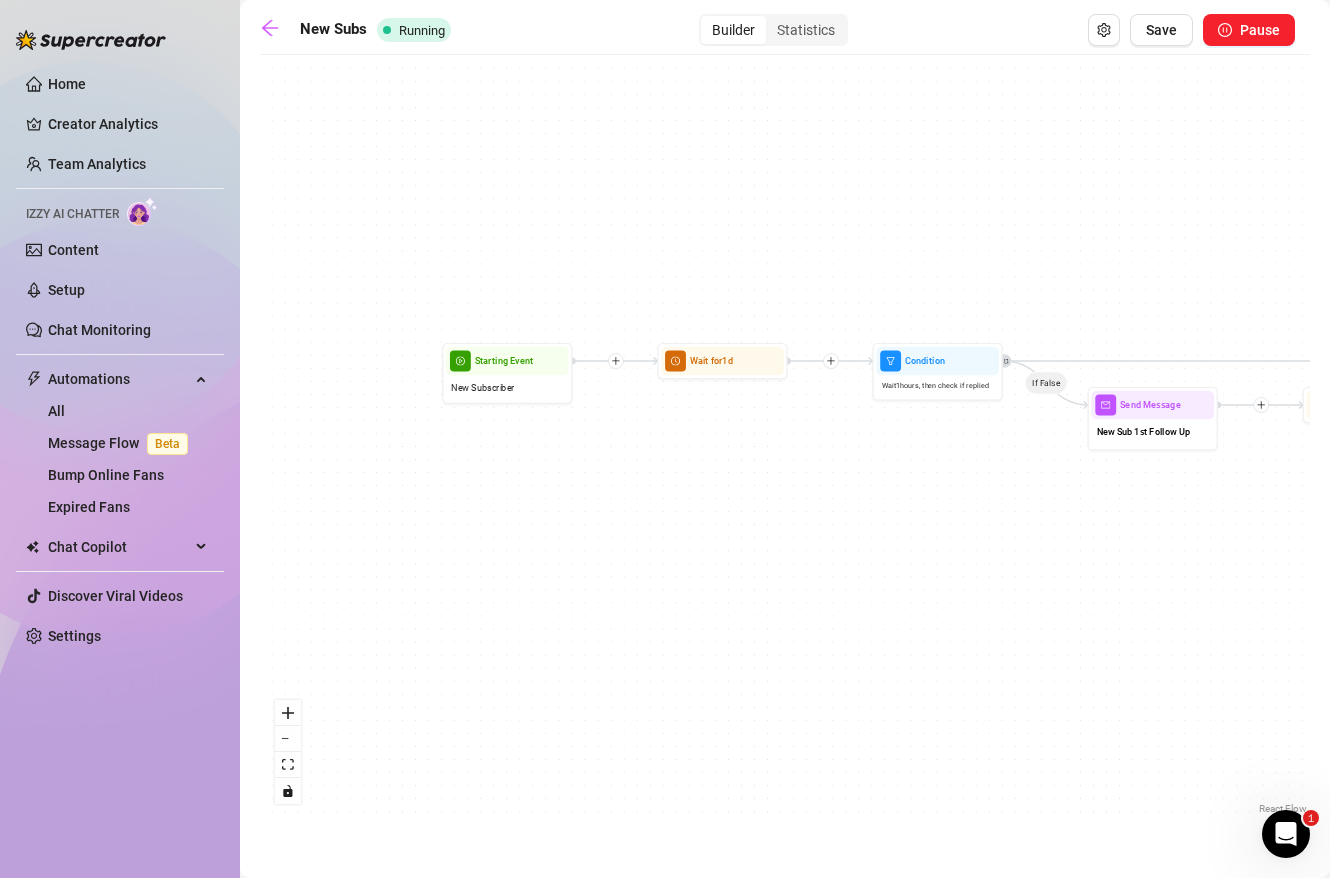 click on "If True If False If True If False Send Message Welcome PPV $ 20 , 6 medias Avoid double sending Wait for  1d  Merge Send Message 2nd Follow Up Condition Spent  below  $ 1 Wait for  1d  Send Message New Sub 1st Follow Up Wait for  1d  Condition Wait  1  hours, then check if replied Starting Event New Subscriber" at bounding box center [785, 442] 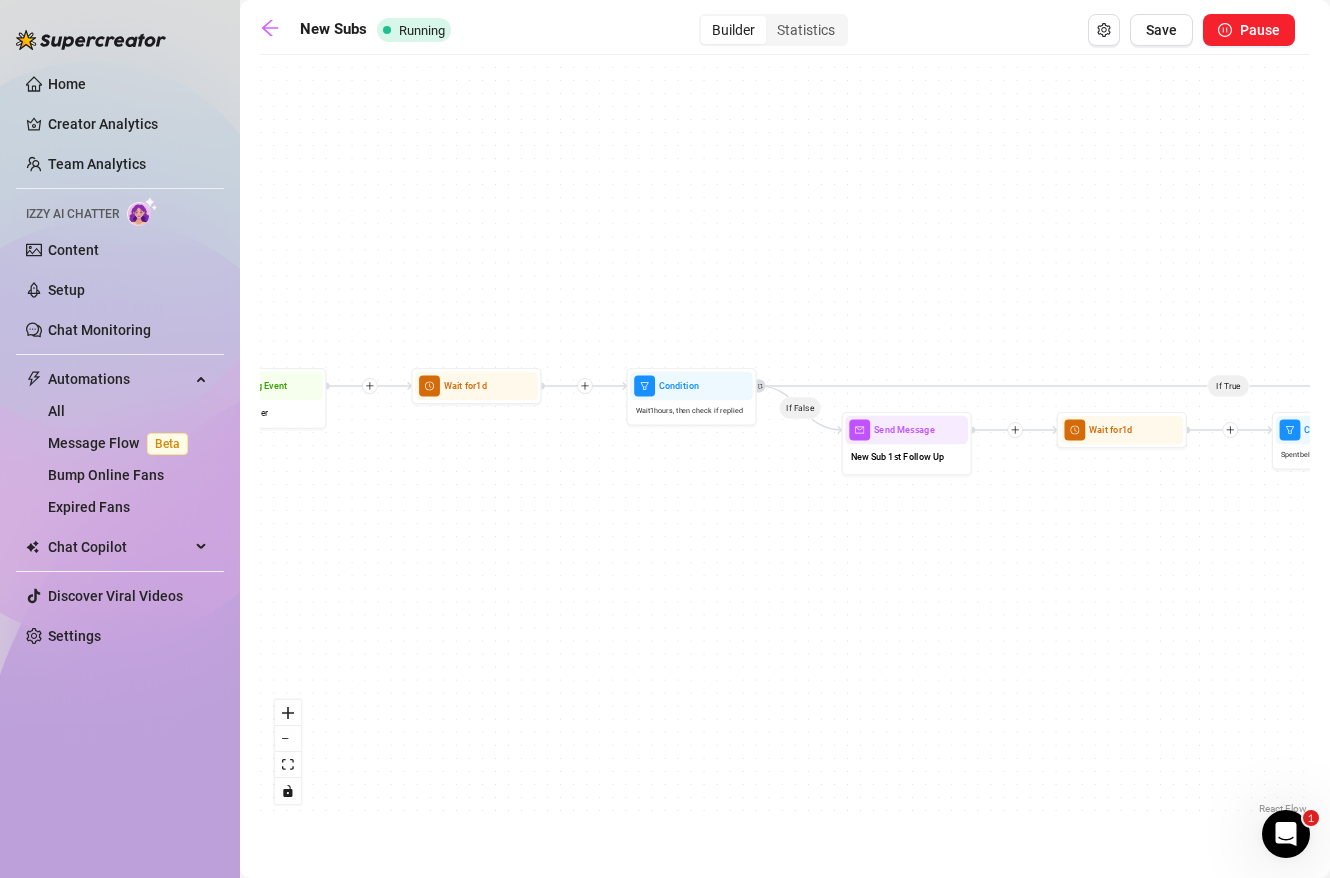 drag, startPoint x: 658, startPoint y: 561, endPoint x: 544, endPoint y: 505, distance: 127.01181 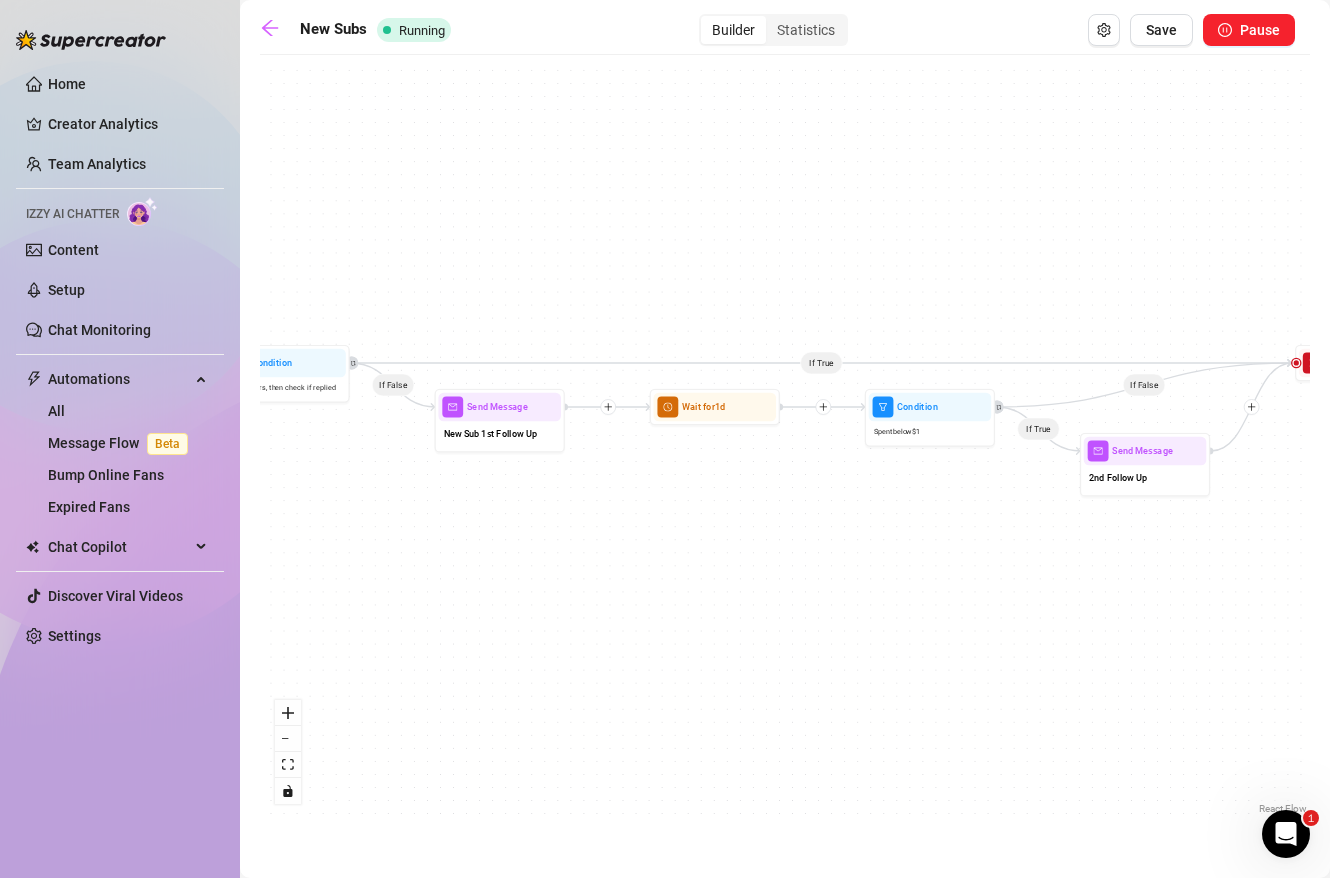 drag, startPoint x: 907, startPoint y: 548, endPoint x: 498, endPoint y: 528, distance: 409.4887 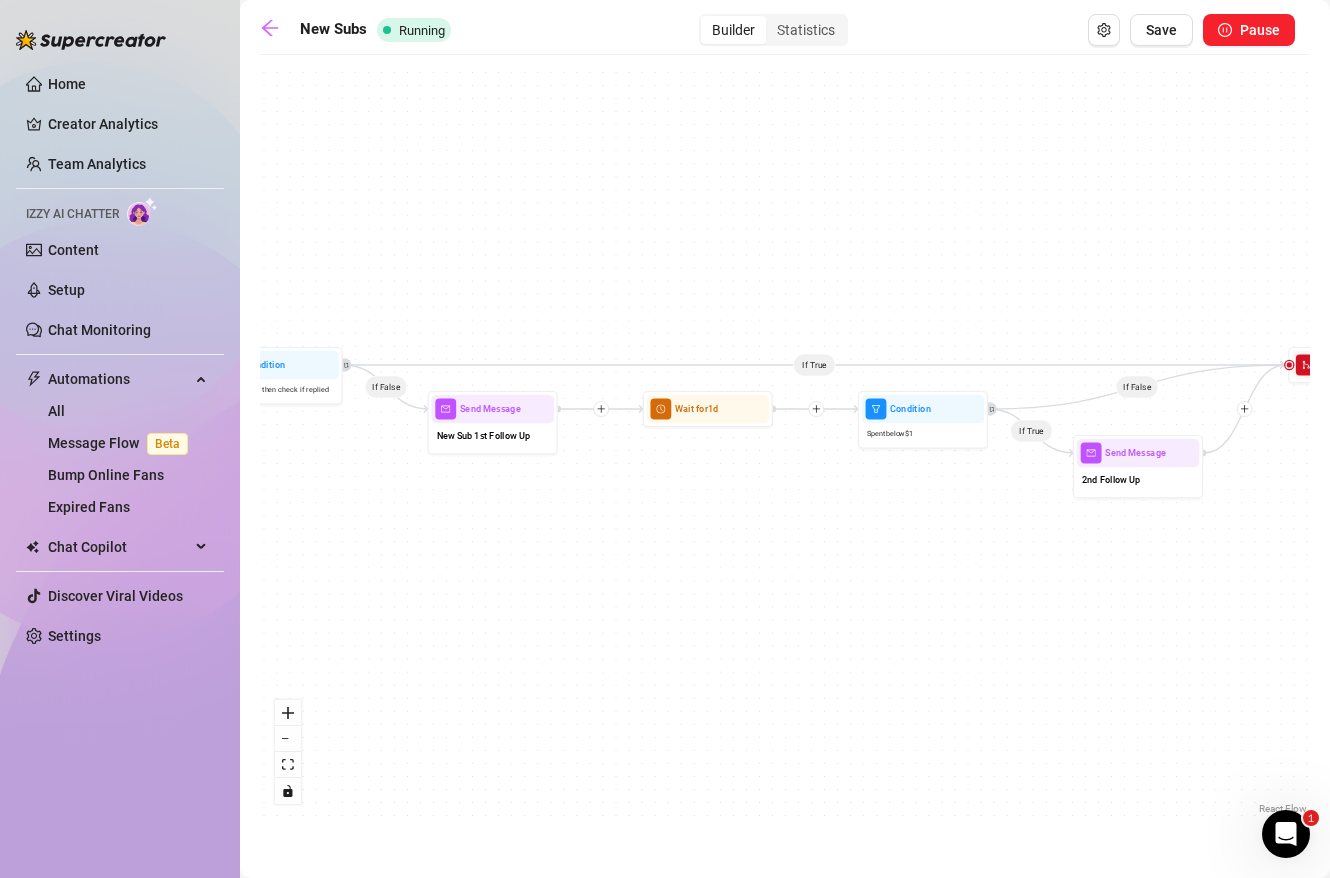 click on "If True If False If True If False Send Message Welcome PPV $ 20 , 6 medias Avoid double sending Wait for  1d  Merge Send Message 2nd Follow Up Condition Spent  below  $ 1 Wait for  1d  Send Message New Sub 1st Follow Up Wait for  1d  Condition Wait  1  hours, then check if replied Starting Event New Subscriber" at bounding box center (785, 442) 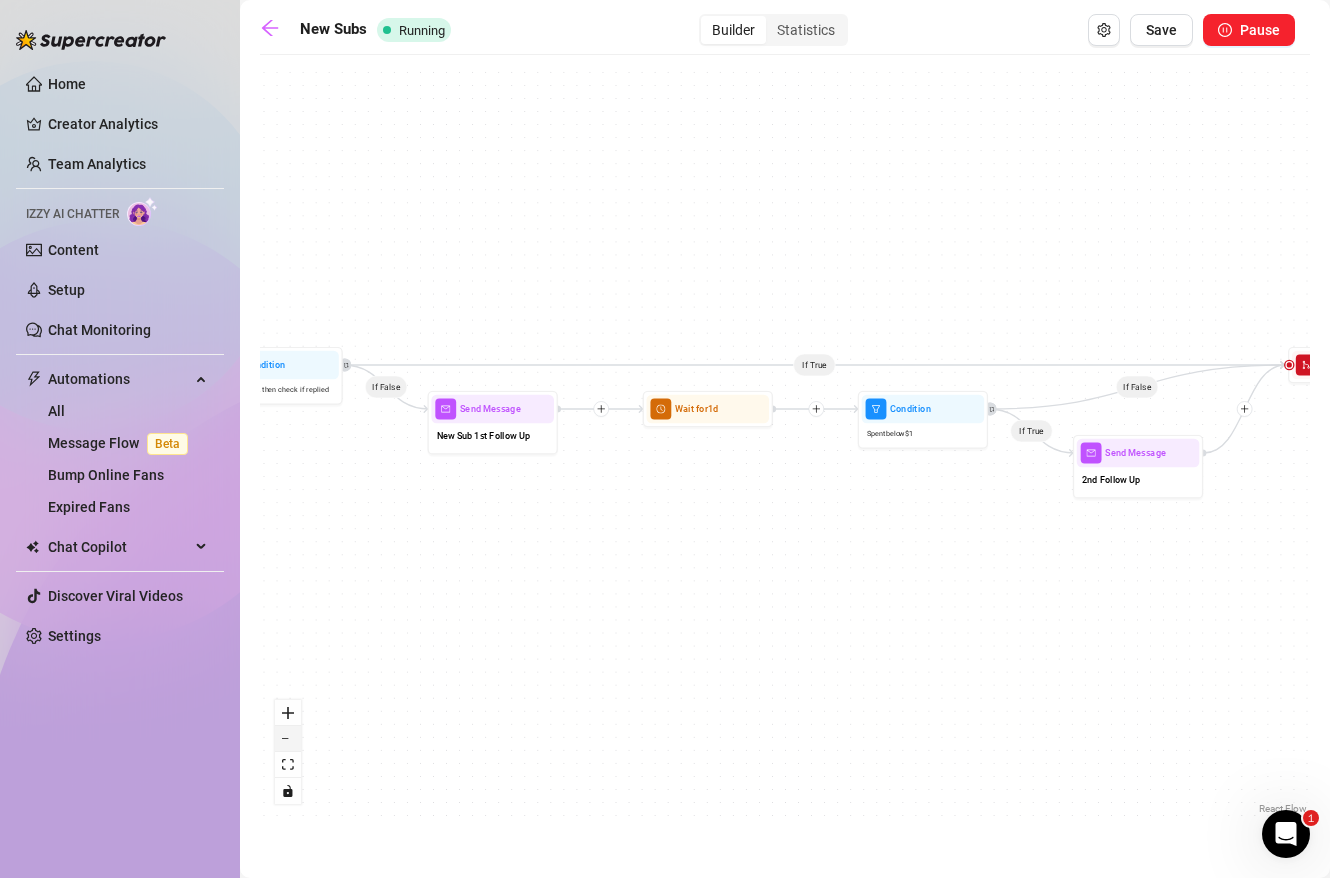 click at bounding box center [288, 739] 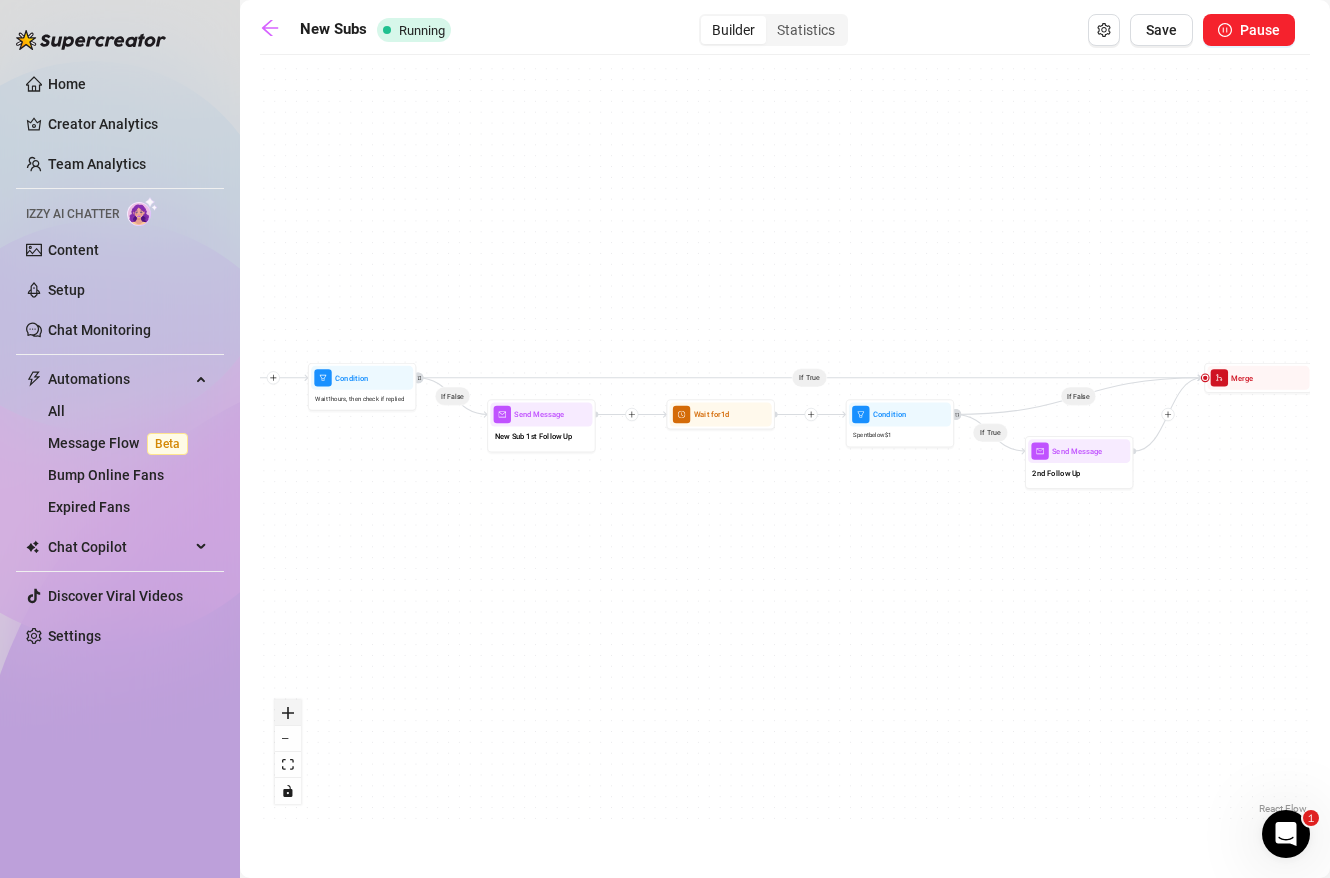 click 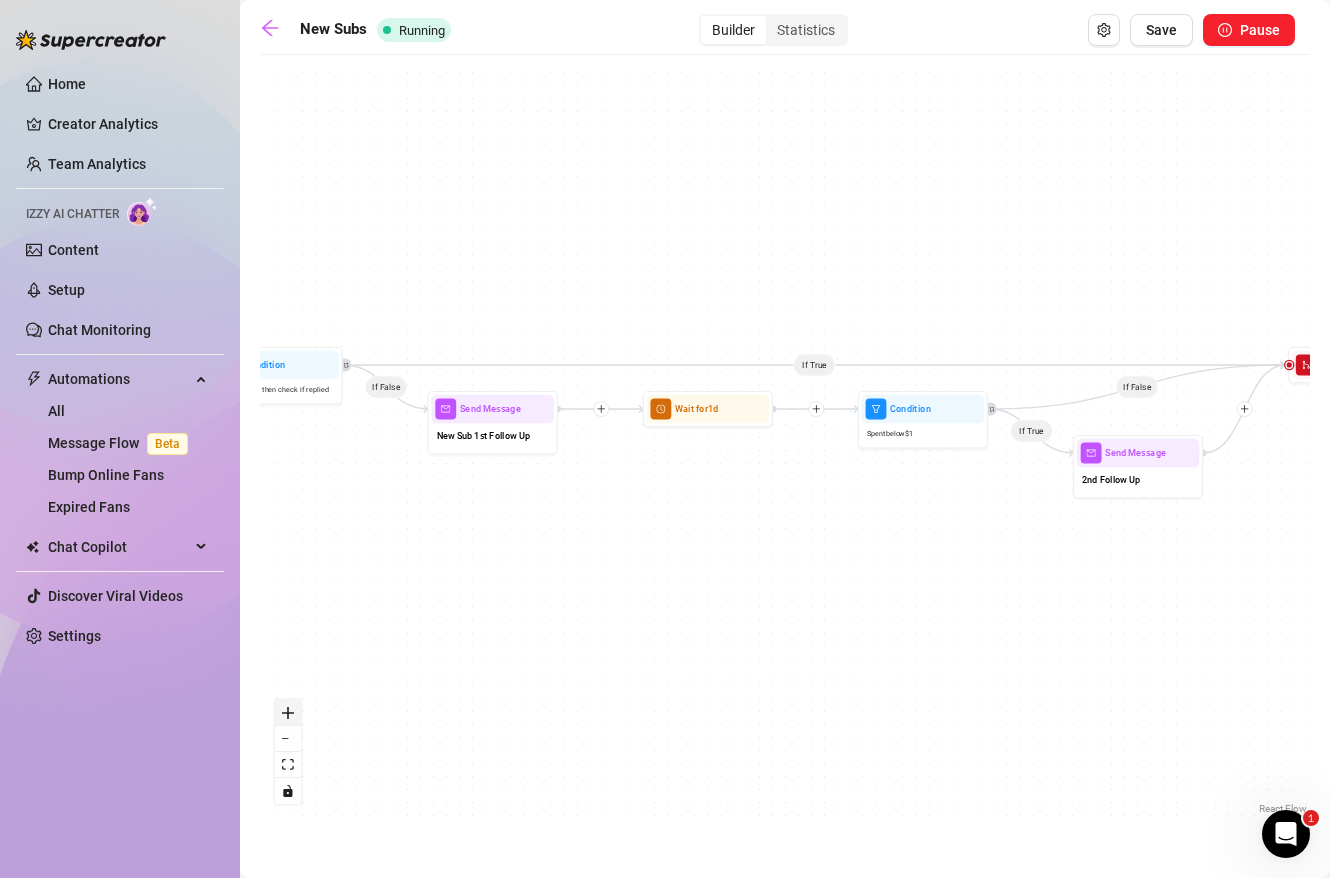 click 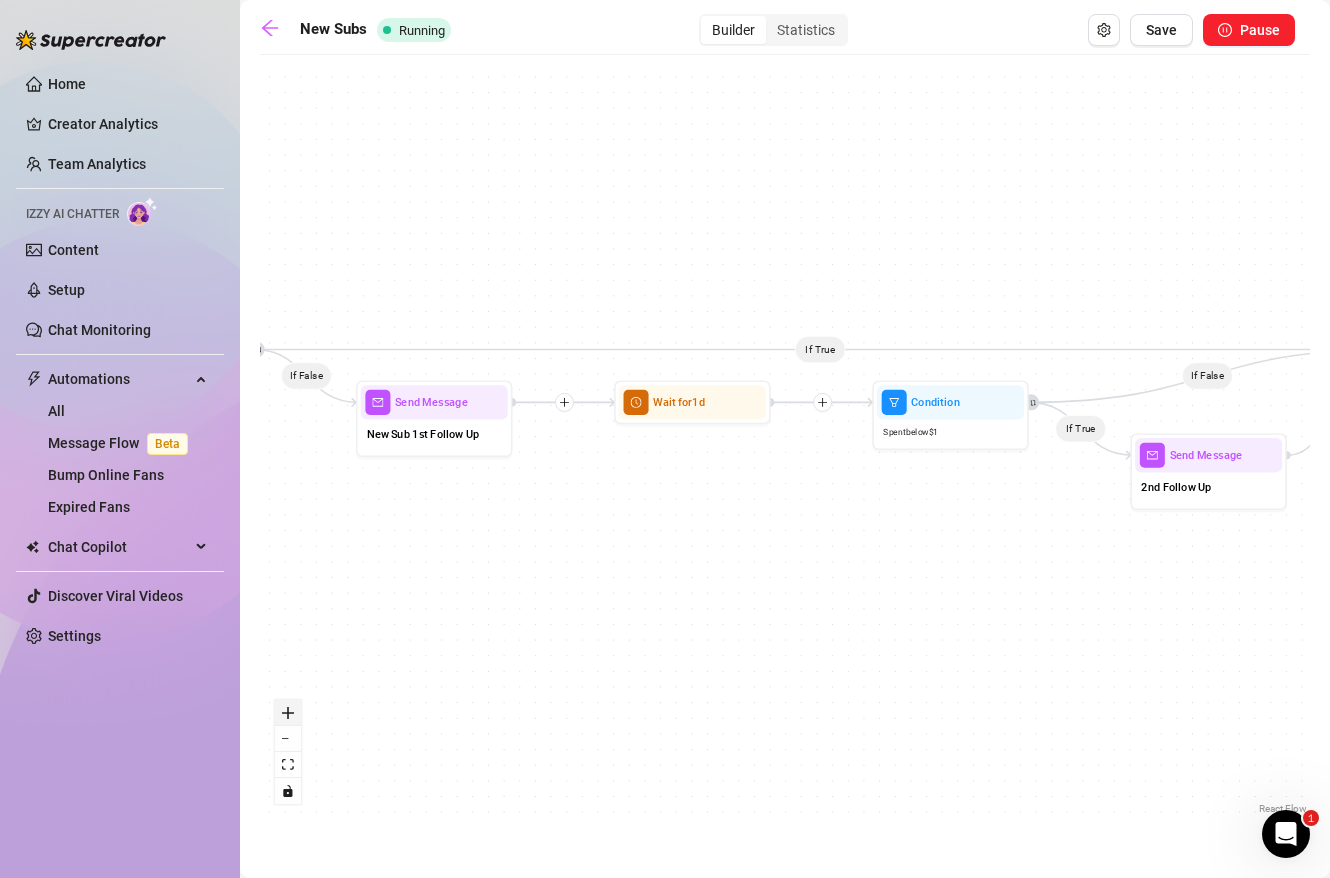 click 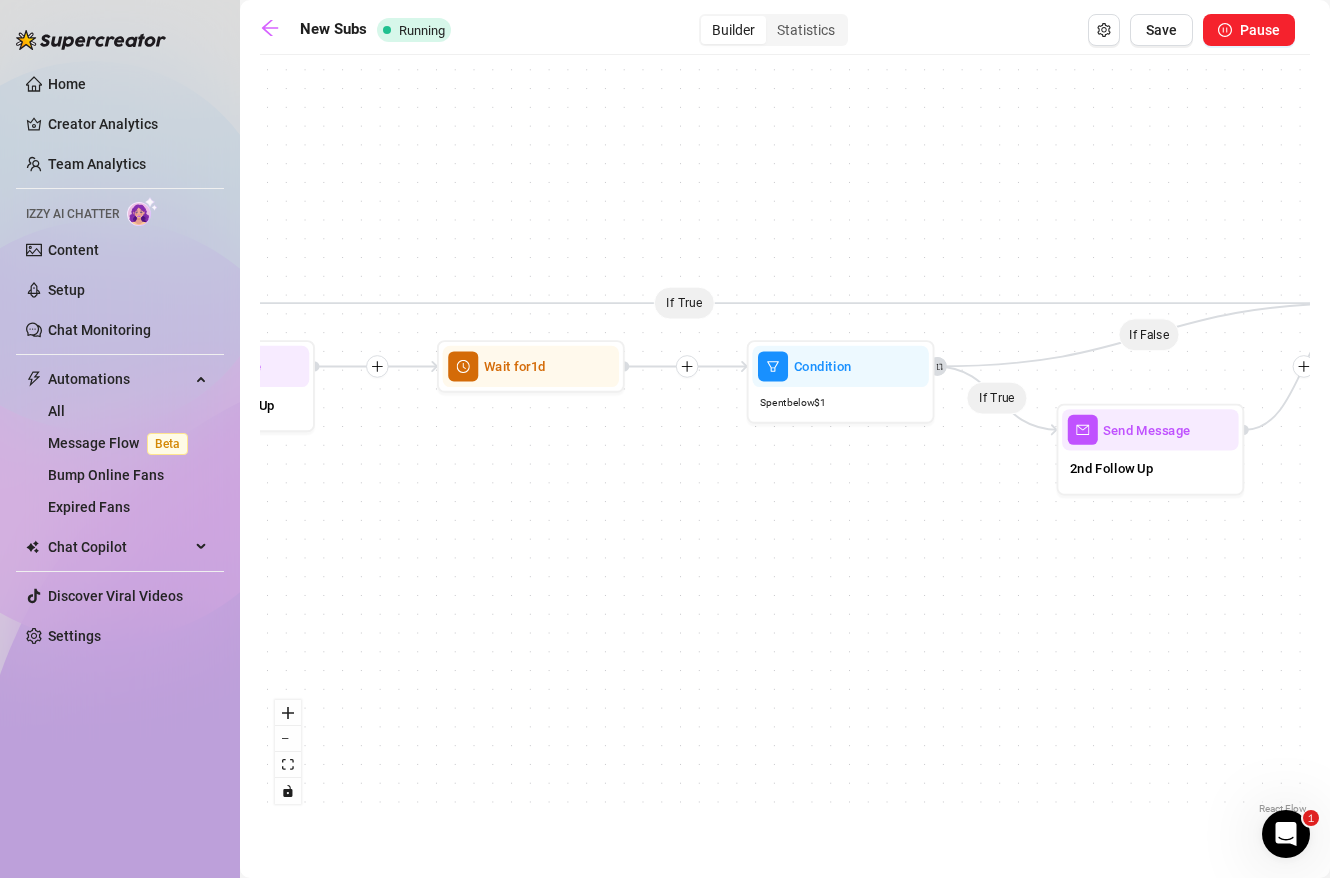 drag, startPoint x: 868, startPoint y: 597, endPoint x: 728, endPoint y: 573, distance: 142.04225 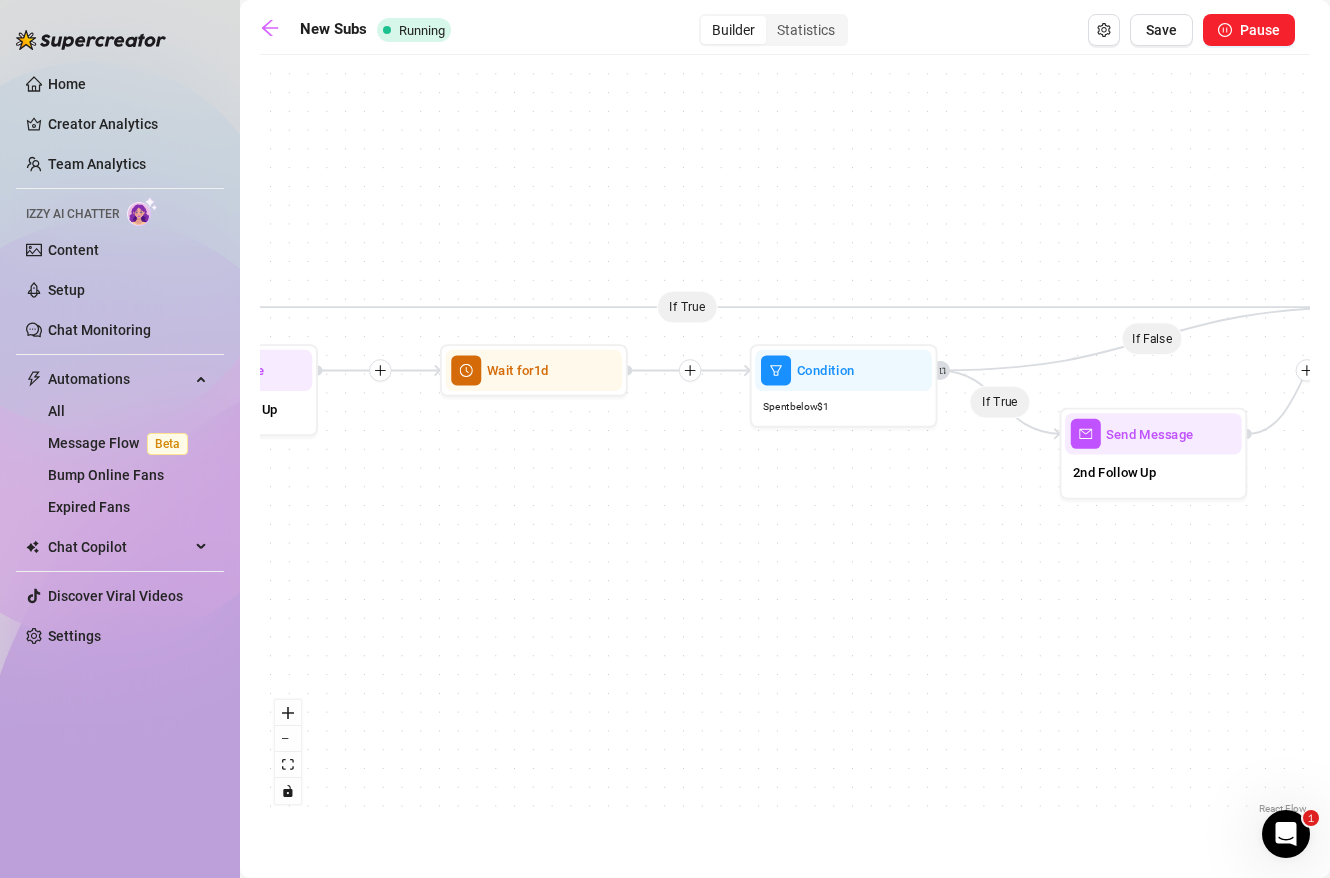 drag, startPoint x: 627, startPoint y: 557, endPoint x: 855, endPoint y: 542, distance: 228.49289 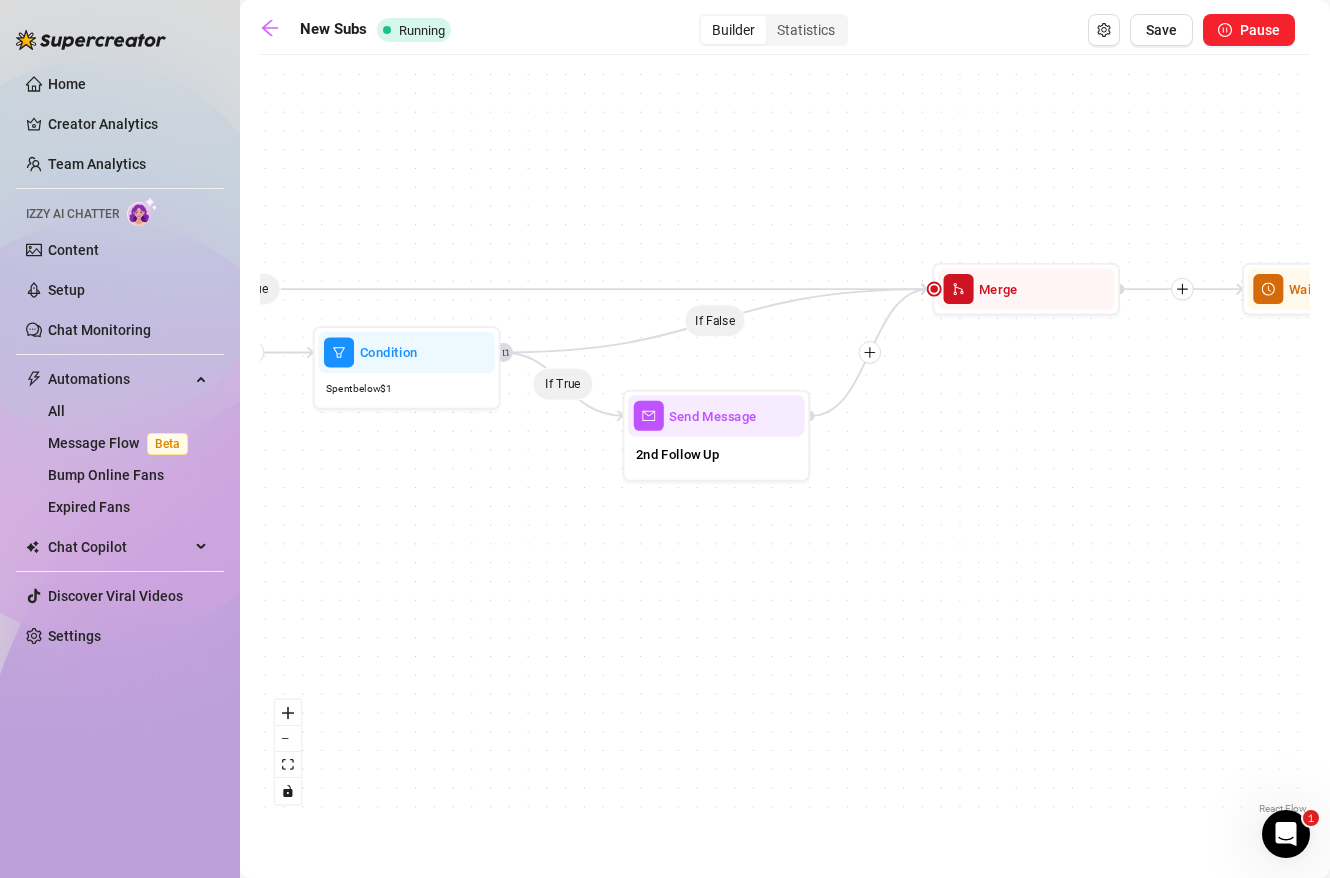 drag, startPoint x: 696, startPoint y: 654, endPoint x: 255, endPoint y: 639, distance: 441.25504 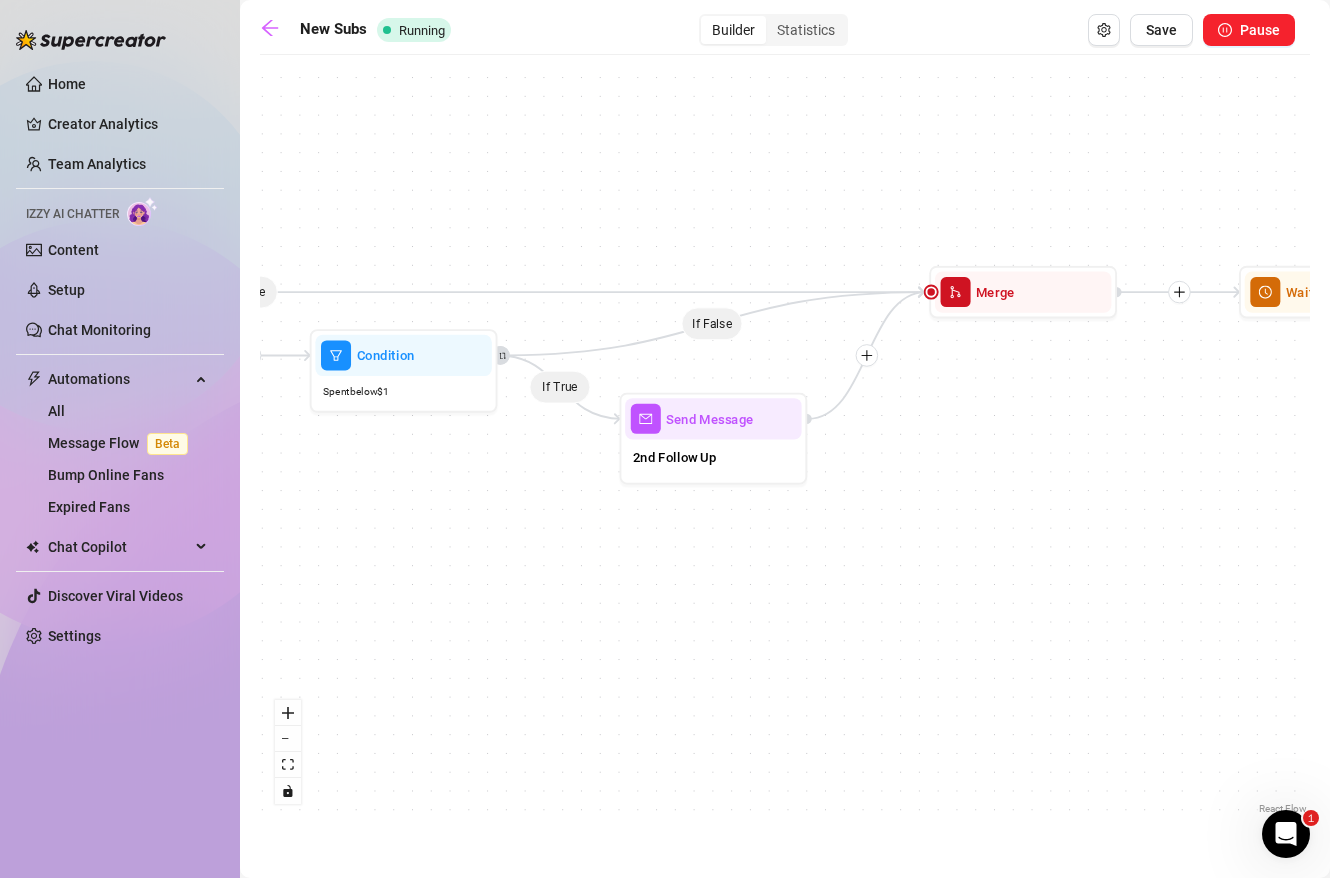 click on "If True If False If True If False Send Message Welcome PPV $ 20 , 6 medias Avoid double sending Wait for  1d  Merge Send Message 2nd Follow Up Condition Spent  below  $ 1 Wait for  1d  Send Message New Sub 1st Follow Up Wait for  1d  Condition Wait  1  hours, then check if replied Starting Event New Subscriber" at bounding box center [785, 442] 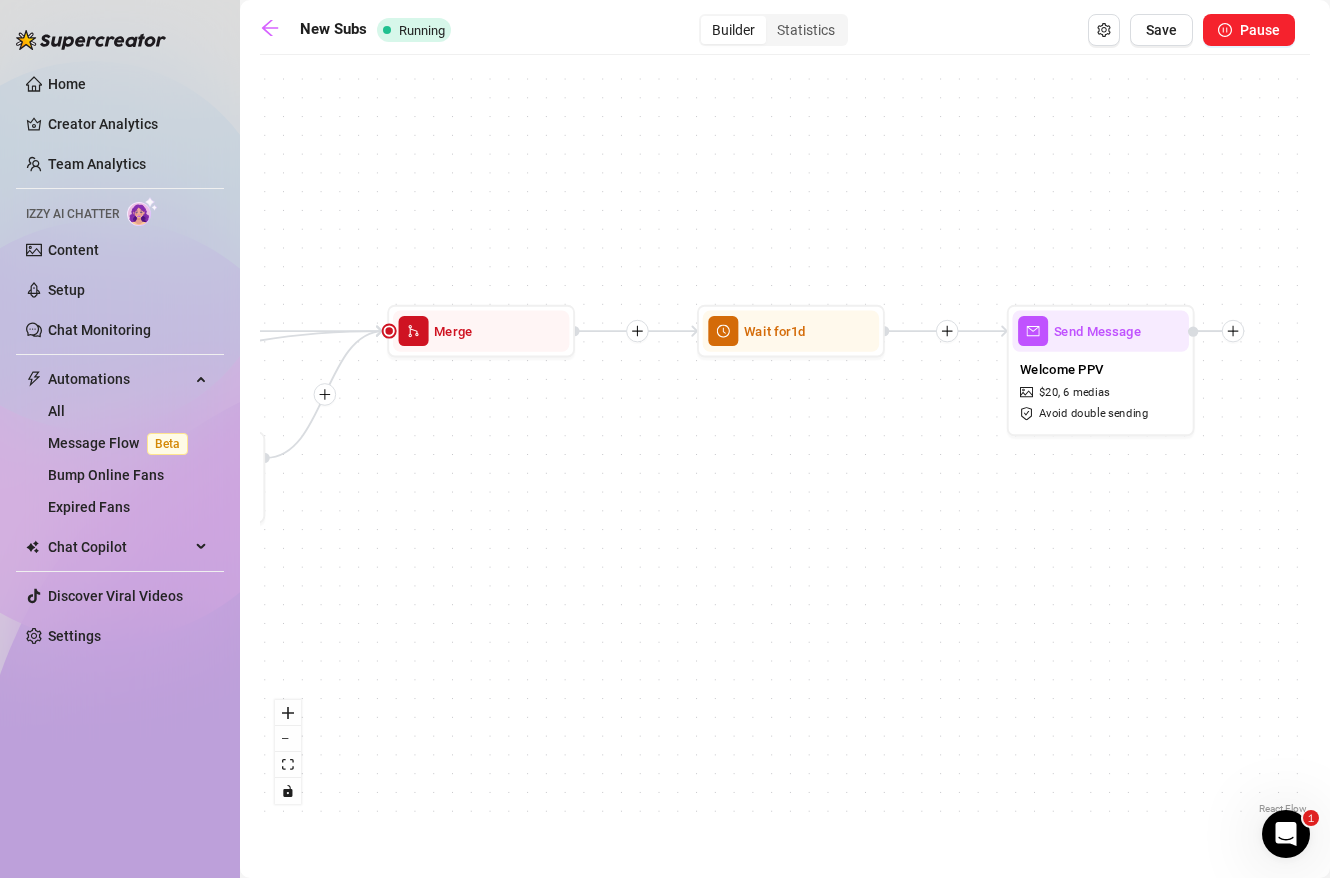 drag, startPoint x: 1047, startPoint y: 523, endPoint x: 506, endPoint y: 563, distance: 542.47675 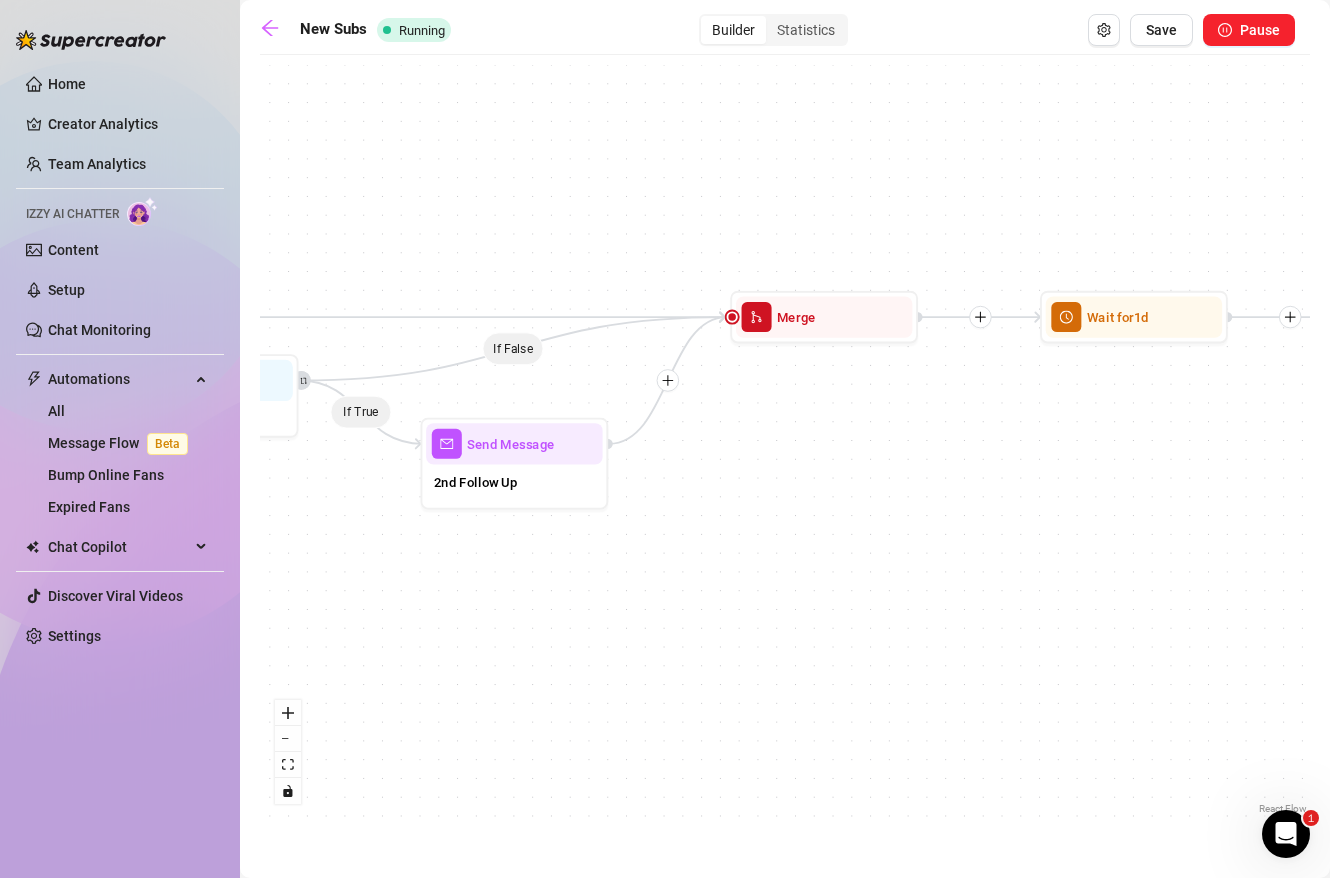 drag, startPoint x: 715, startPoint y: 429, endPoint x: 1058, endPoint y: 416, distance: 343.24628 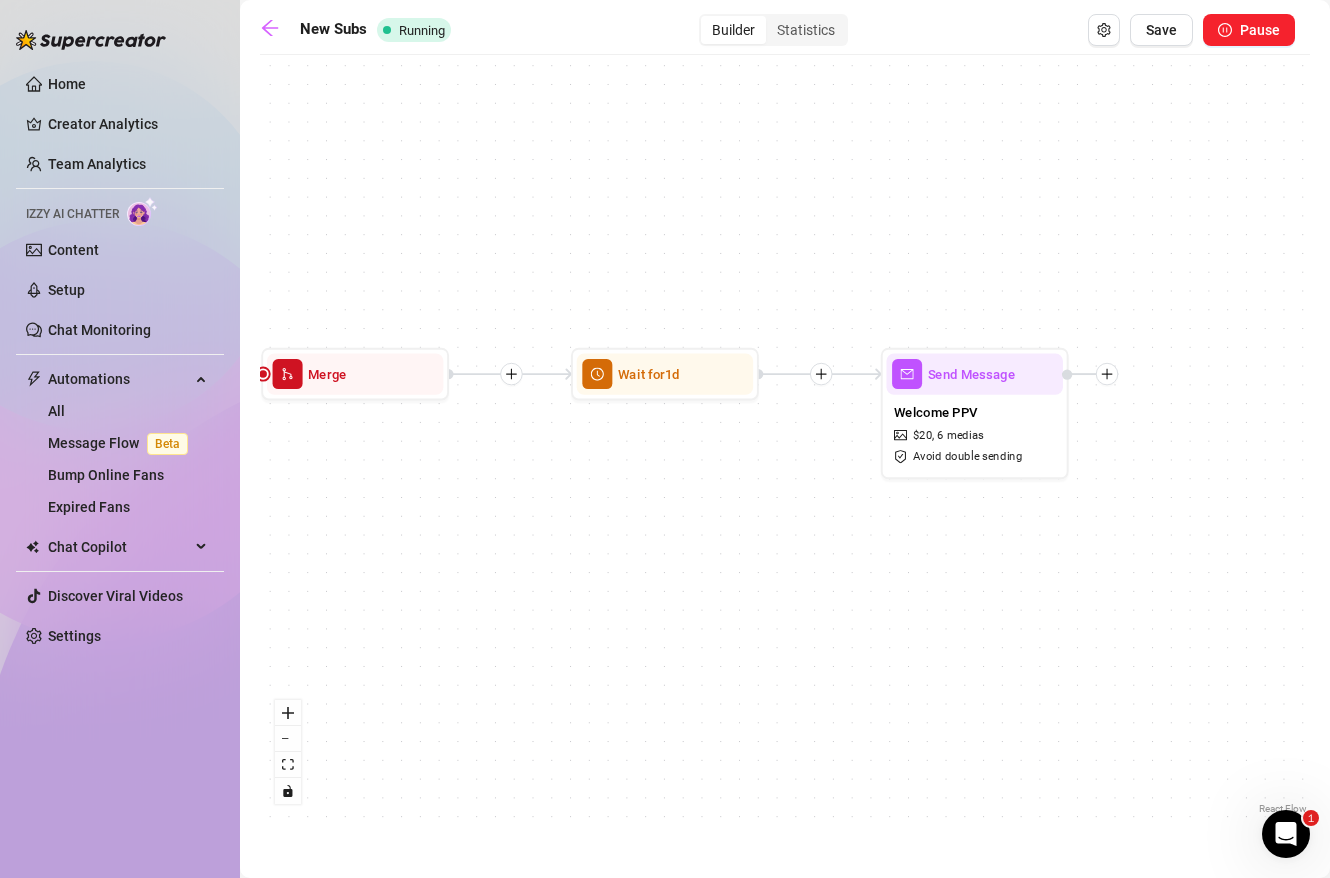 drag, startPoint x: 874, startPoint y: 453, endPoint x: 383, endPoint y: 517, distance: 495.1535 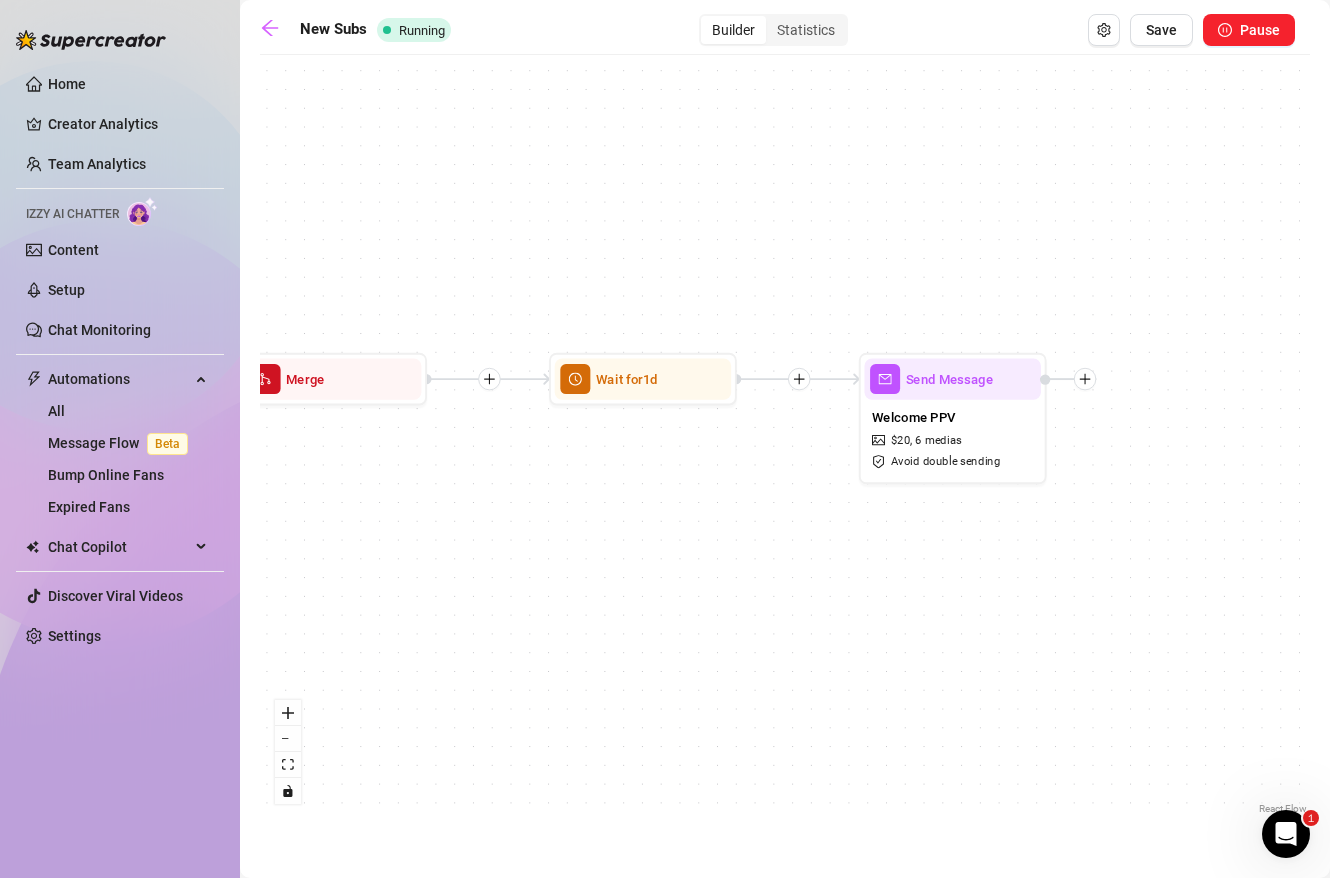 click on "If True If False If True If False Send Message Welcome PPV $ 20 , 6 medias Avoid double sending Wait for  1d  Merge Send Message 2nd Follow Up Condition Spent  below  $ 1 Wait for  1d  Send Message New Sub 1st Follow Up Wait for  1d  Condition Wait  1  hours, then check if replied Starting Event New Subscriber" at bounding box center (785, 442) 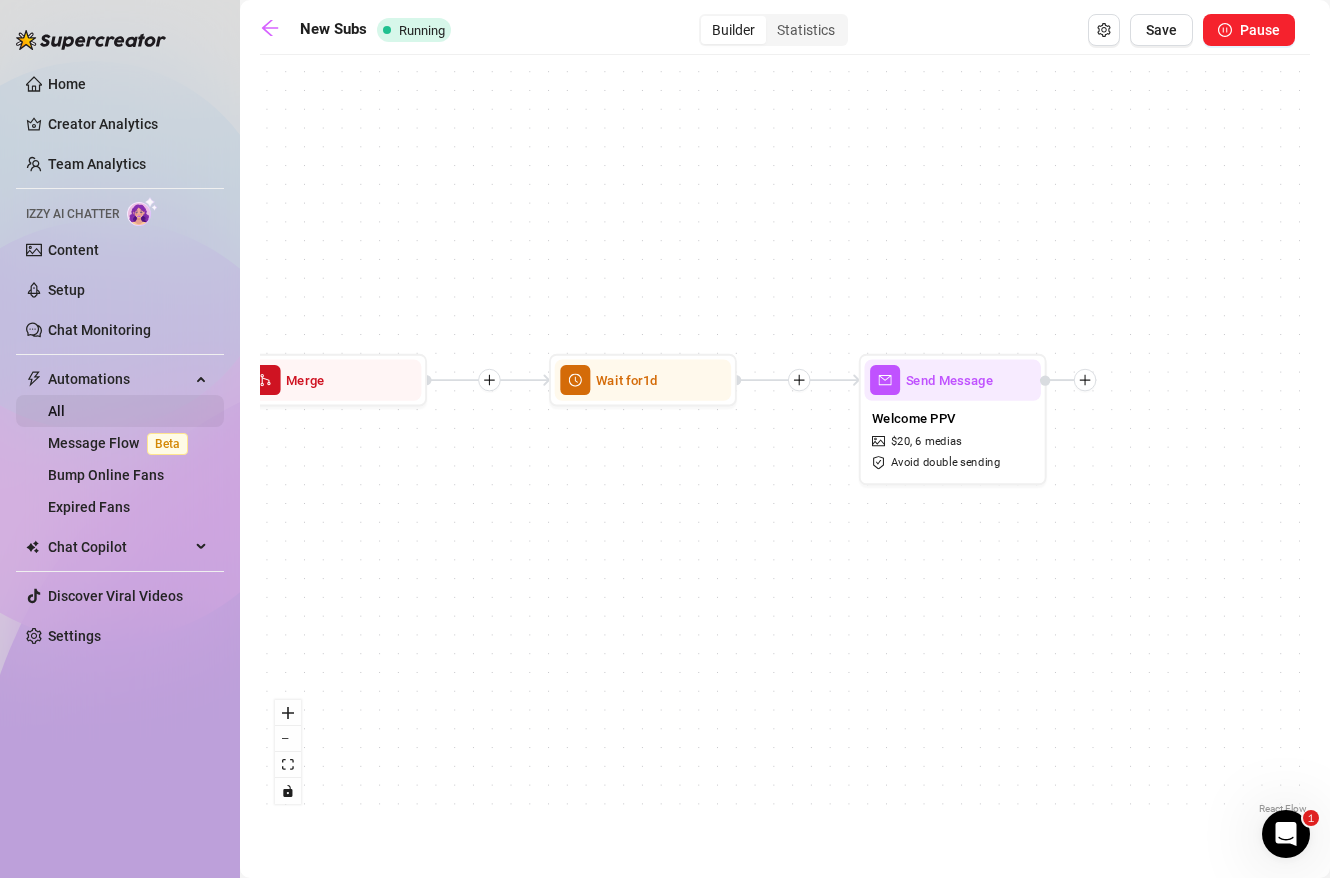 click on "All" at bounding box center [56, 411] 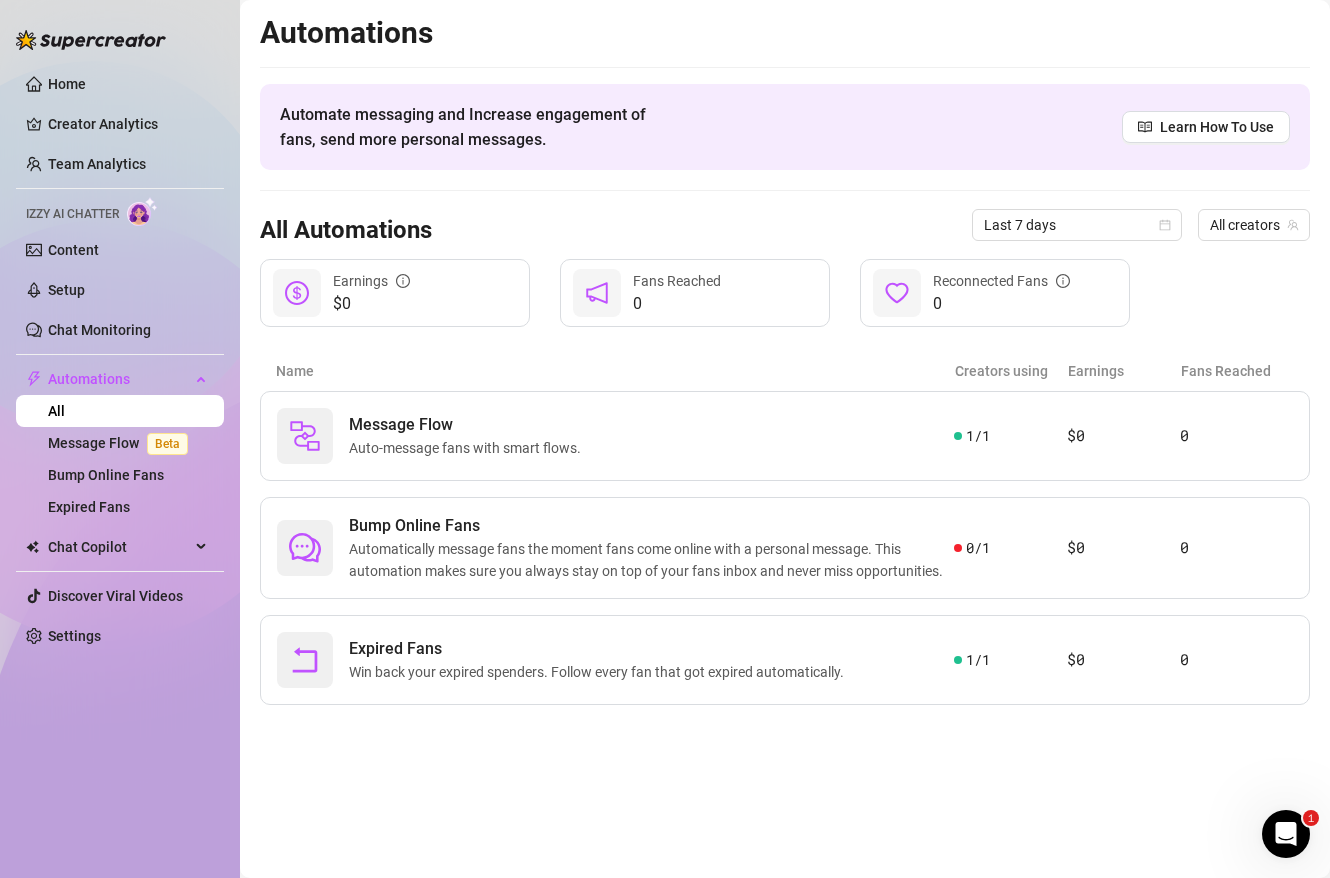 click on "Home Creator Analytics   Team Analytics Izzy AI Chatter Content Setup Chat Monitoring Automations All Message Flow Beta Bump Online Fans Expired Fans Chat Copilot All AI Reply Message Library Fan CRM Discover Viral Videos Settings" at bounding box center (120, 360) 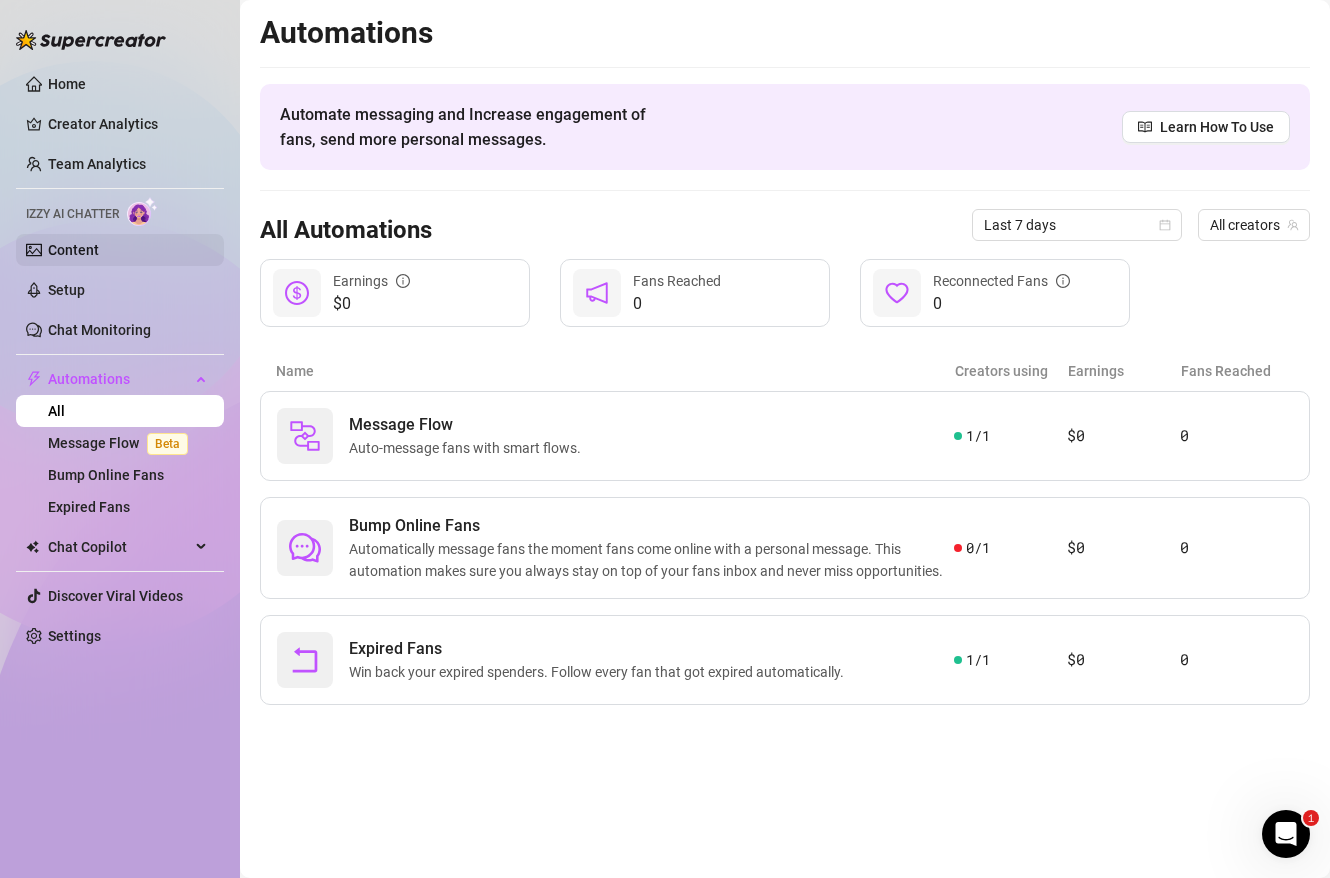 click on "Content" at bounding box center (73, 250) 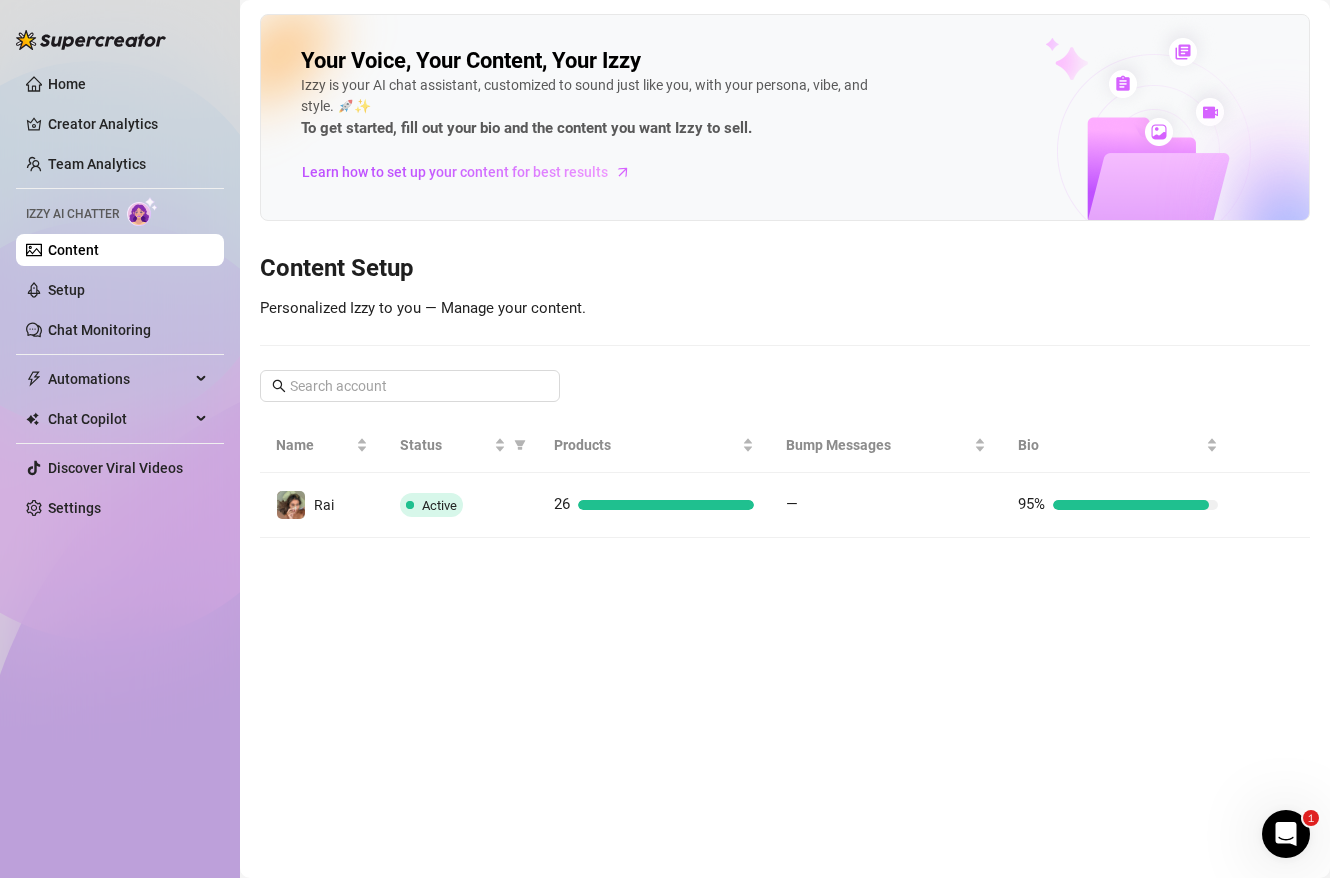 click on "Content" at bounding box center (73, 250) 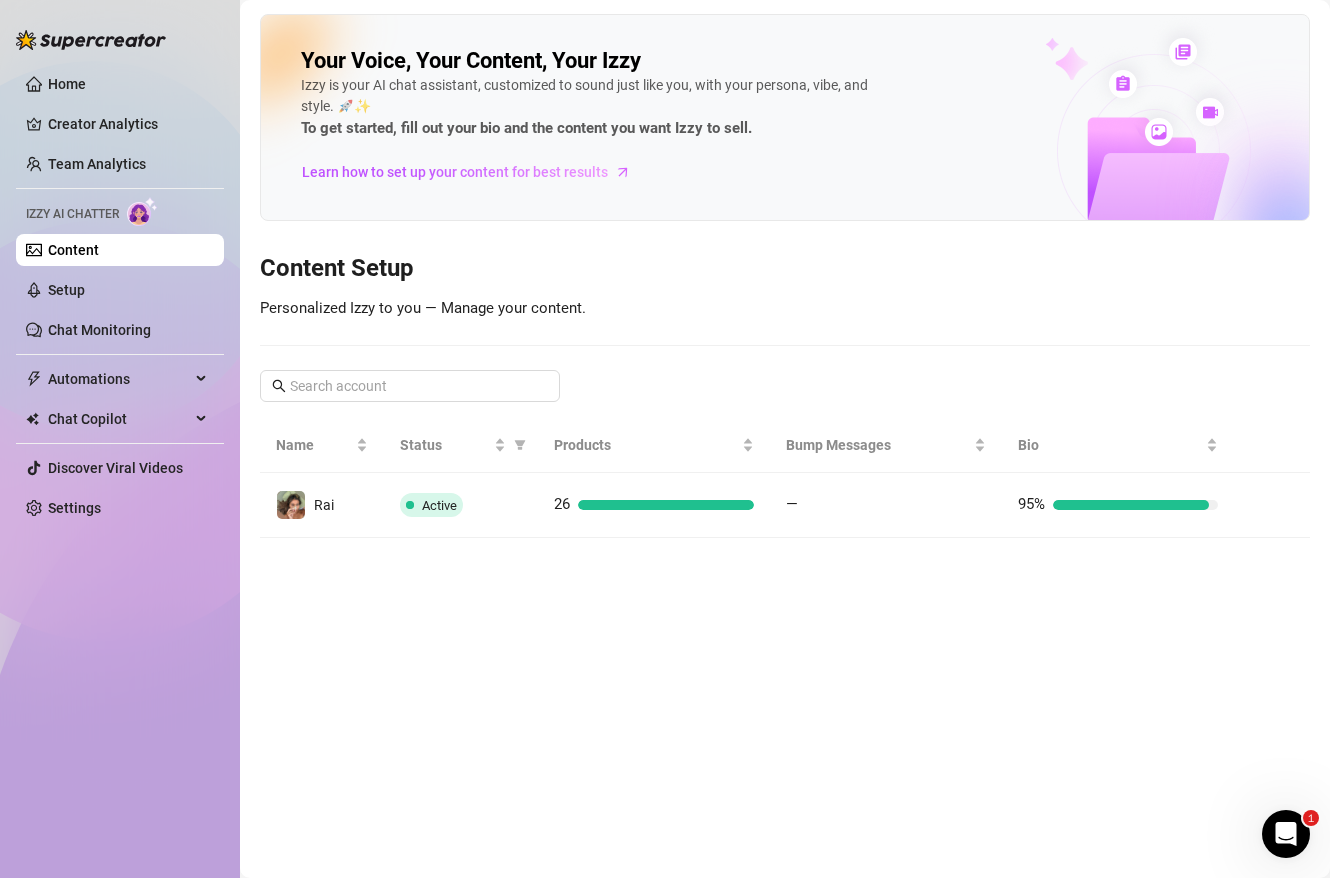 click on "Home Creator Analytics   Team Analytics Izzy AI Chatter Content Setup Chat Monitoring Automations All Message Flow Beta Bump Online Fans Expired Fans Chat Copilot All AI Reply Message Library Fan CRM Discover Viral Videos Settings" at bounding box center (120, 296) 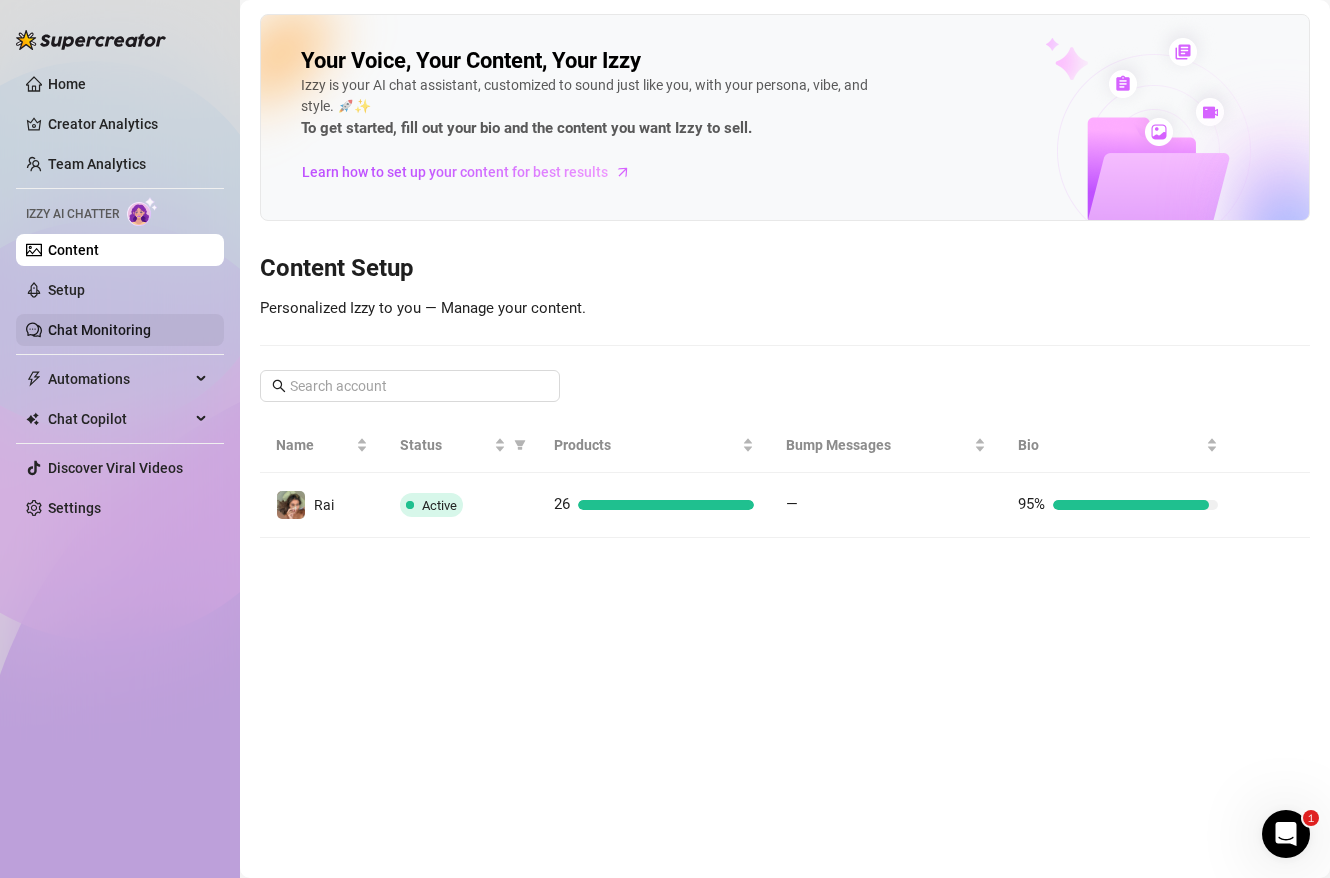 click on "Chat Monitoring" at bounding box center (99, 330) 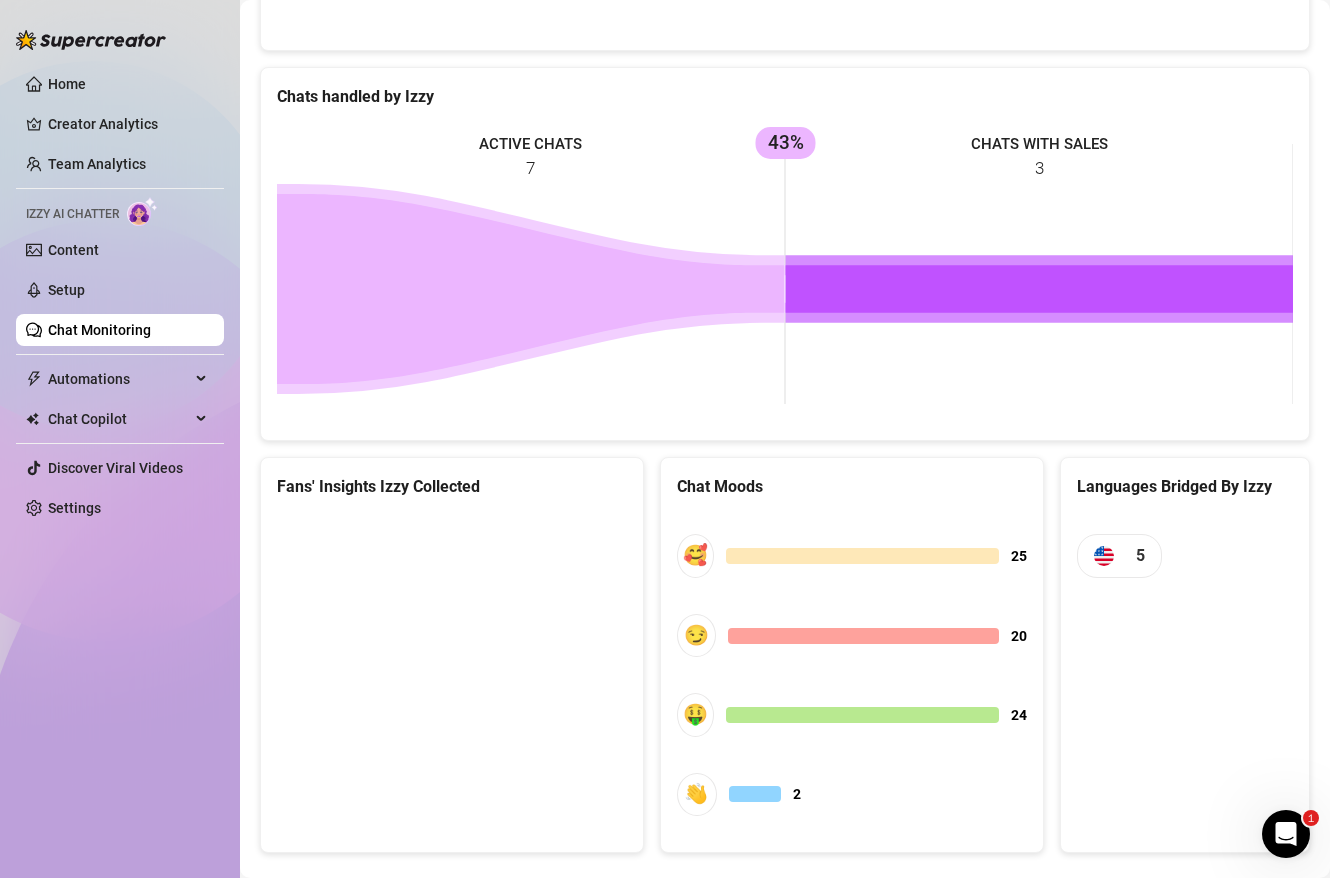scroll, scrollTop: 802, scrollLeft: 0, axis: vertical 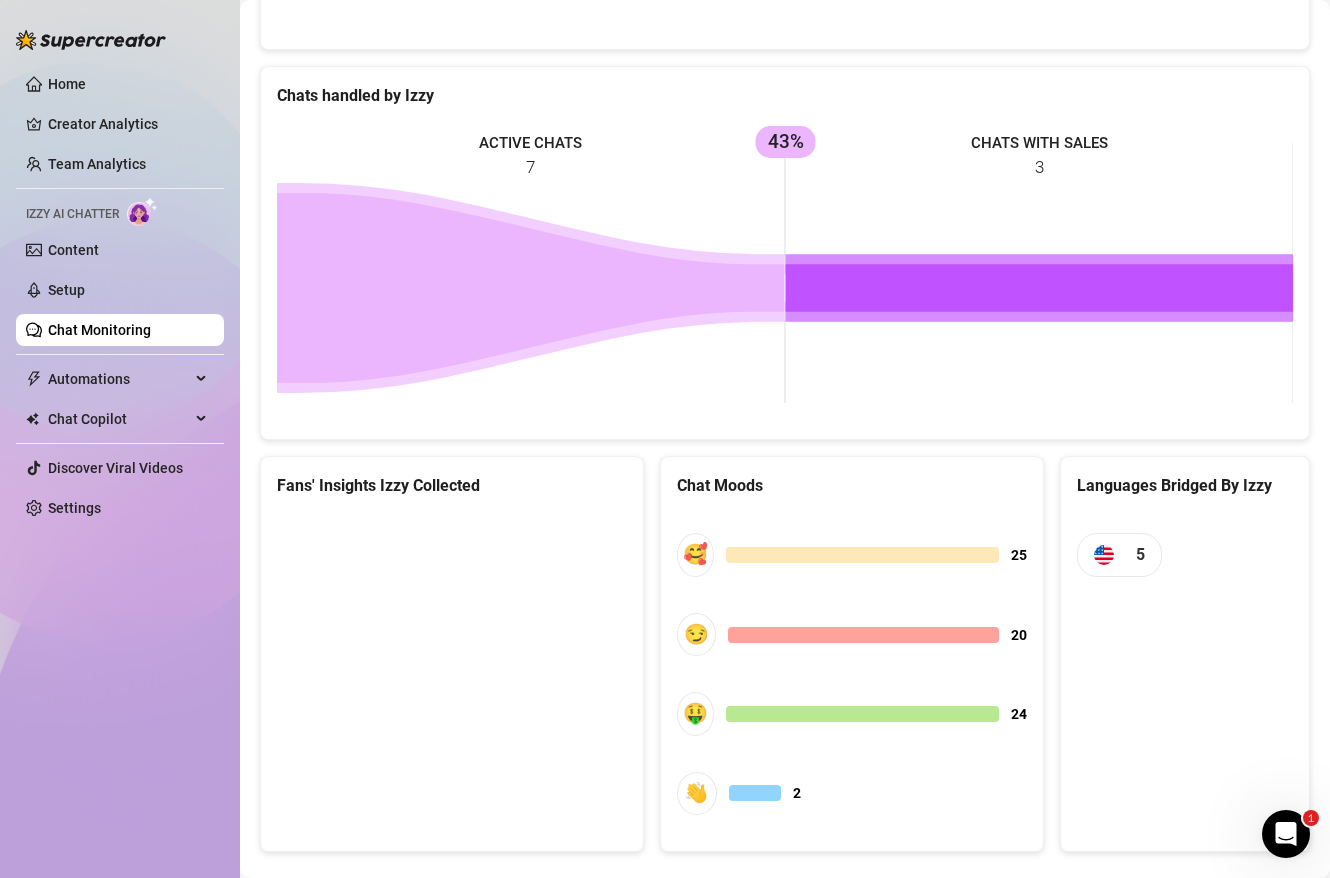 drag, startPoint x: 605, startPoint y: 405, endPoint x: 699, endPoint y: 400, distance: 94.13288 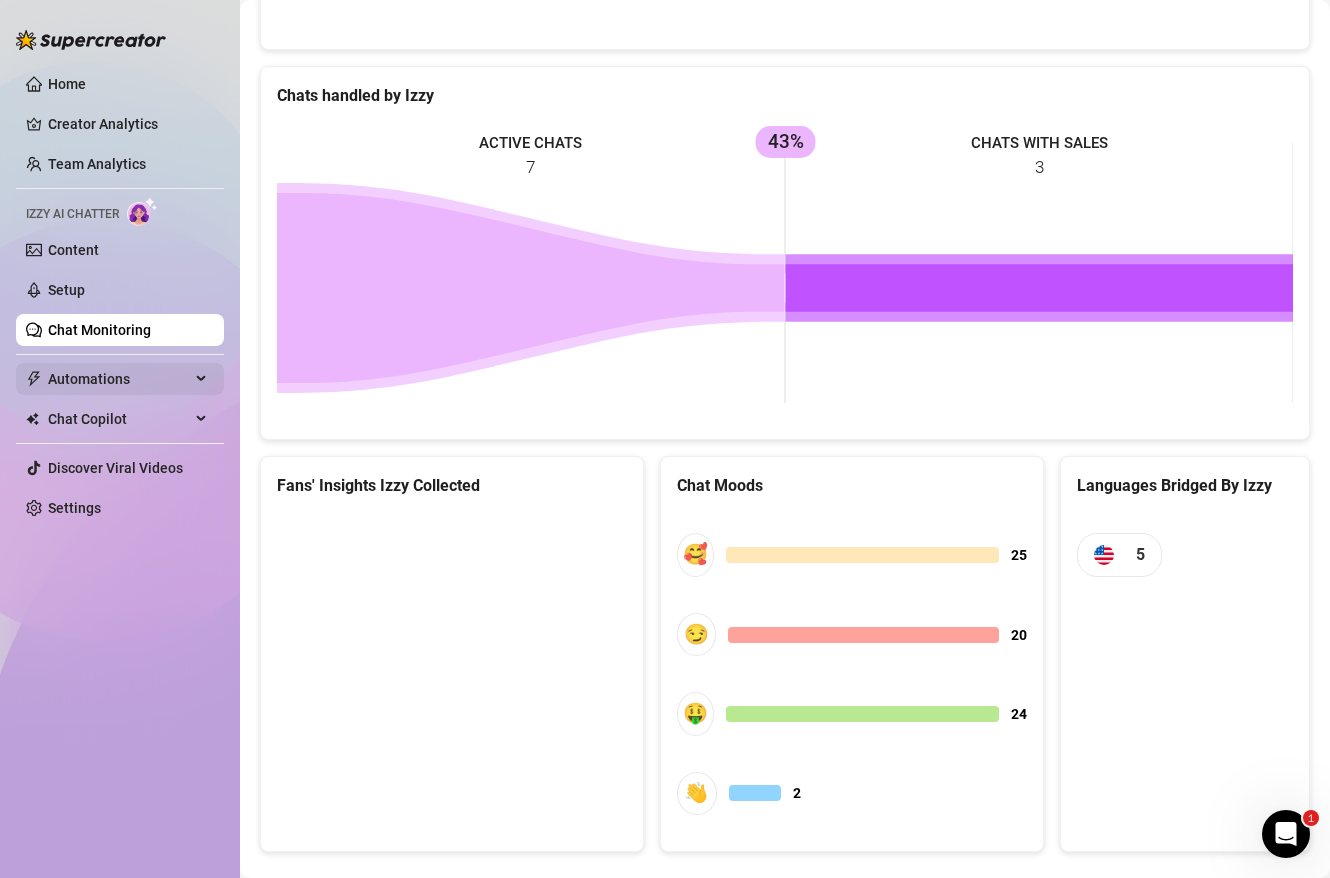 click on "Automations" at bounding box center [119, 379] 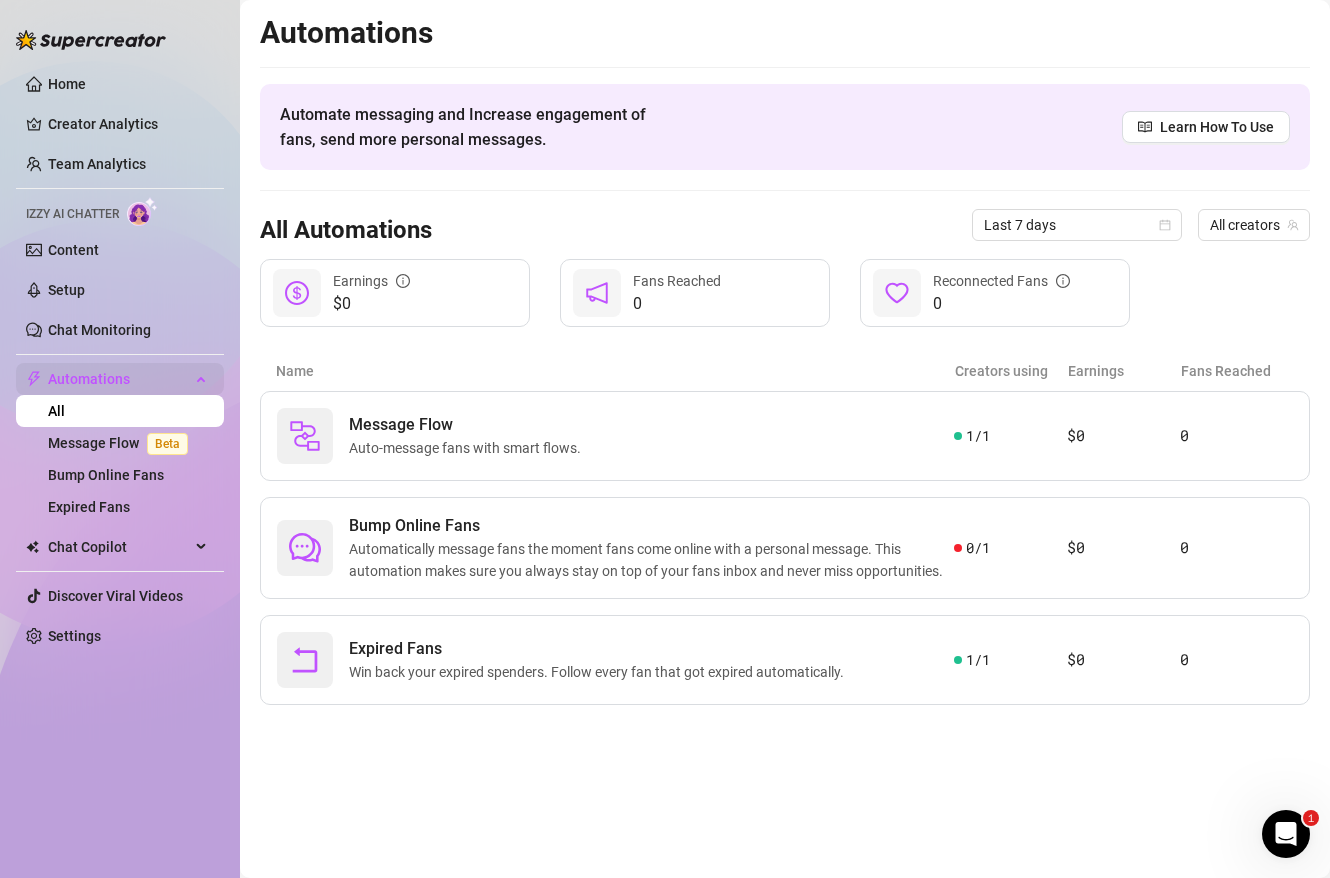 scroll, scrollTop: 0, scrollLeft: 0, axis: both 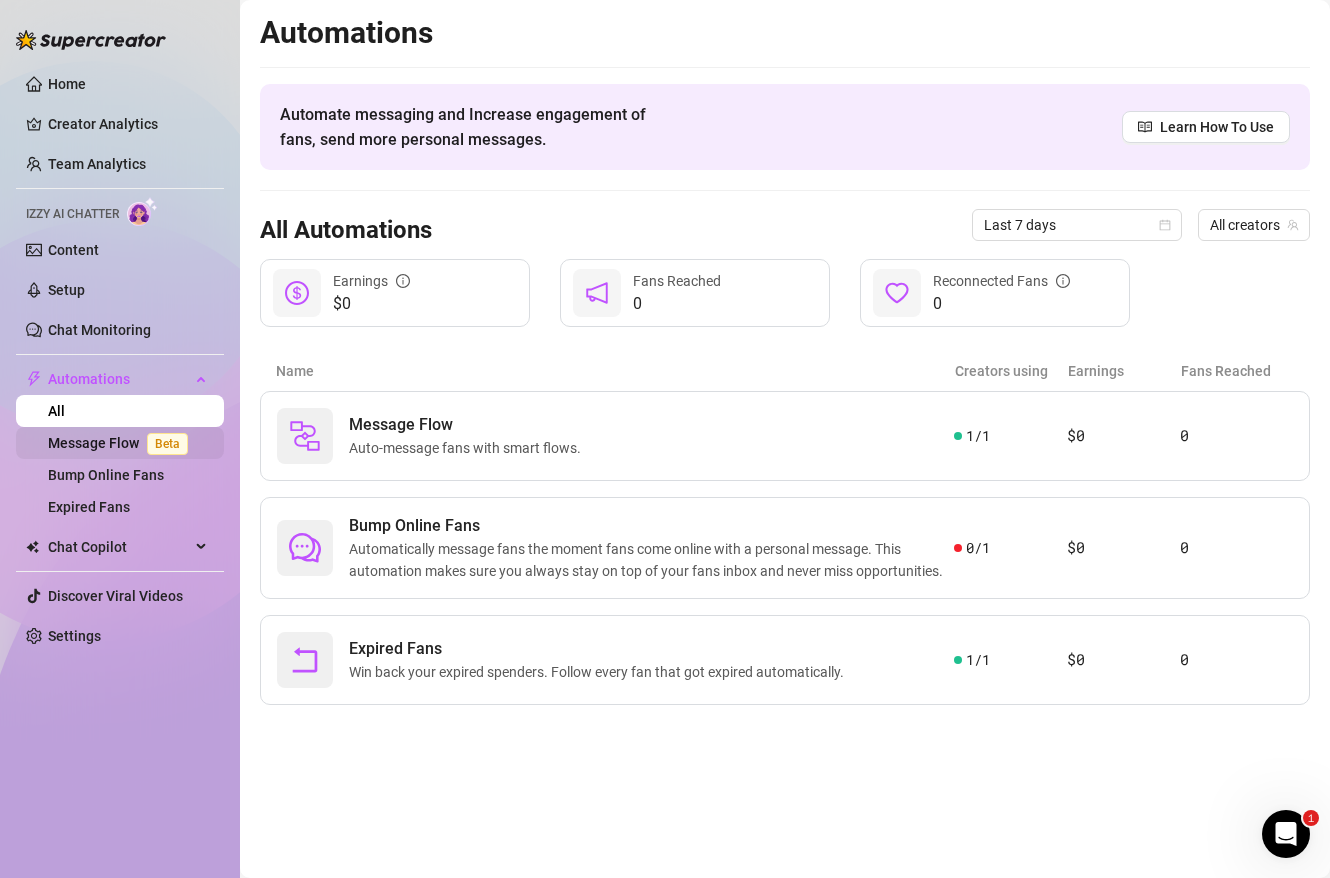 click on "Message Flow Beta" at bounding box center (122, 443) 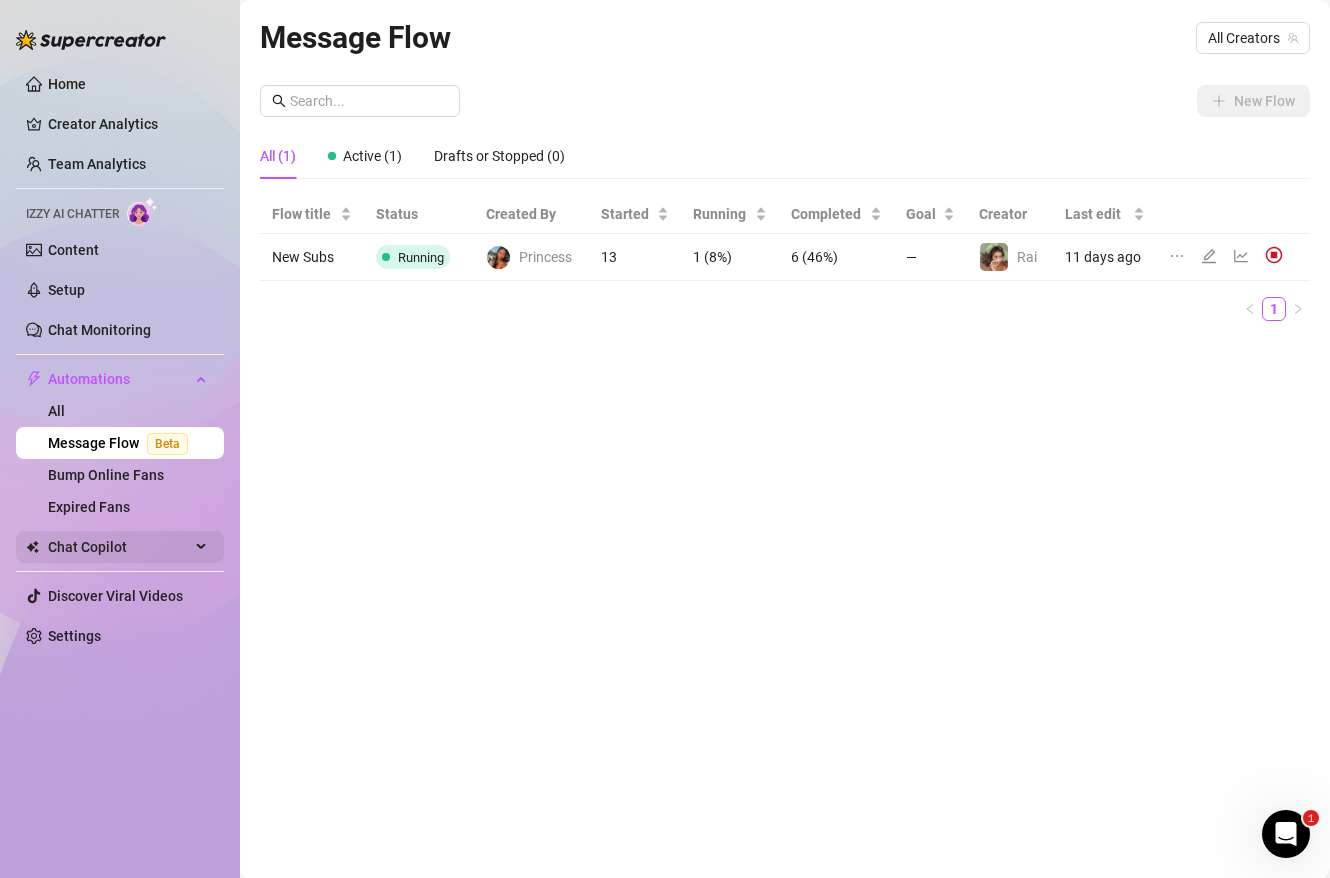 click on "Chat Copilot" at bounding box center [119, 547] 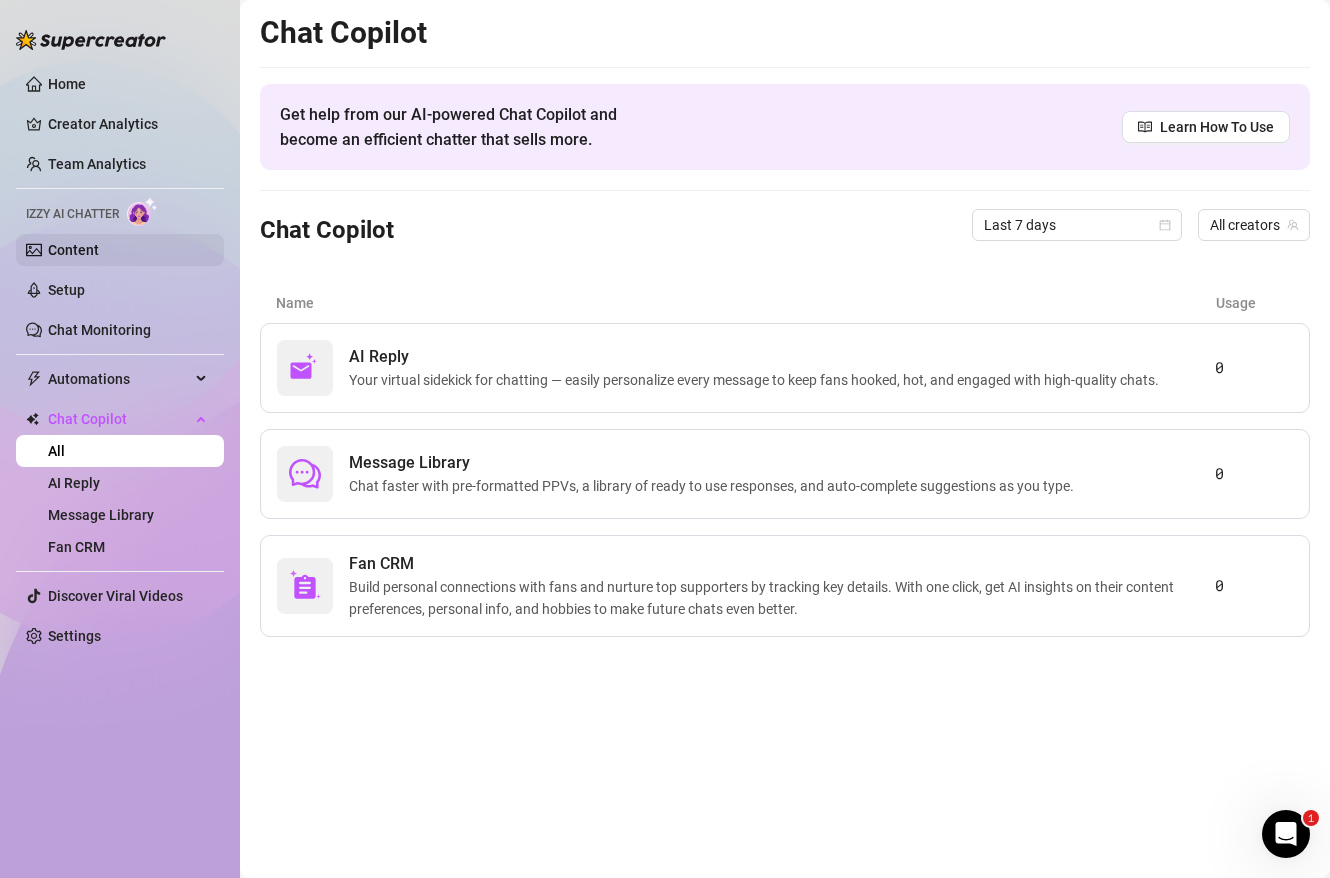 click on "Content" at bounding box center [73, 250] 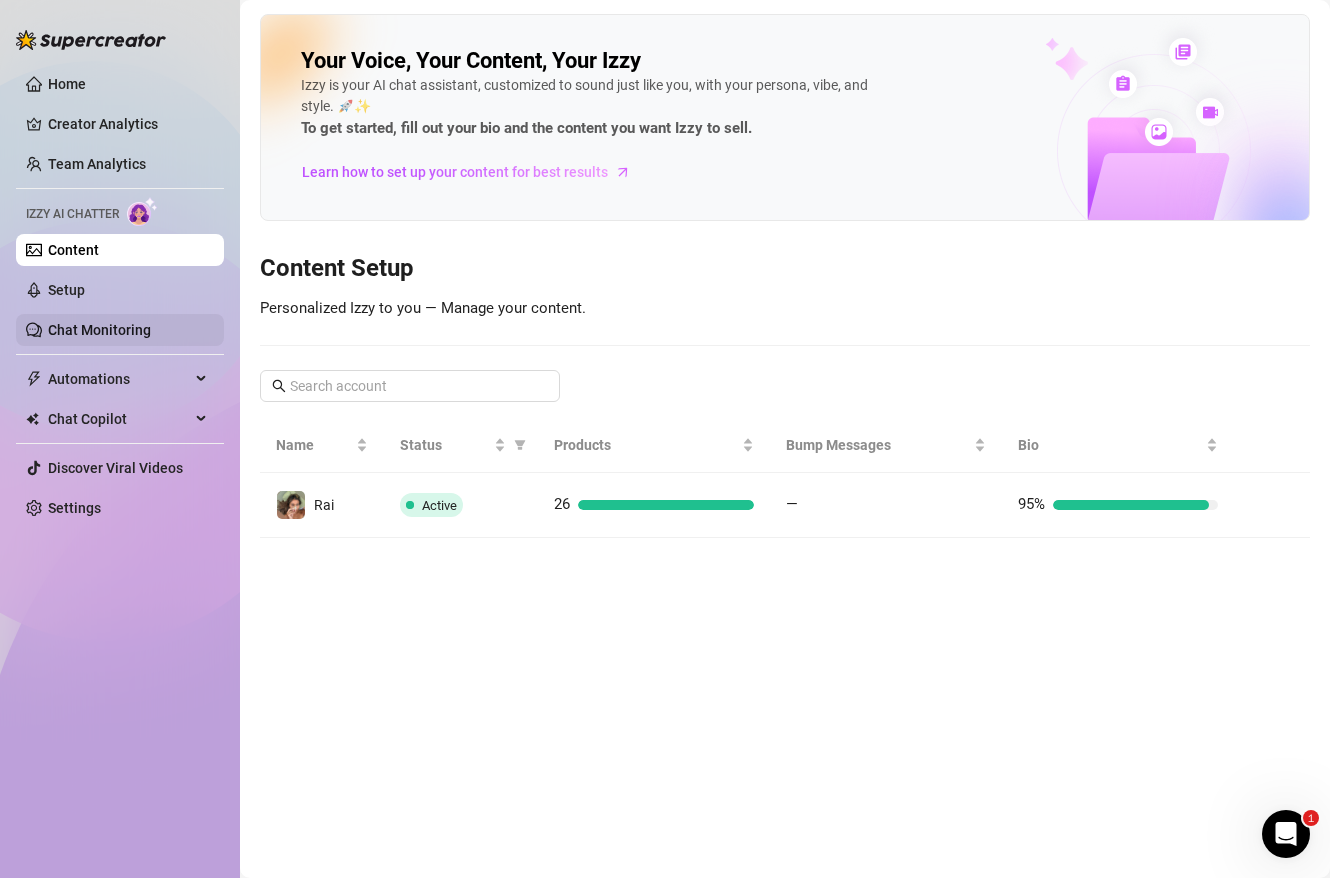 click on "Chat Monitoring" at bounding box center [99, 330] 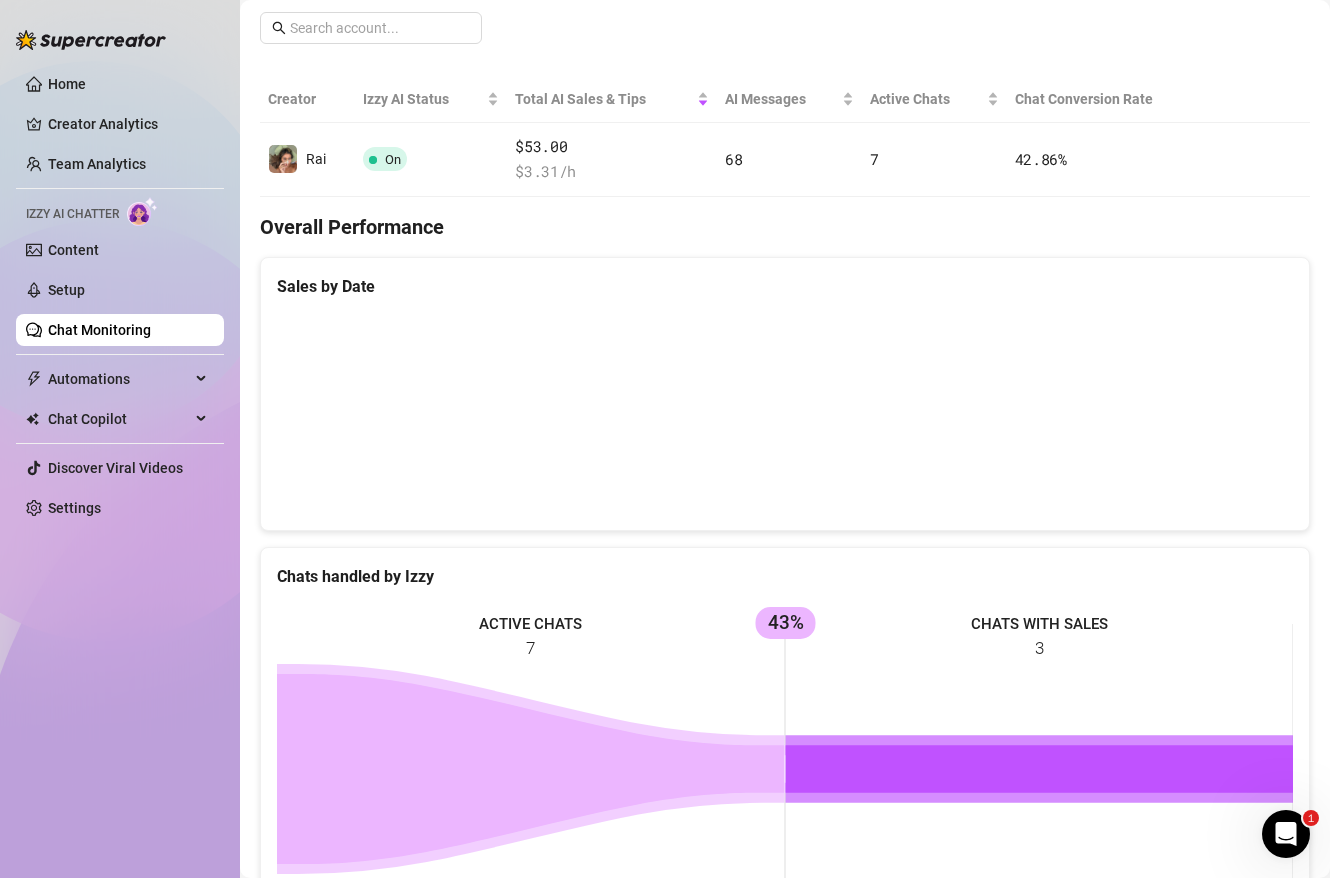 scroll, scrollTop: 318, scrollLeft: 0, axis: vertical 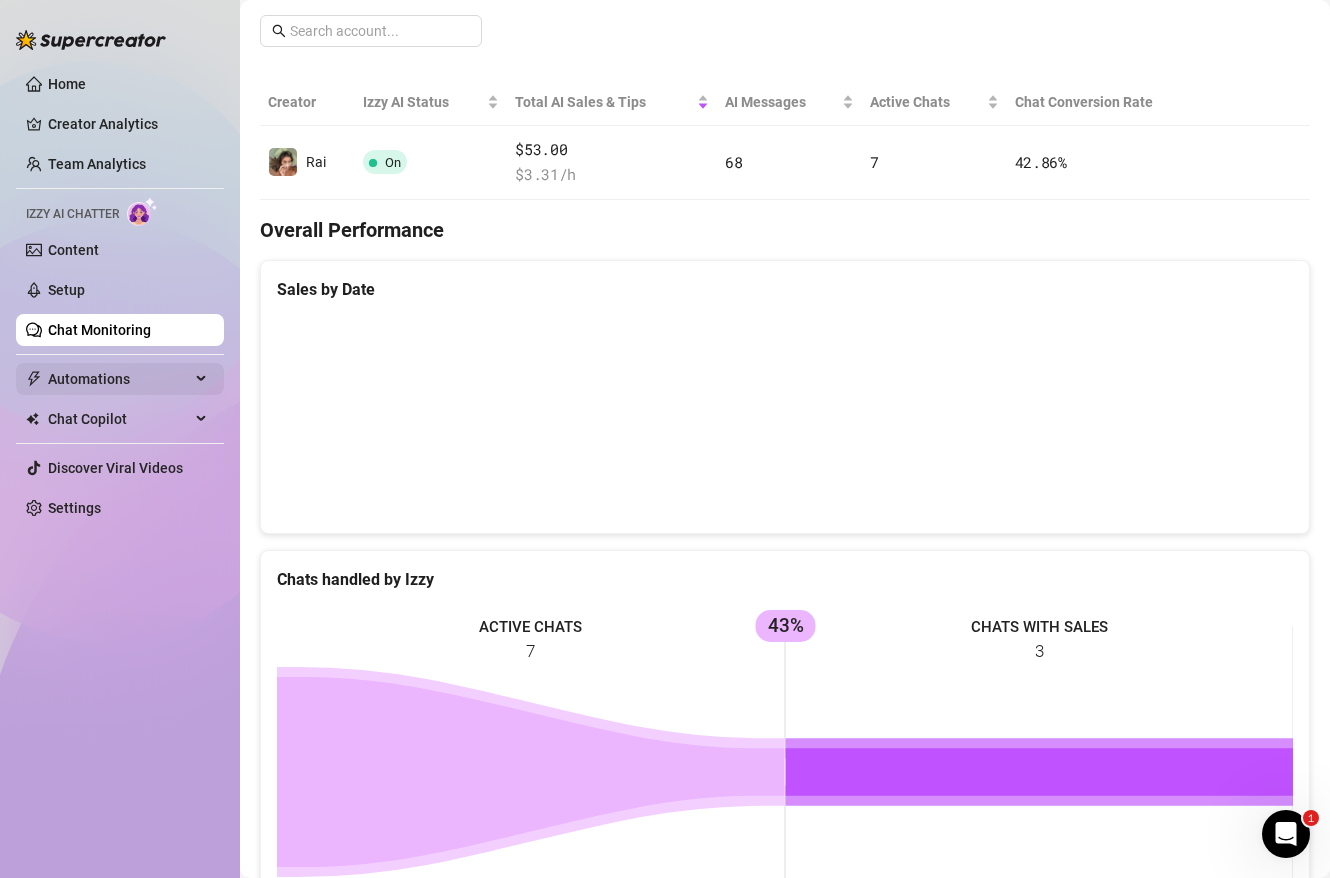 click on "Automations" at bounding box center [119, 379] 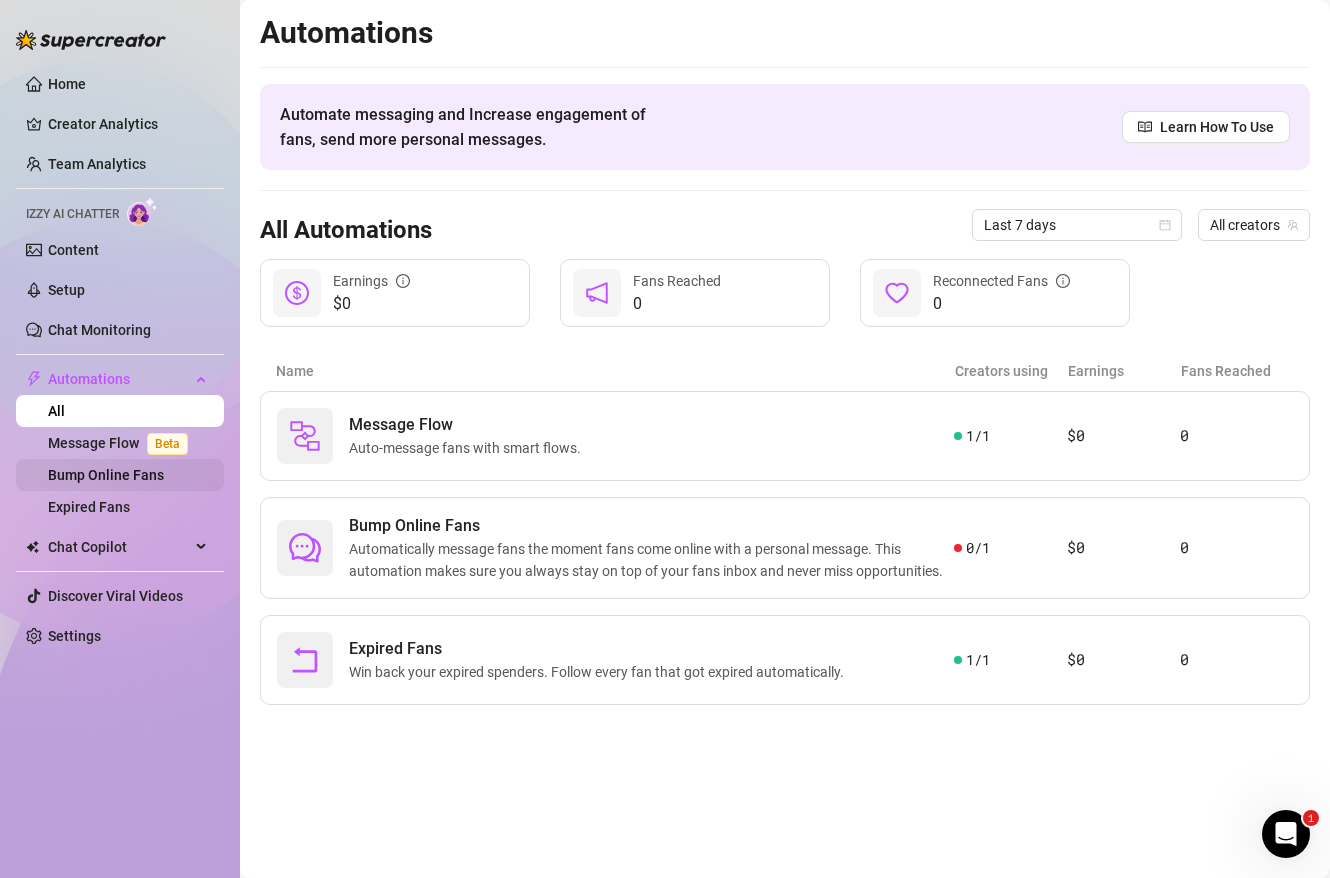 click on "Bump Online Fans" at bounding box center [106, 475] 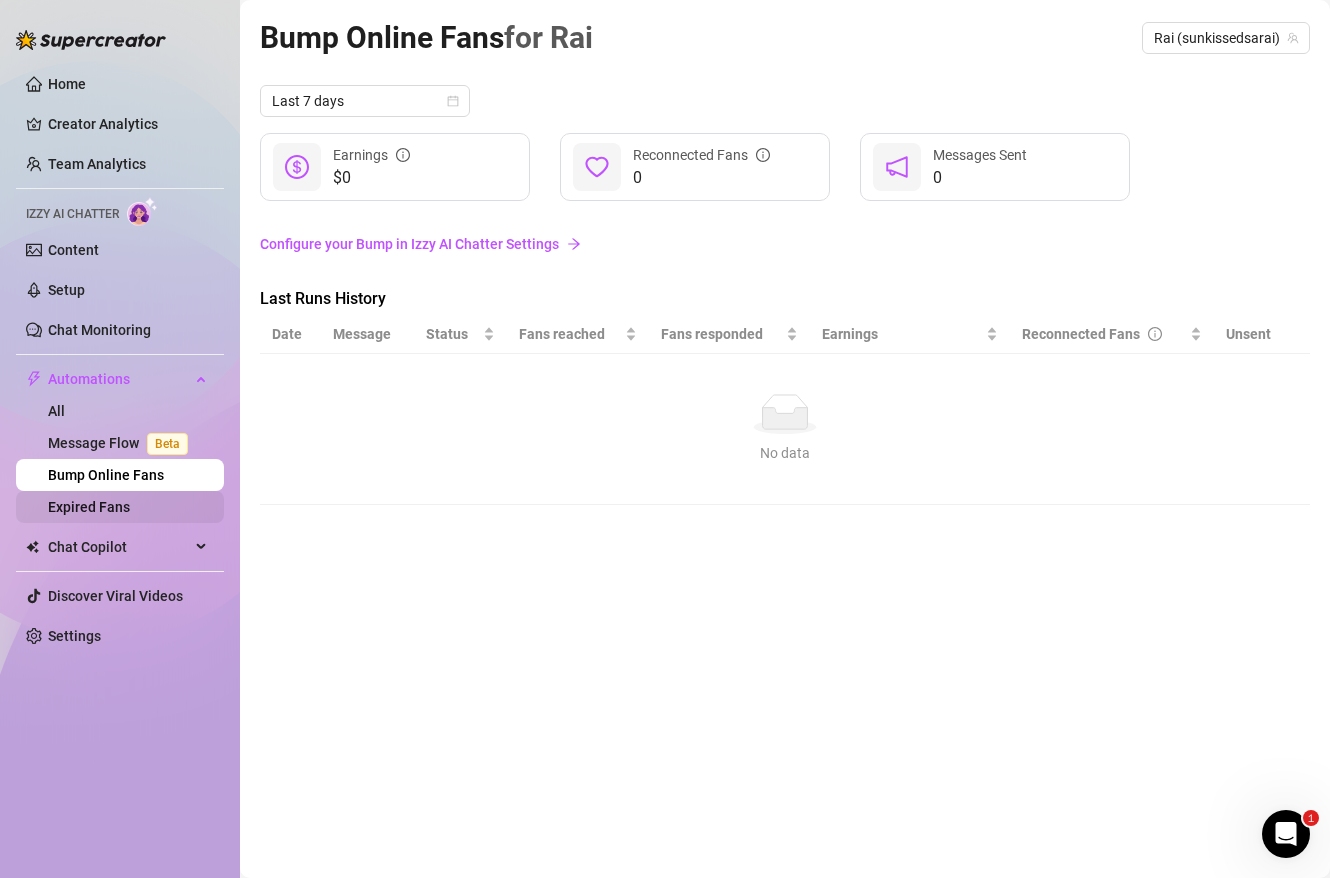 click on "Expired Fans" at bounding box center (89, 507) 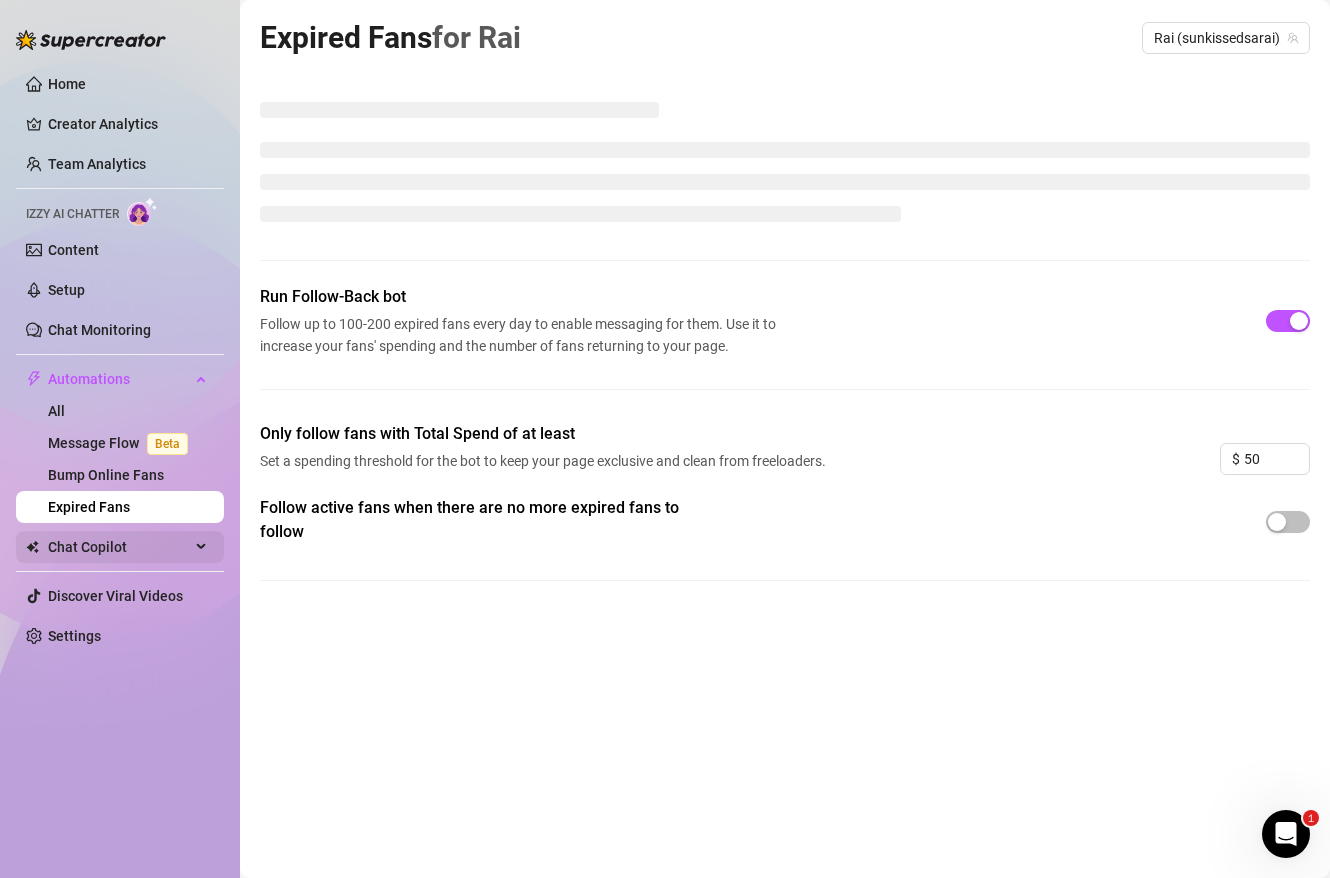 click on "Chat Copilot" at bounding box center [119, 547] 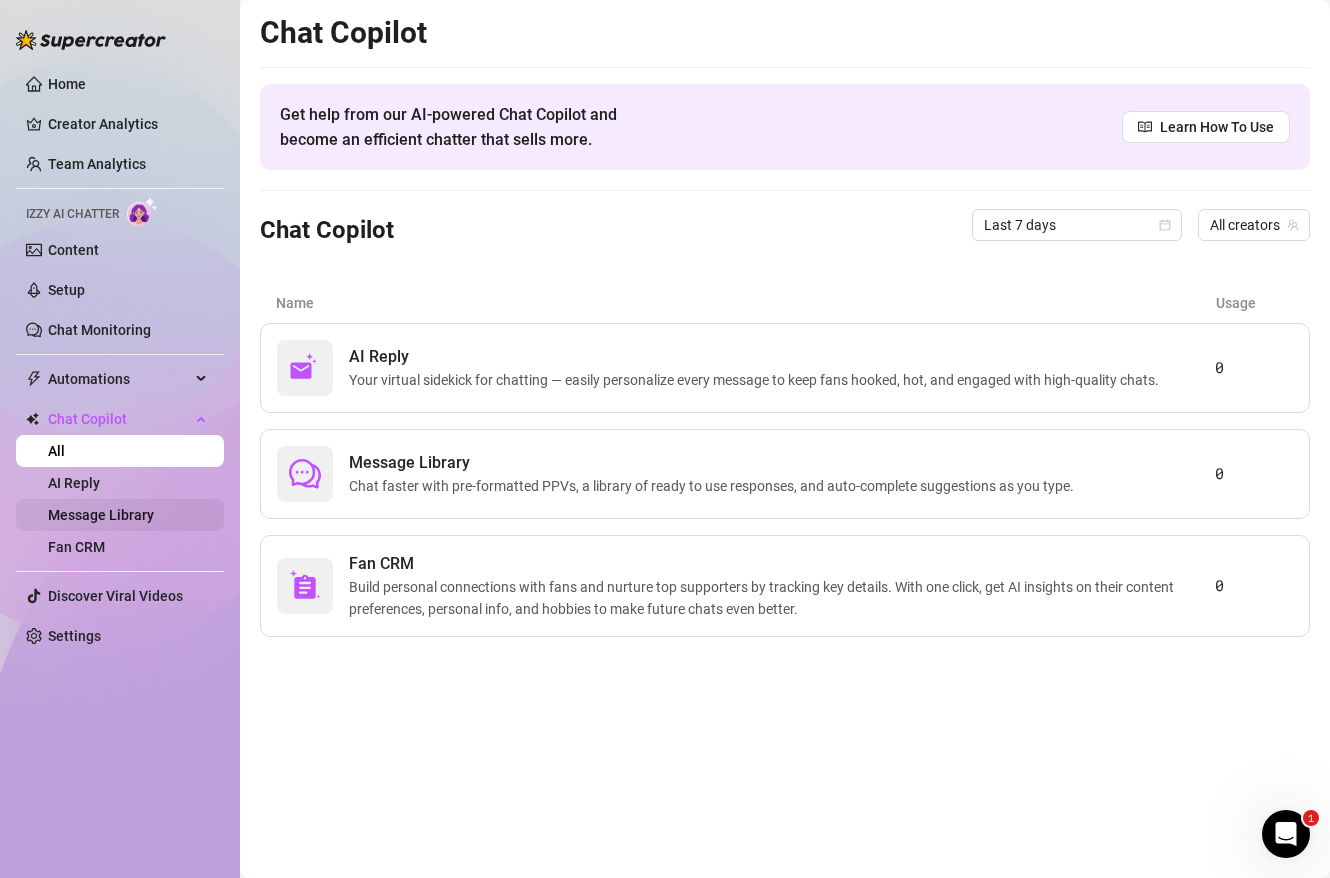 click on "Message Library" at bounding box center [101, 515] 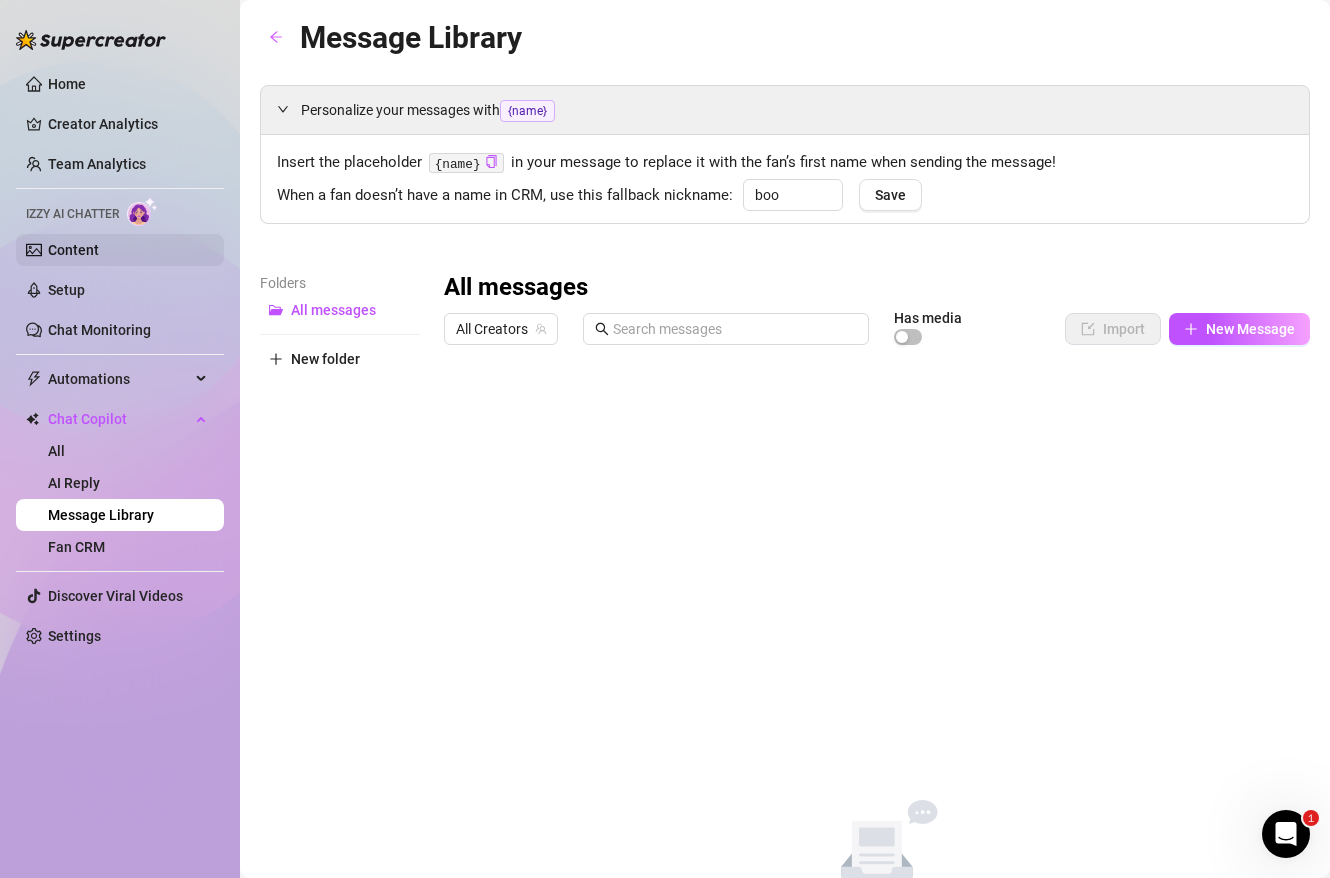 click on "Content" at bounding box center (73, 250) 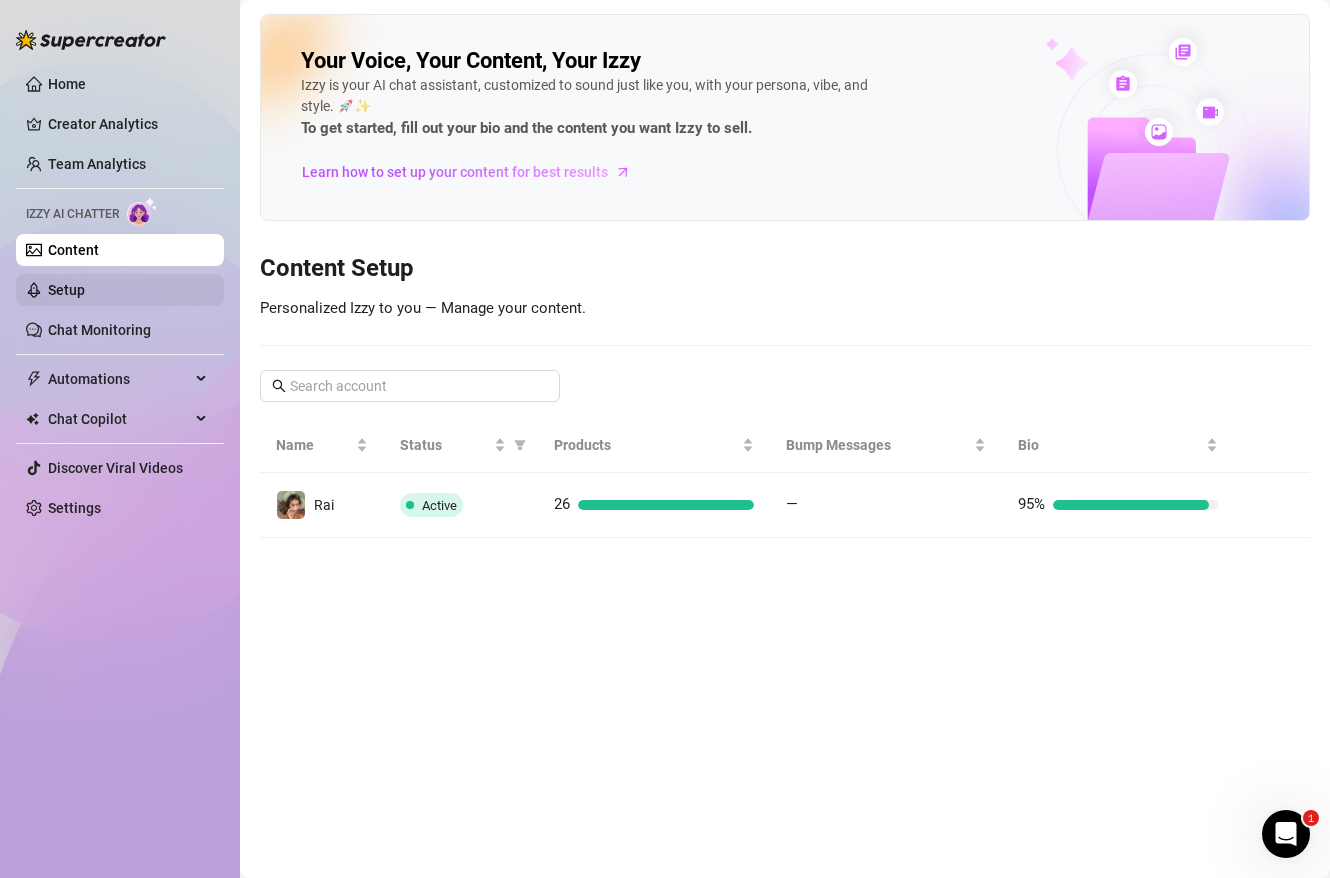 click on "Setup" at bounding box center (66, 290) 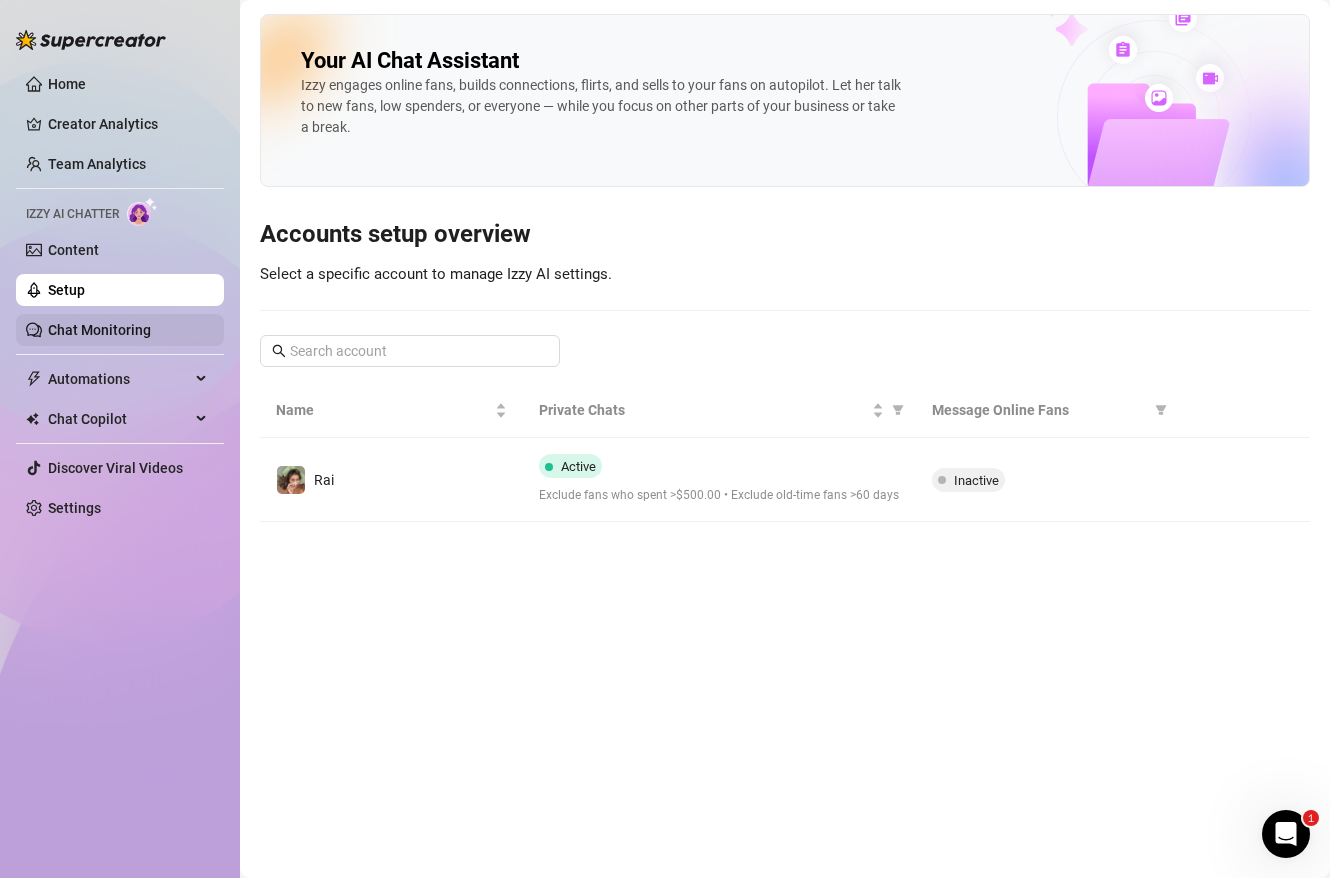 click on "Chat Monitoring" at bounding box center [99, 330] 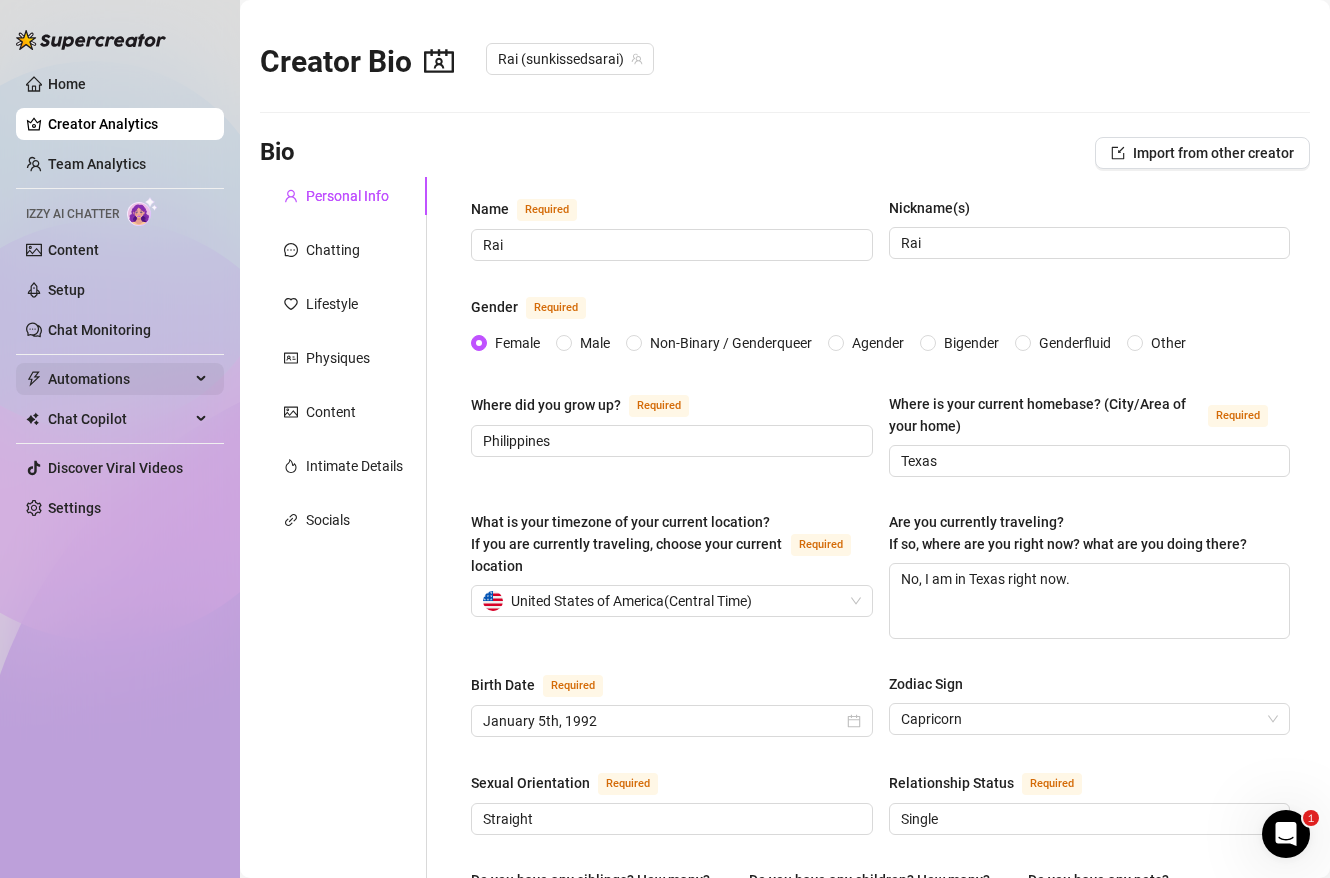 click on "Automations" at bounding box center (119, 379) 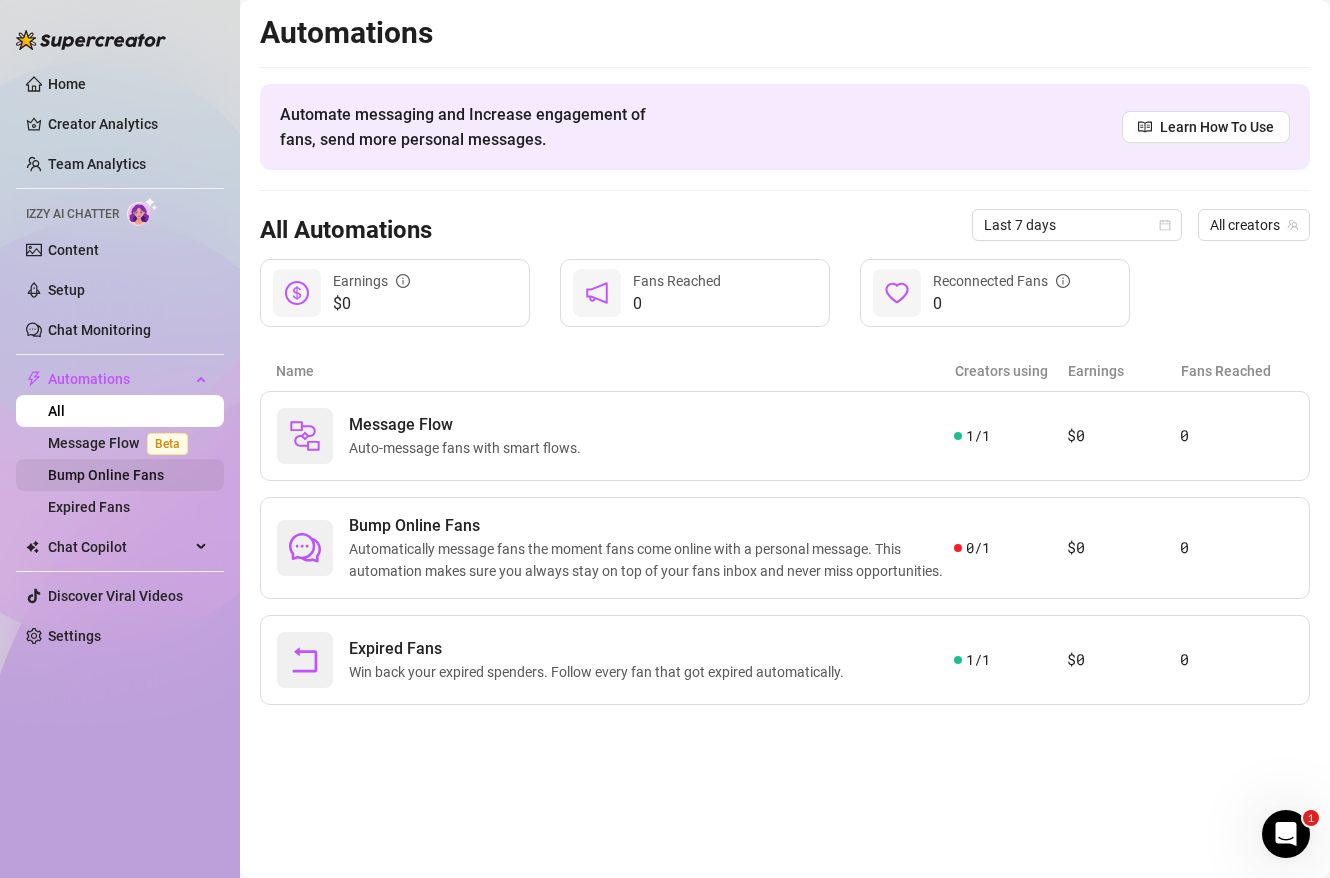 click on "Bump Online Fans" at bounding box center [106, 475] 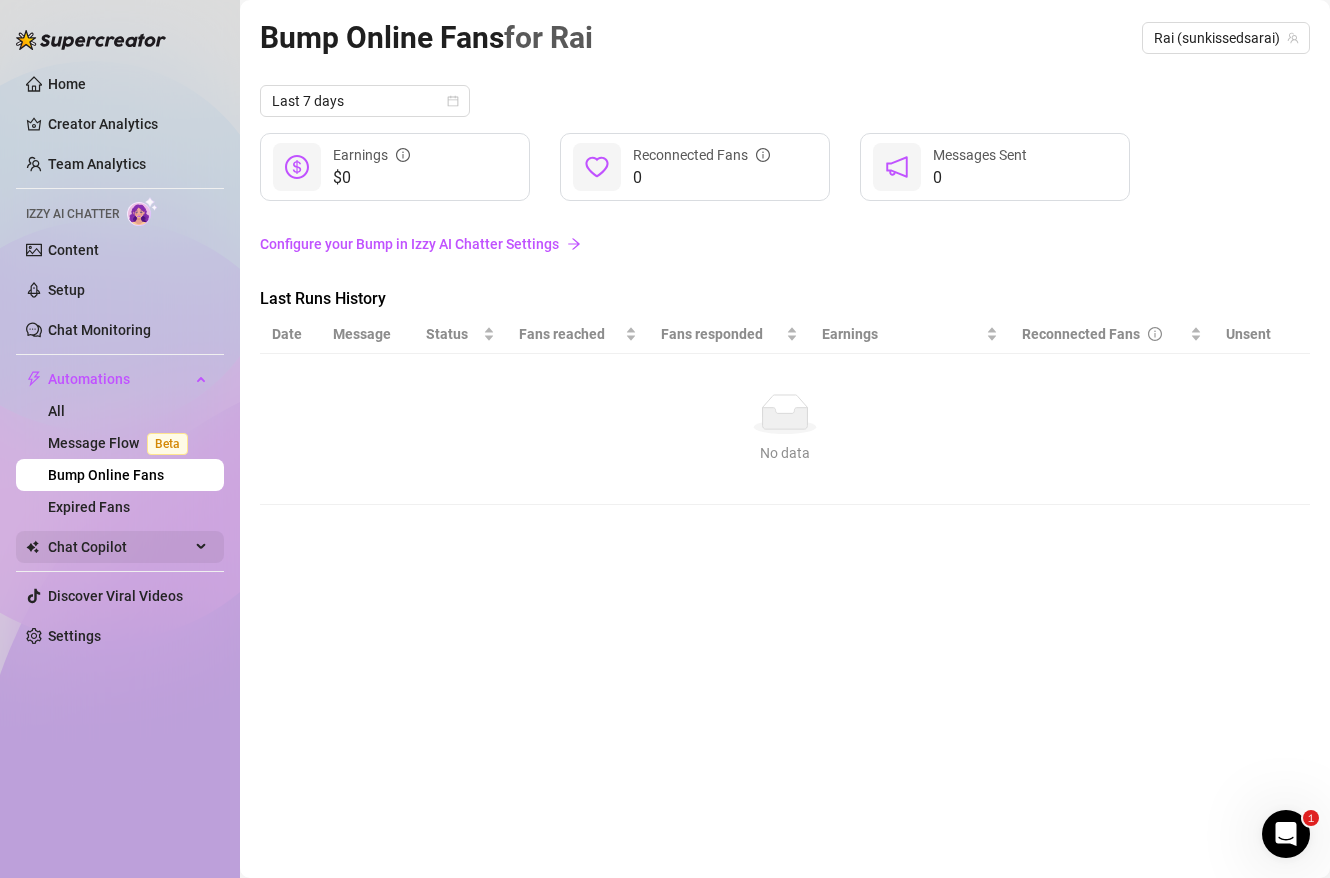 click on "Chat Copilot" at bounding box center [119, 547] 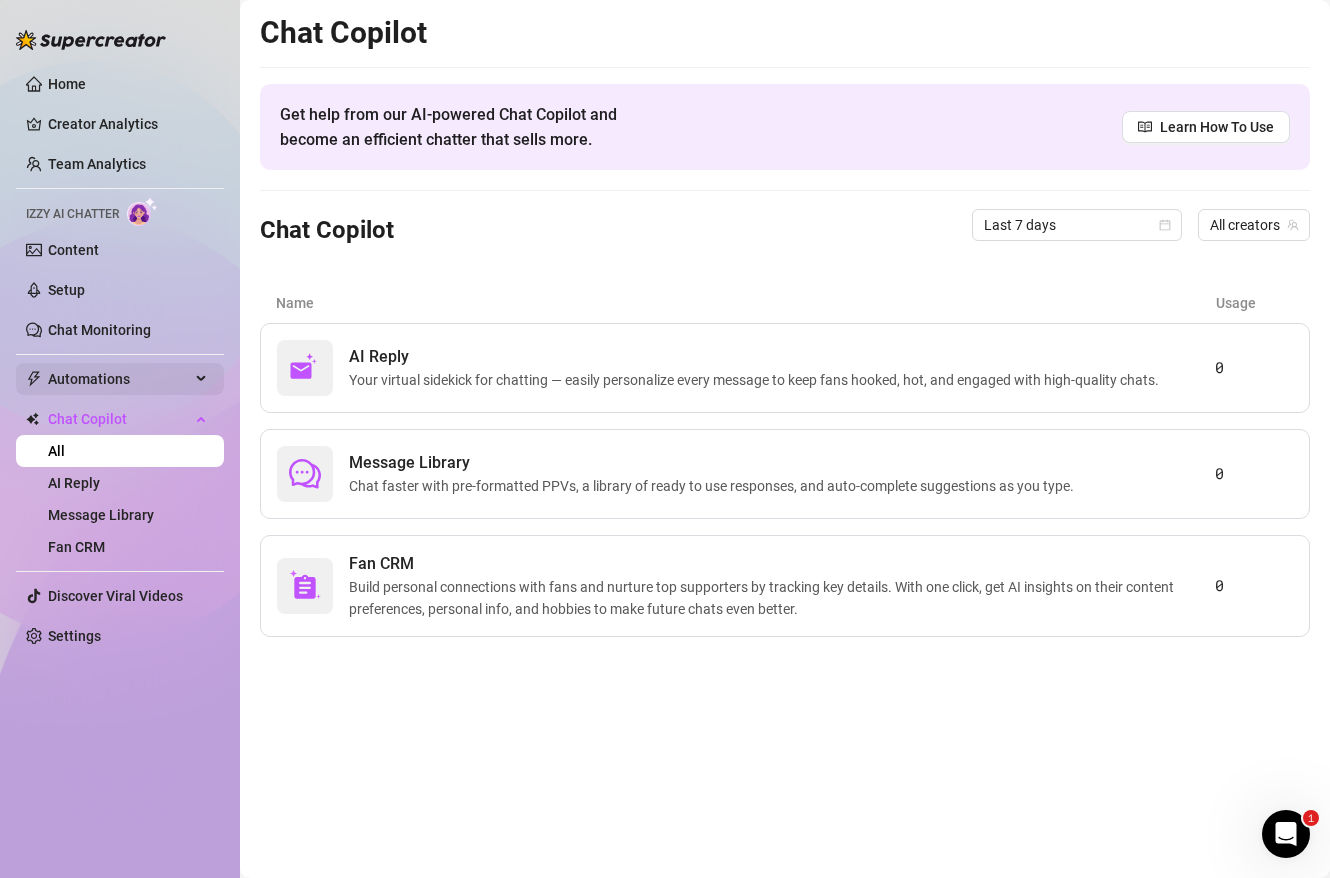 click on "Automations" at bounding box center (119, 379) 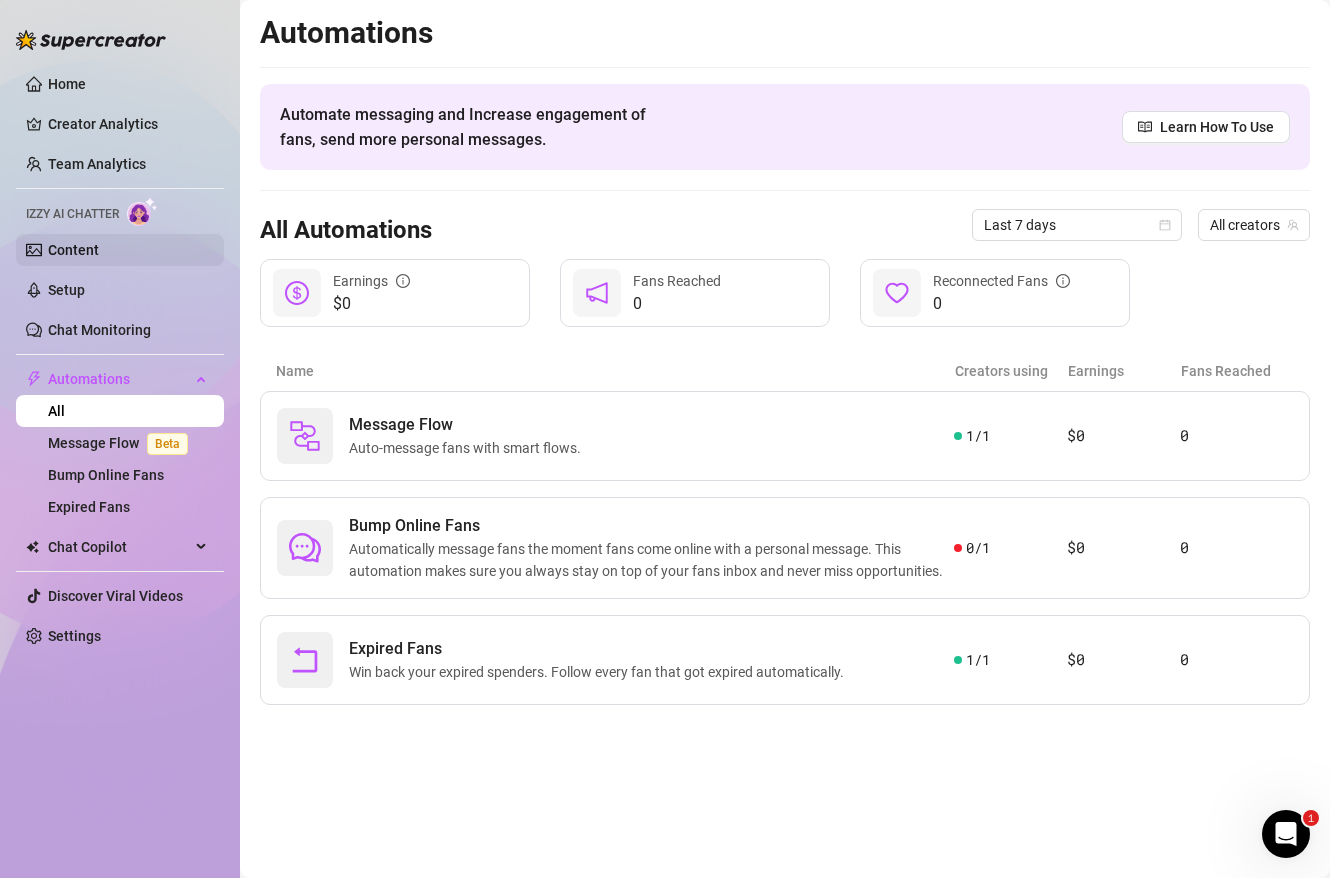 click on "Content" at bounding box center [73, 250] 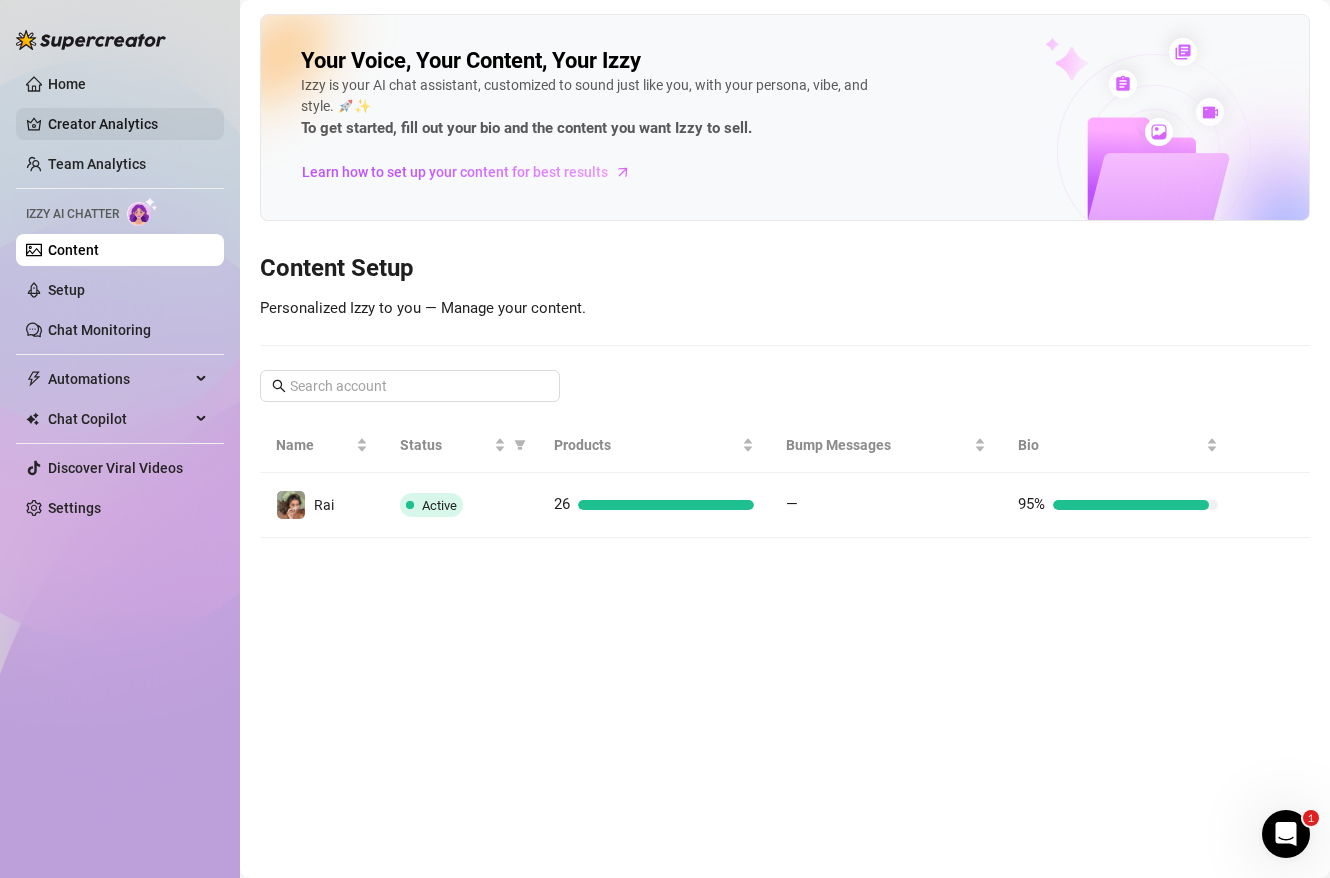 click on "Creator Analytics" at bounding box center [128, 124] 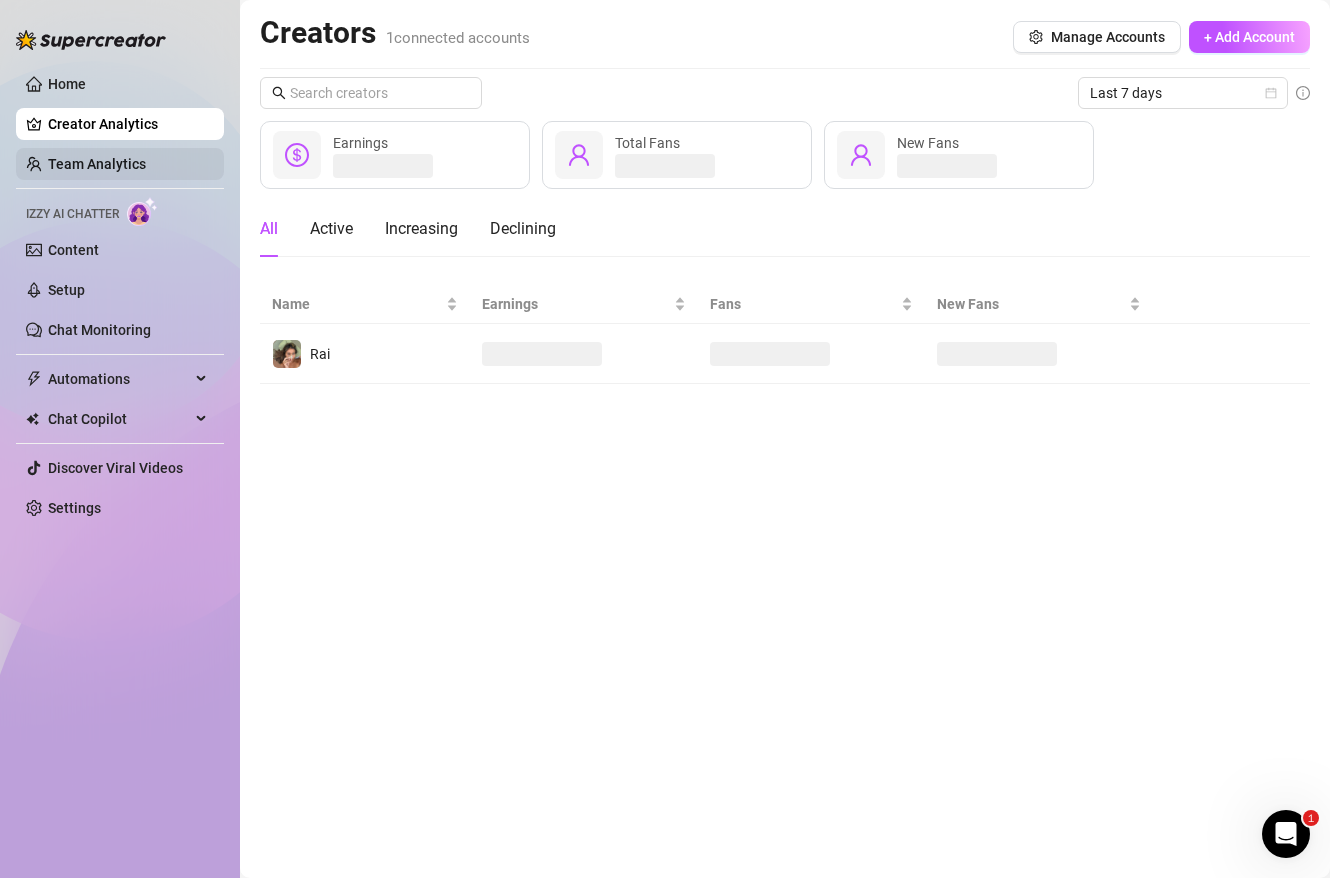 click on "Team Analytics" at bounding box center (97, 164) 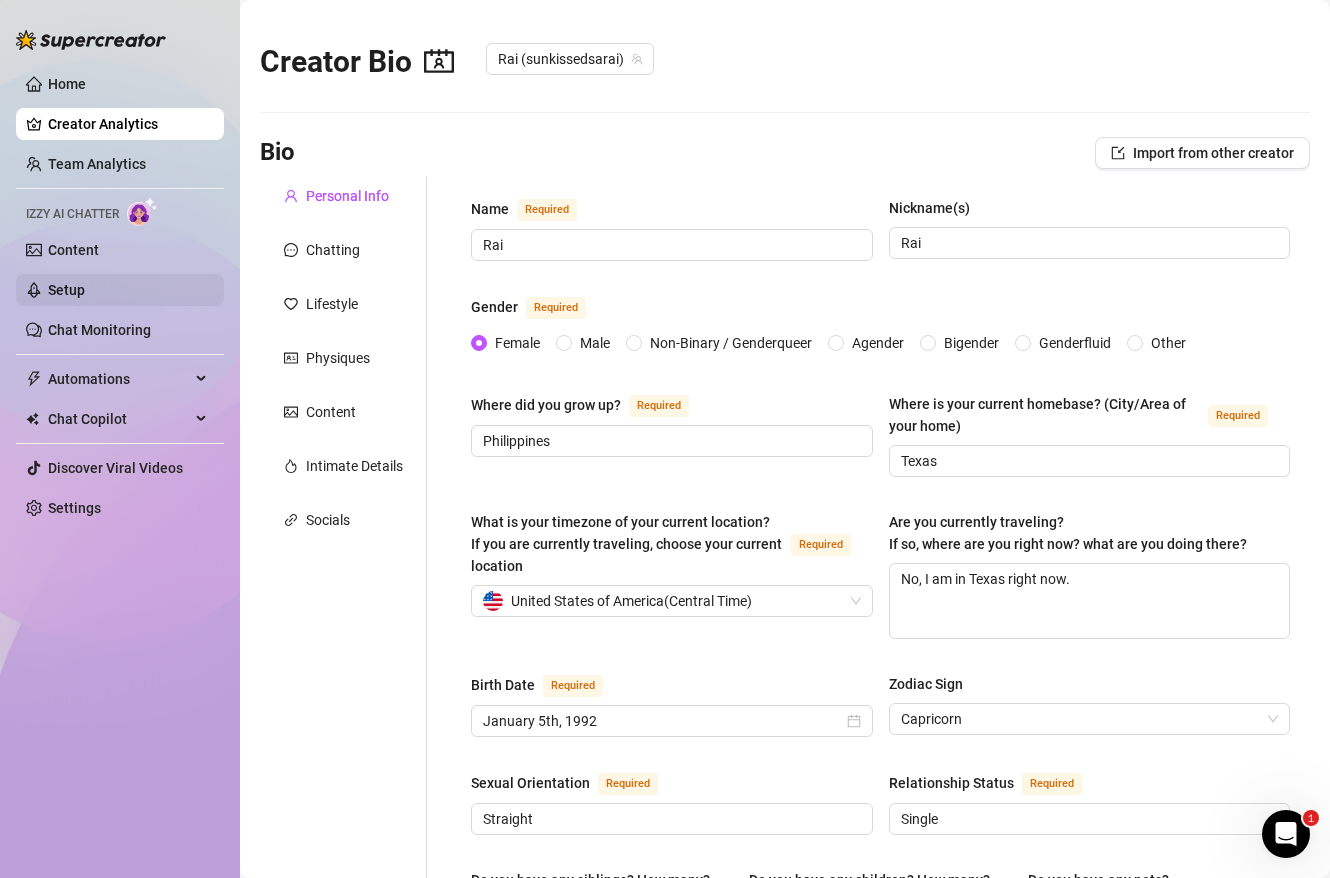 type 